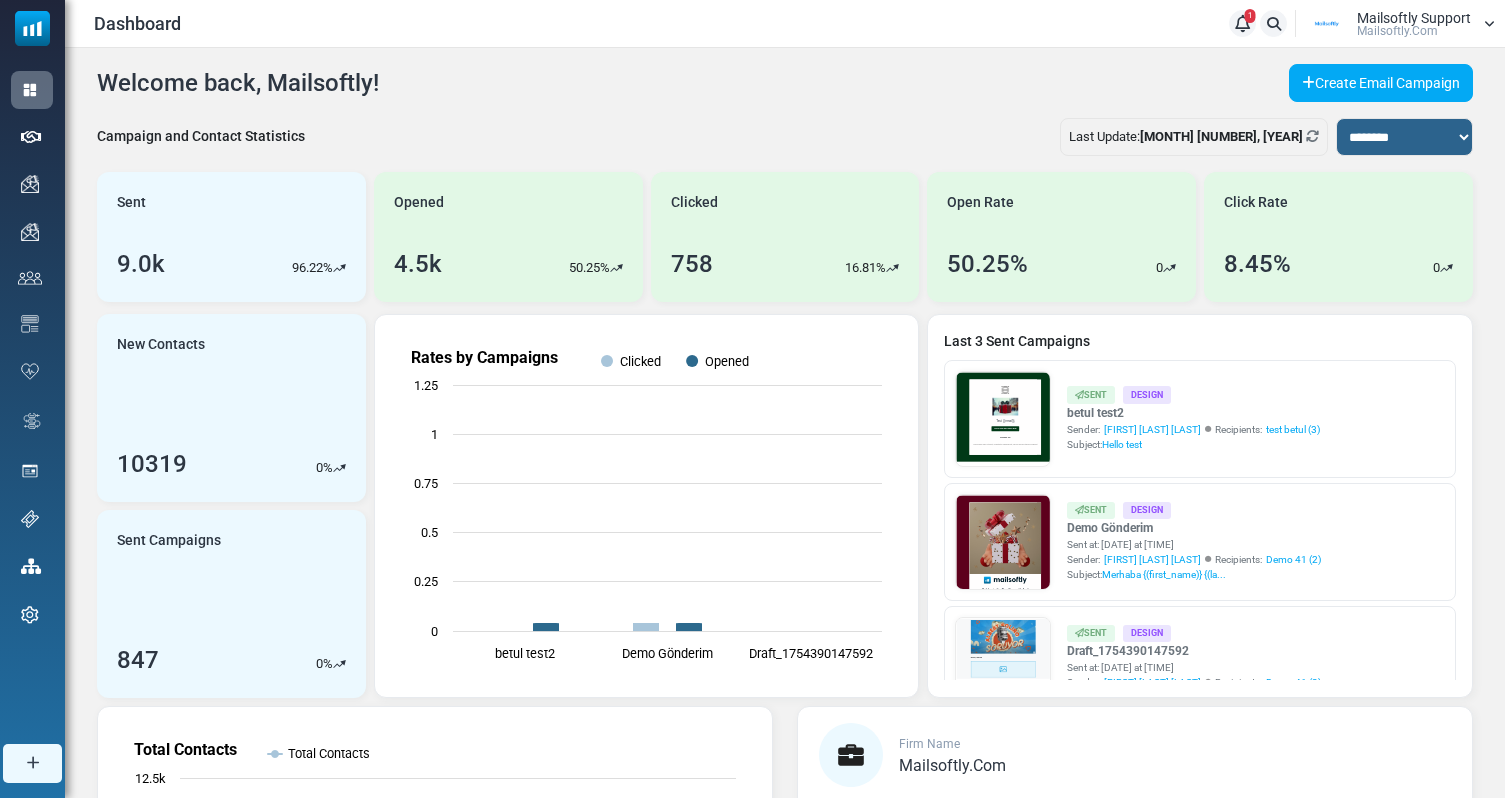 scroll, scrollTop: 0, scrollLeft: 0, axis: both 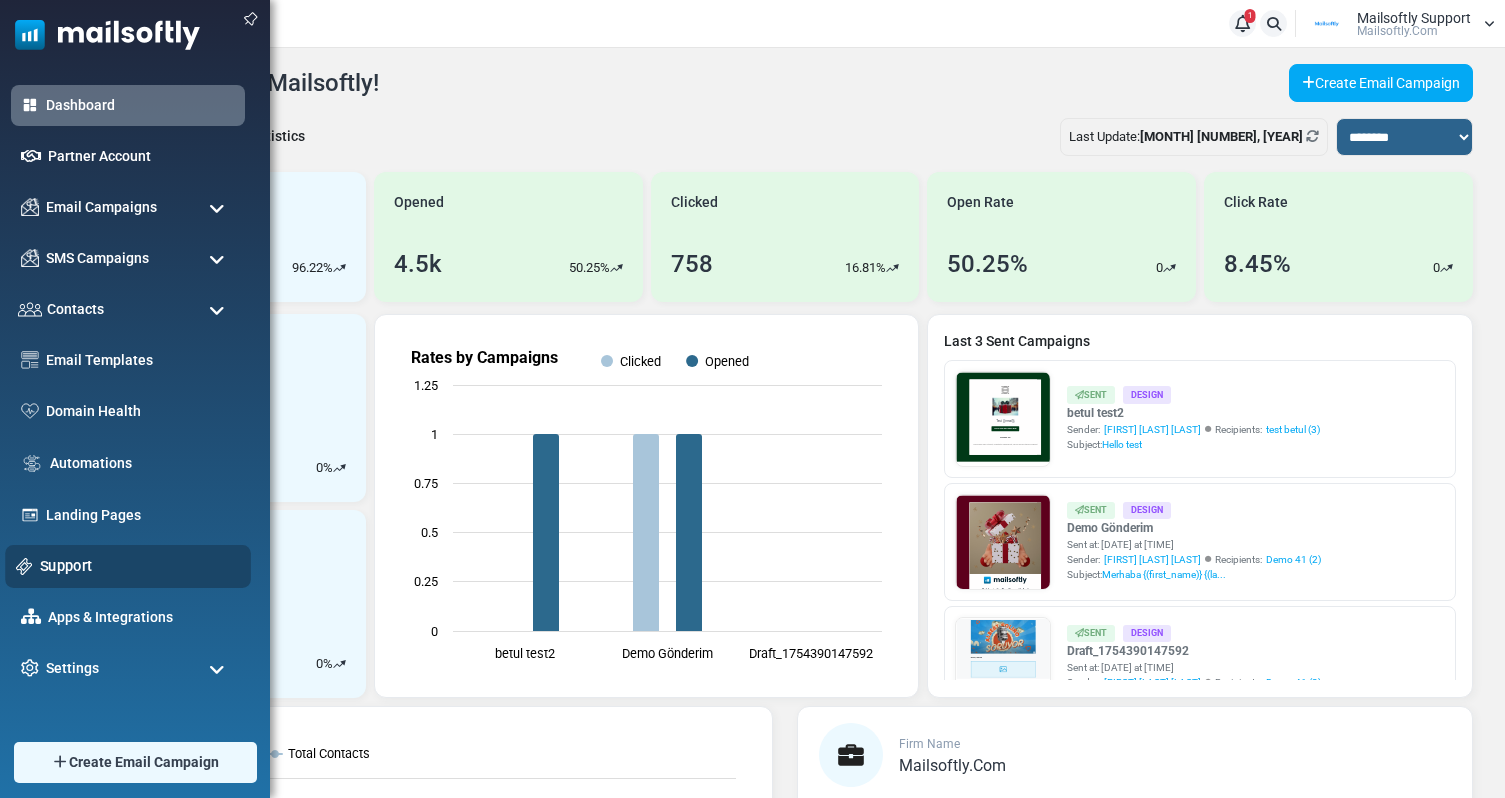 click on "Support" at bounding box center (140, 566) 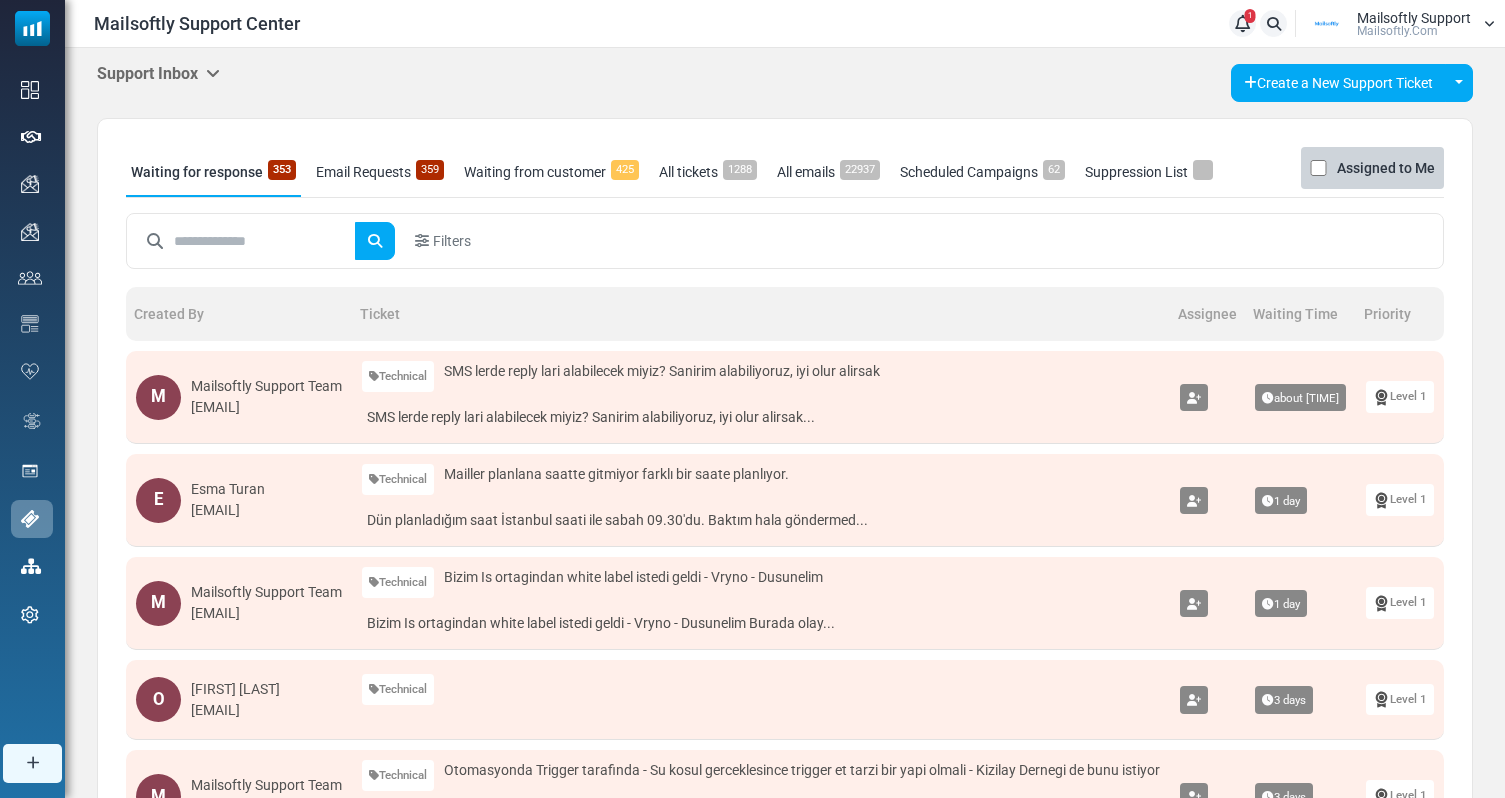 scroll, scrollTop: 0, scrollLeft: 0, axis: both 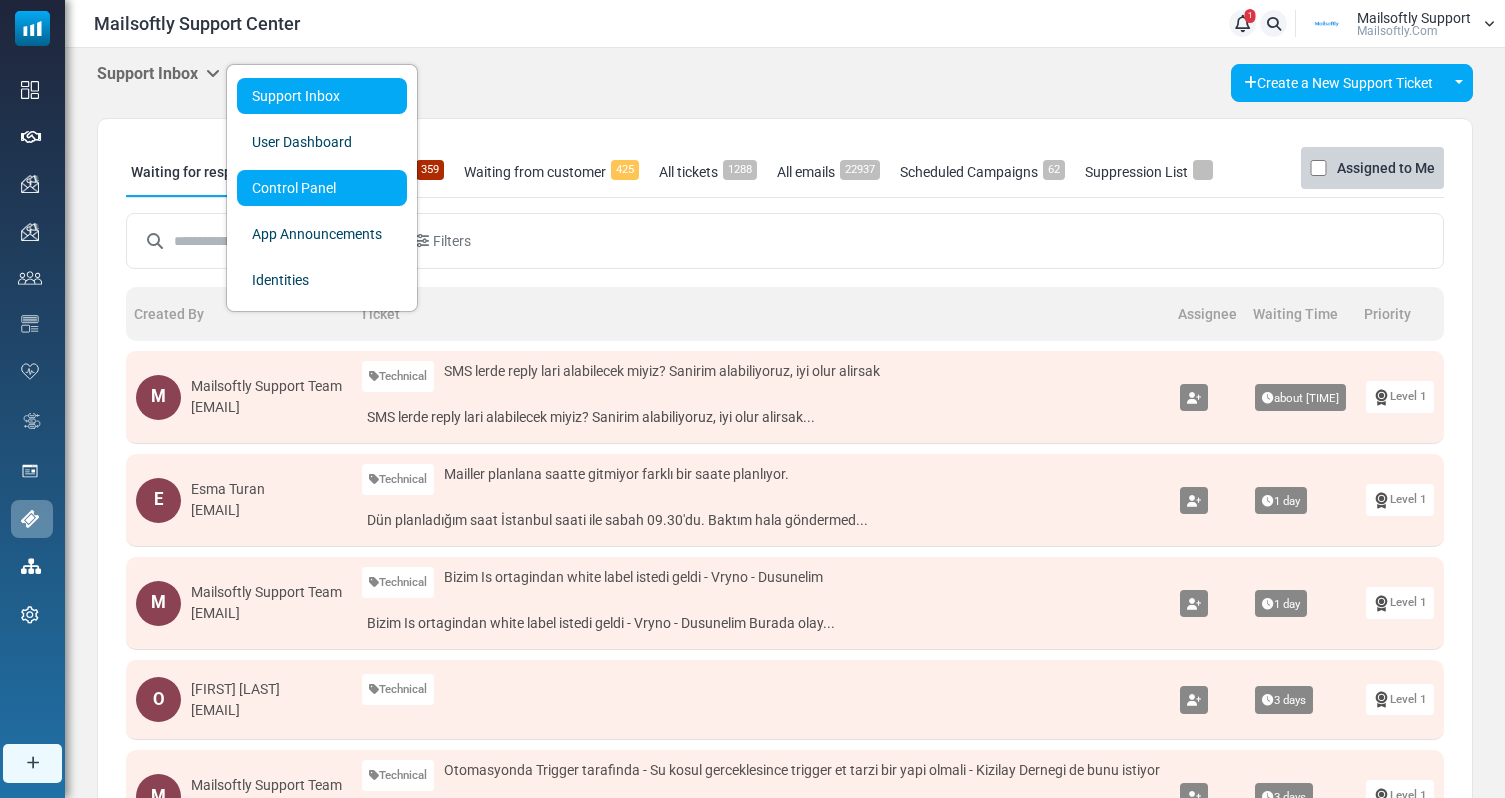 click on "Control Panel" at bounding box center (322, 188) 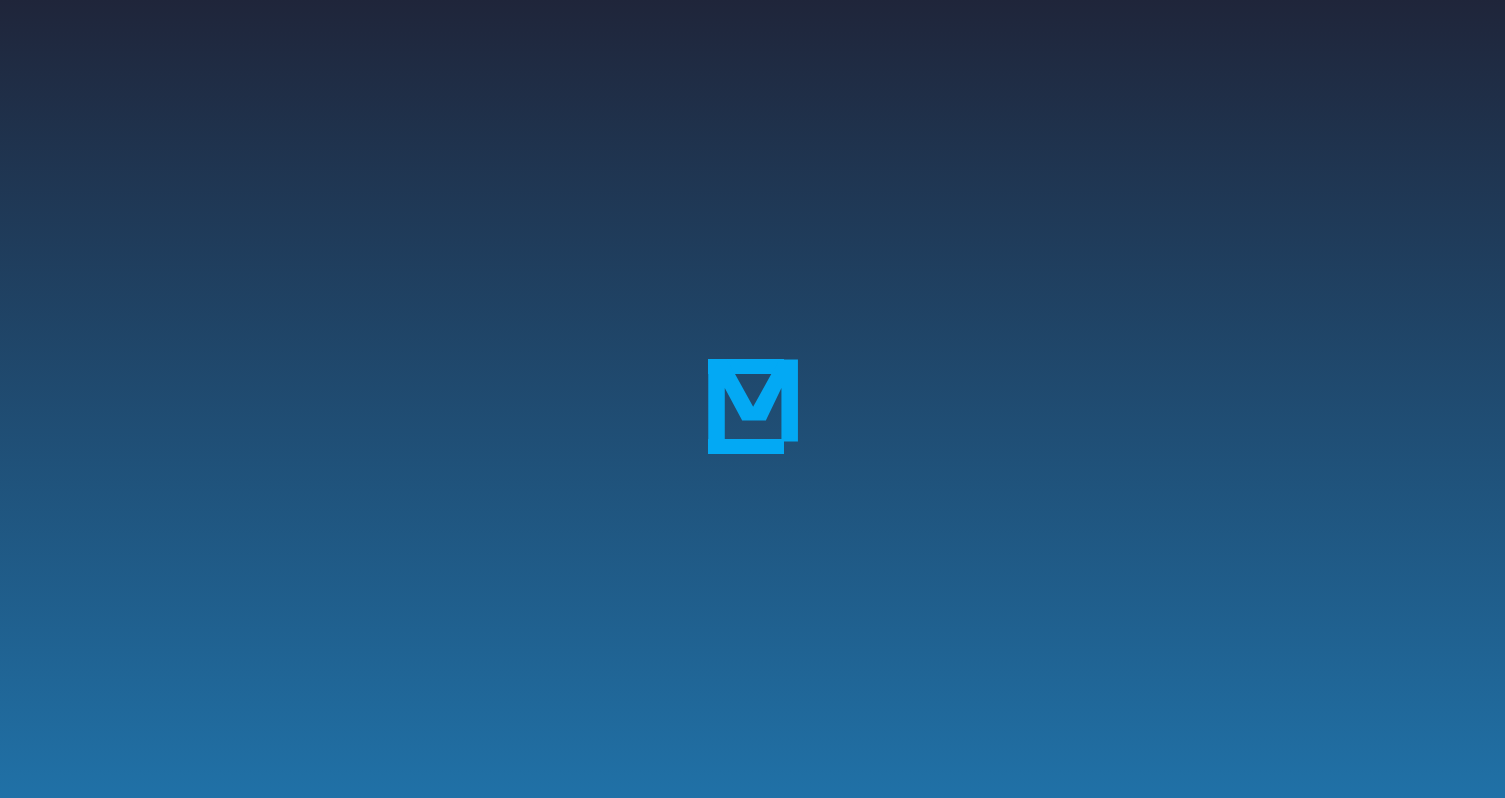 scroll, scrollTop: 0, scrollLeft: 0, axis: both 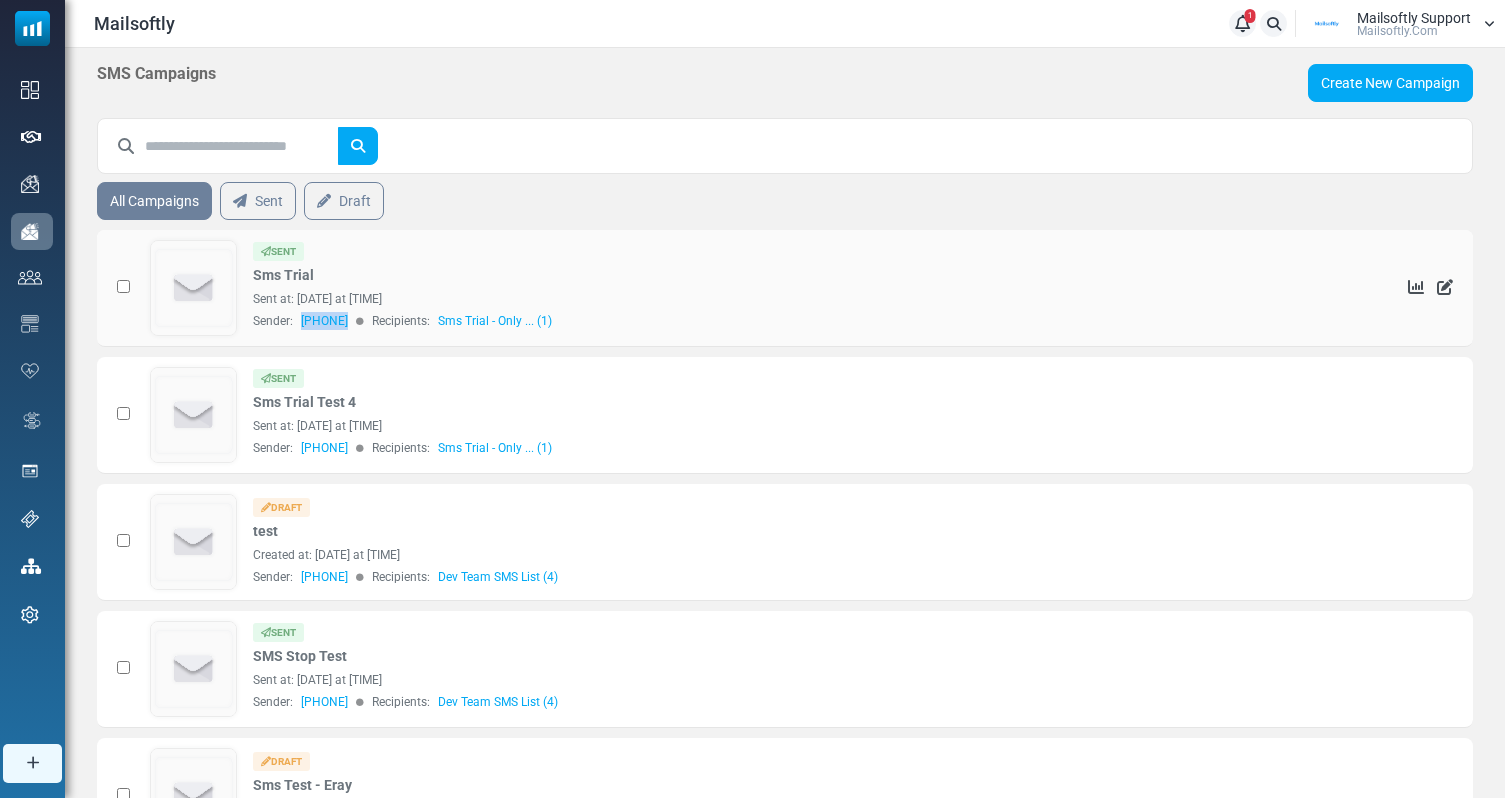 drag, startPoint x: 304, startPoint y: 322, endPoint x: 387, endPoint y: 322, distance: 83 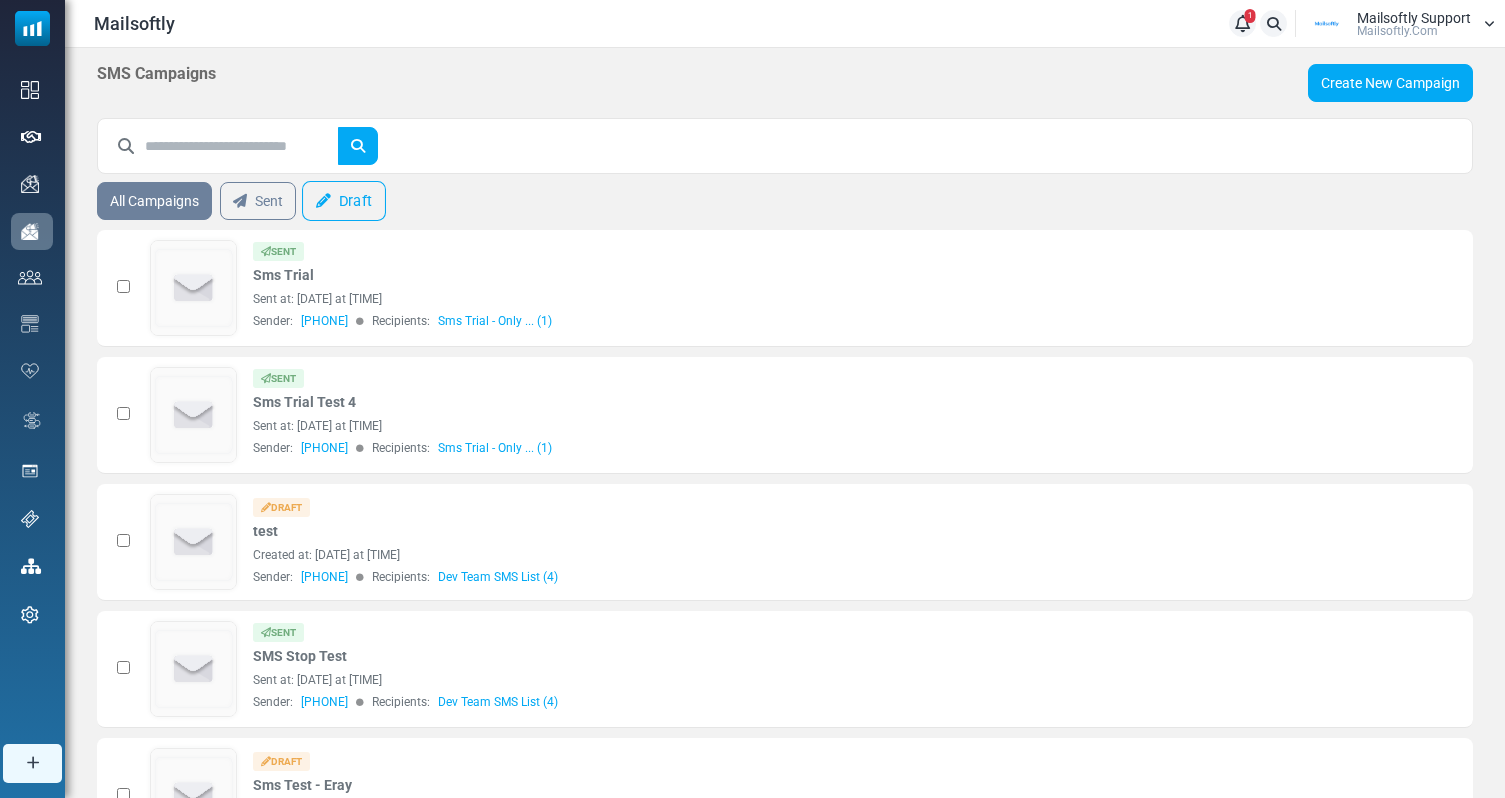 click on "Draft" at bounding box center [344, 201] 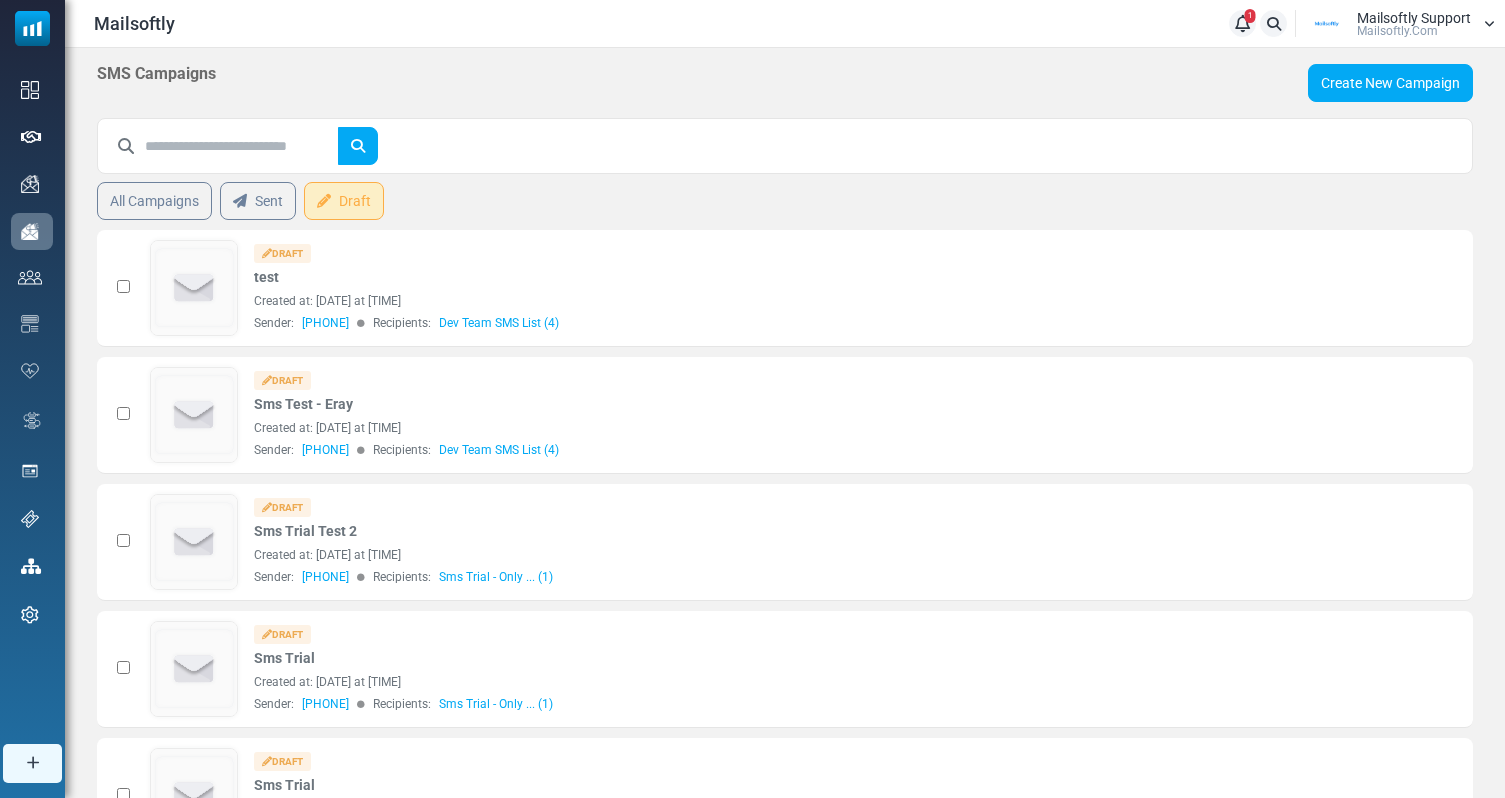 scroll, scrollTop: 0, scrollLeft: 0, axis: both 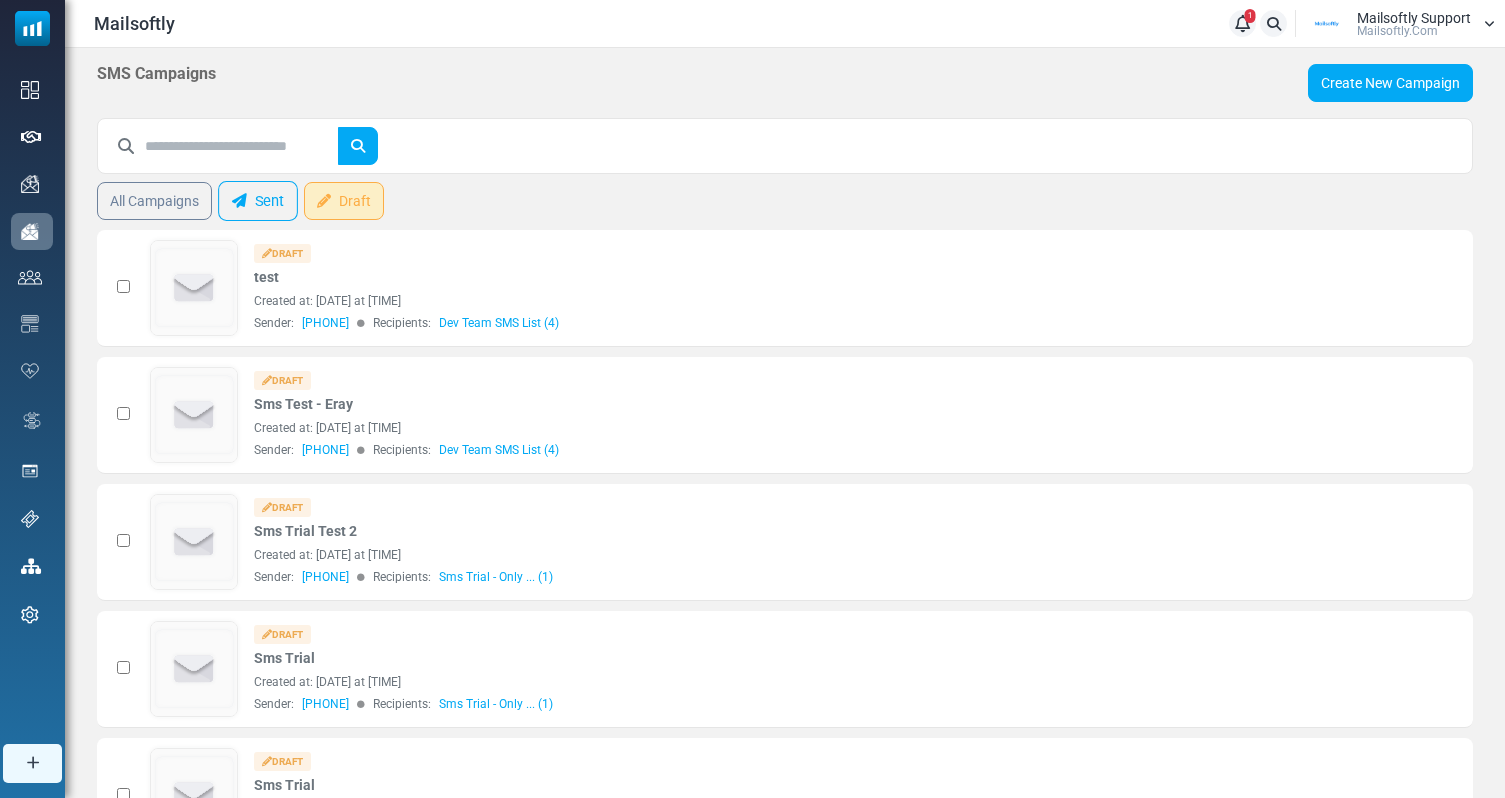 click on "Sent" at bounding box center (258, 201) 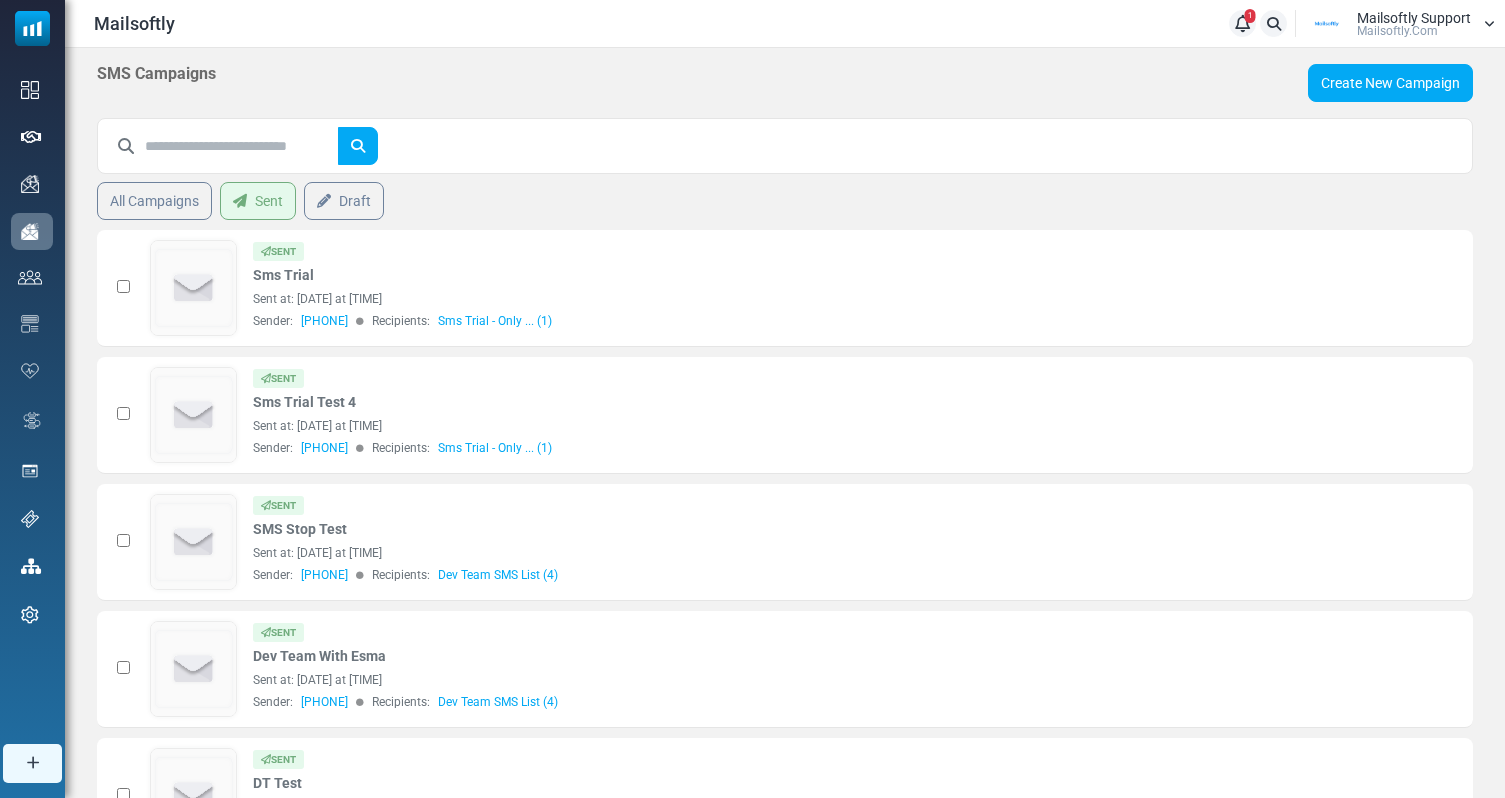 scroll, scrollTop: 0, scrollLeft: 0, axis: both 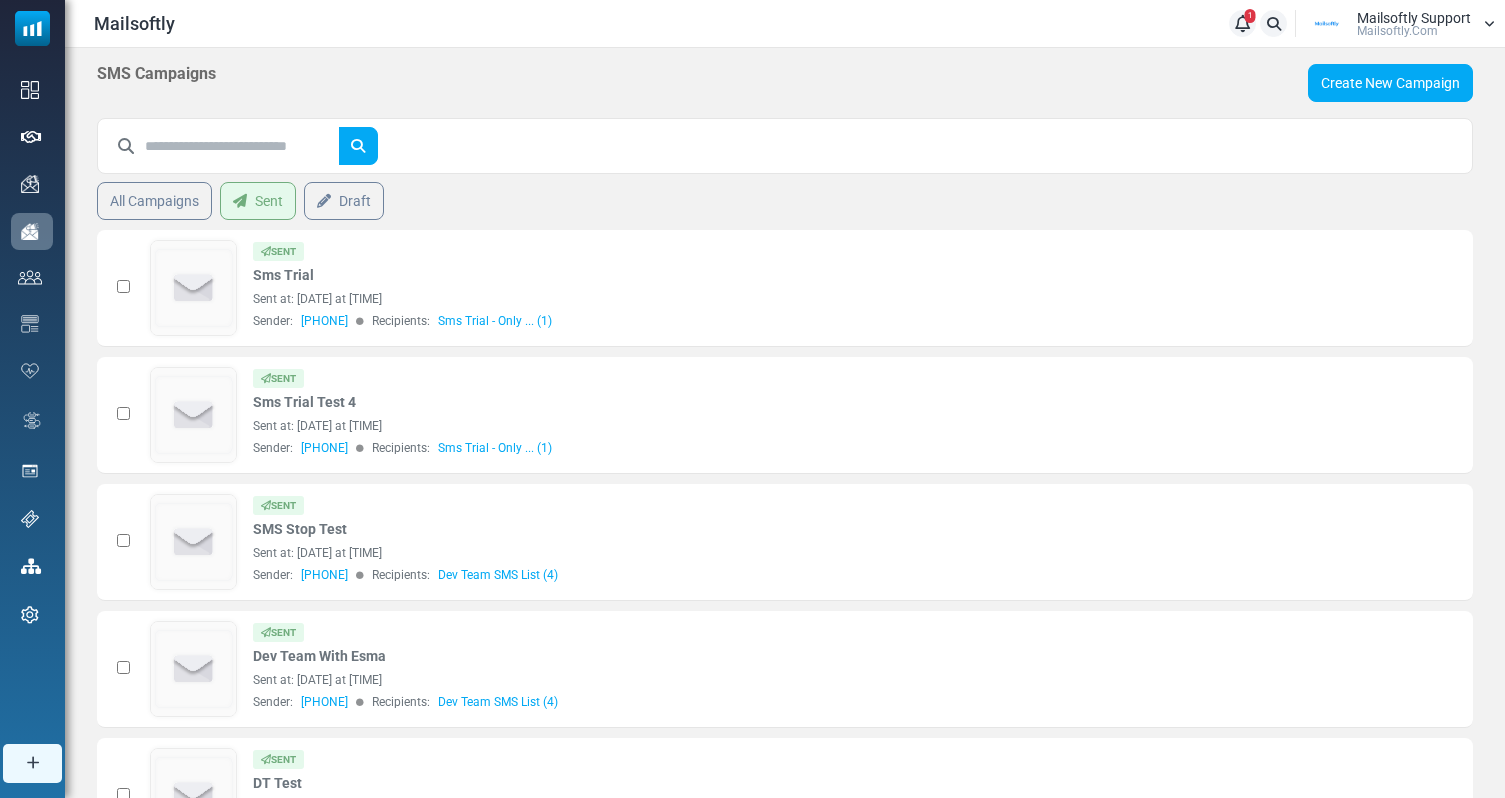 click at bounding box center [242, 146] 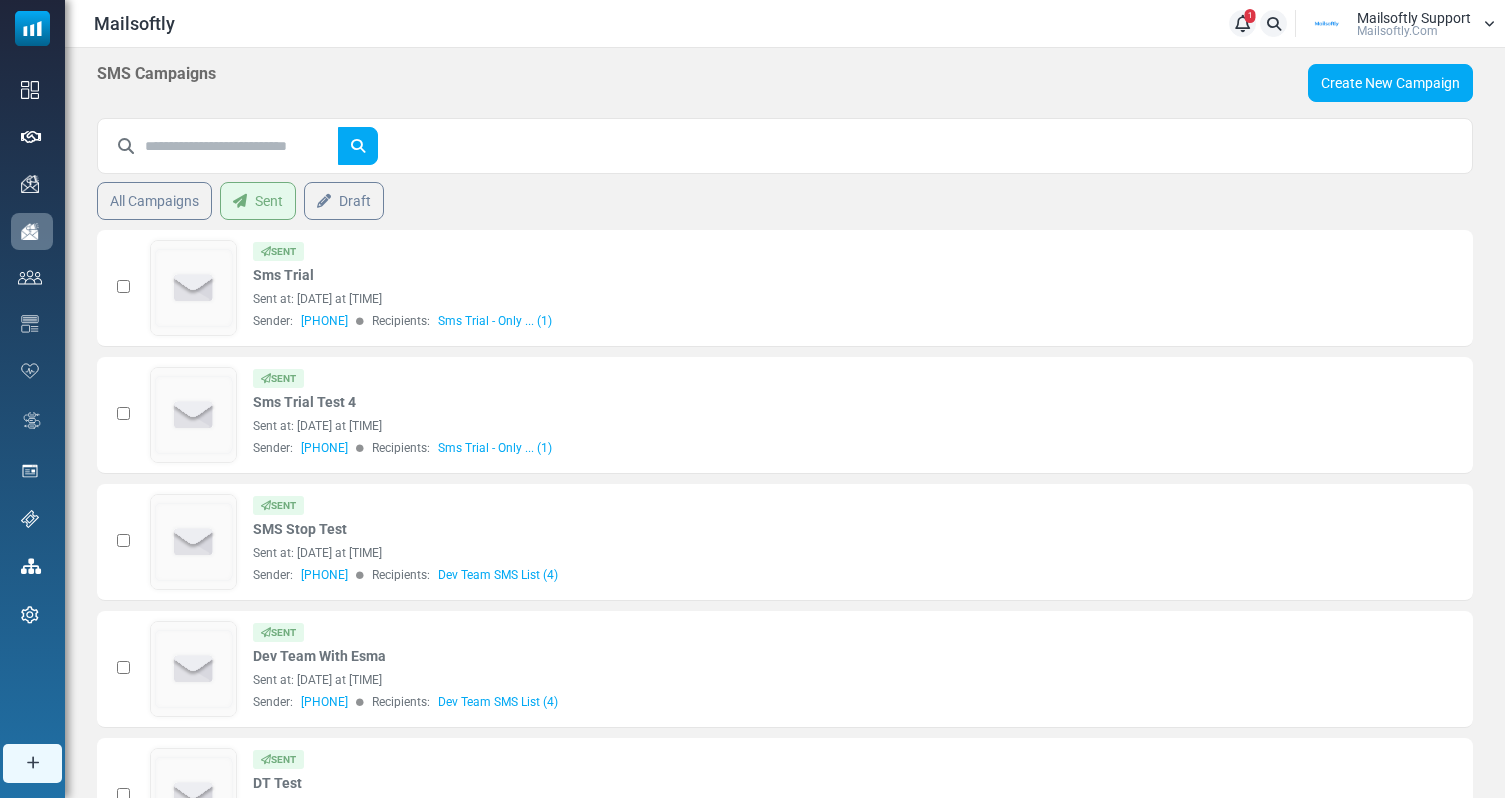 click on "All Campaigns
Sent
Draft" at bounding box center (785, 201) 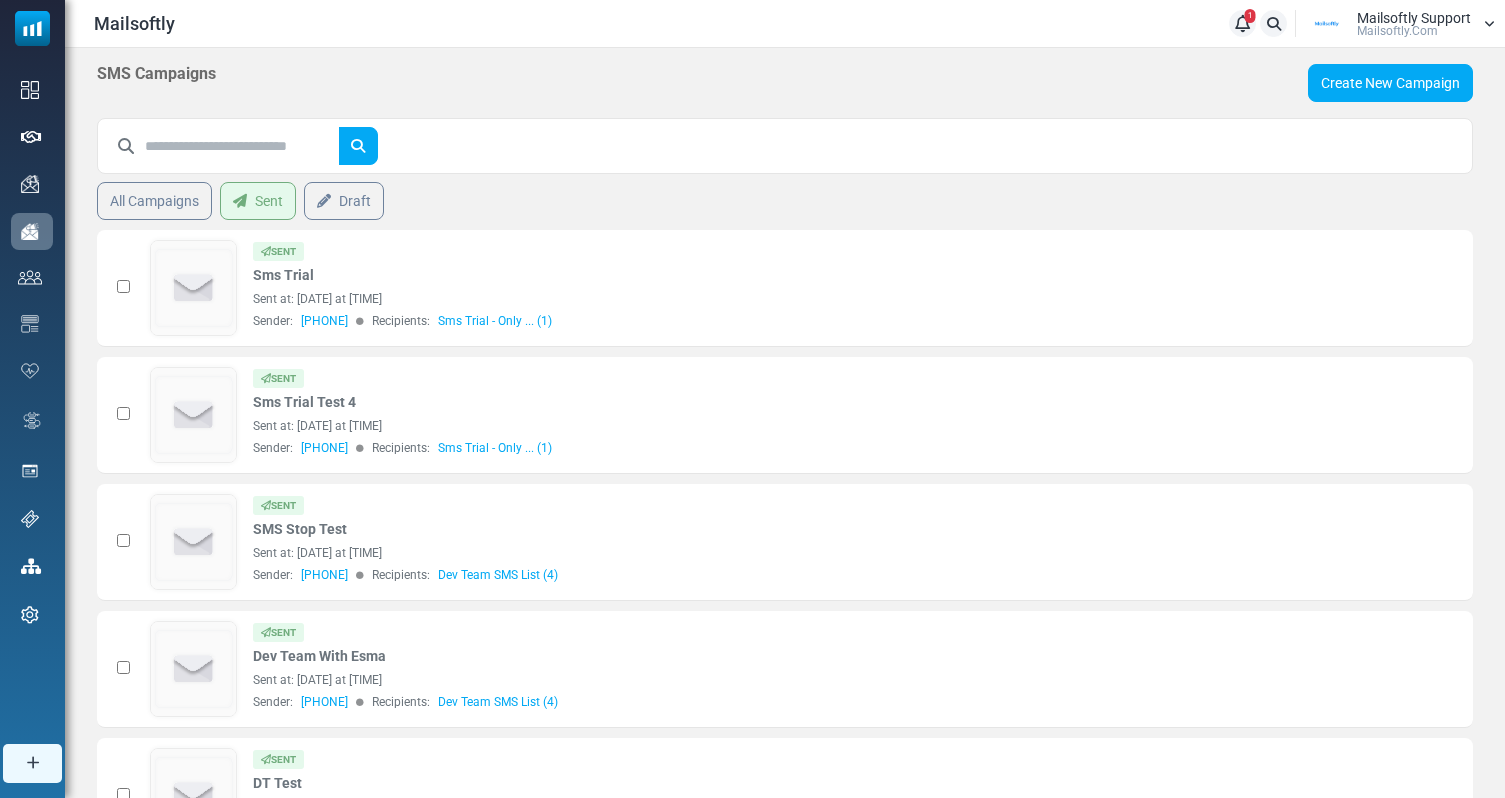 click at bounding box center [242, 146] 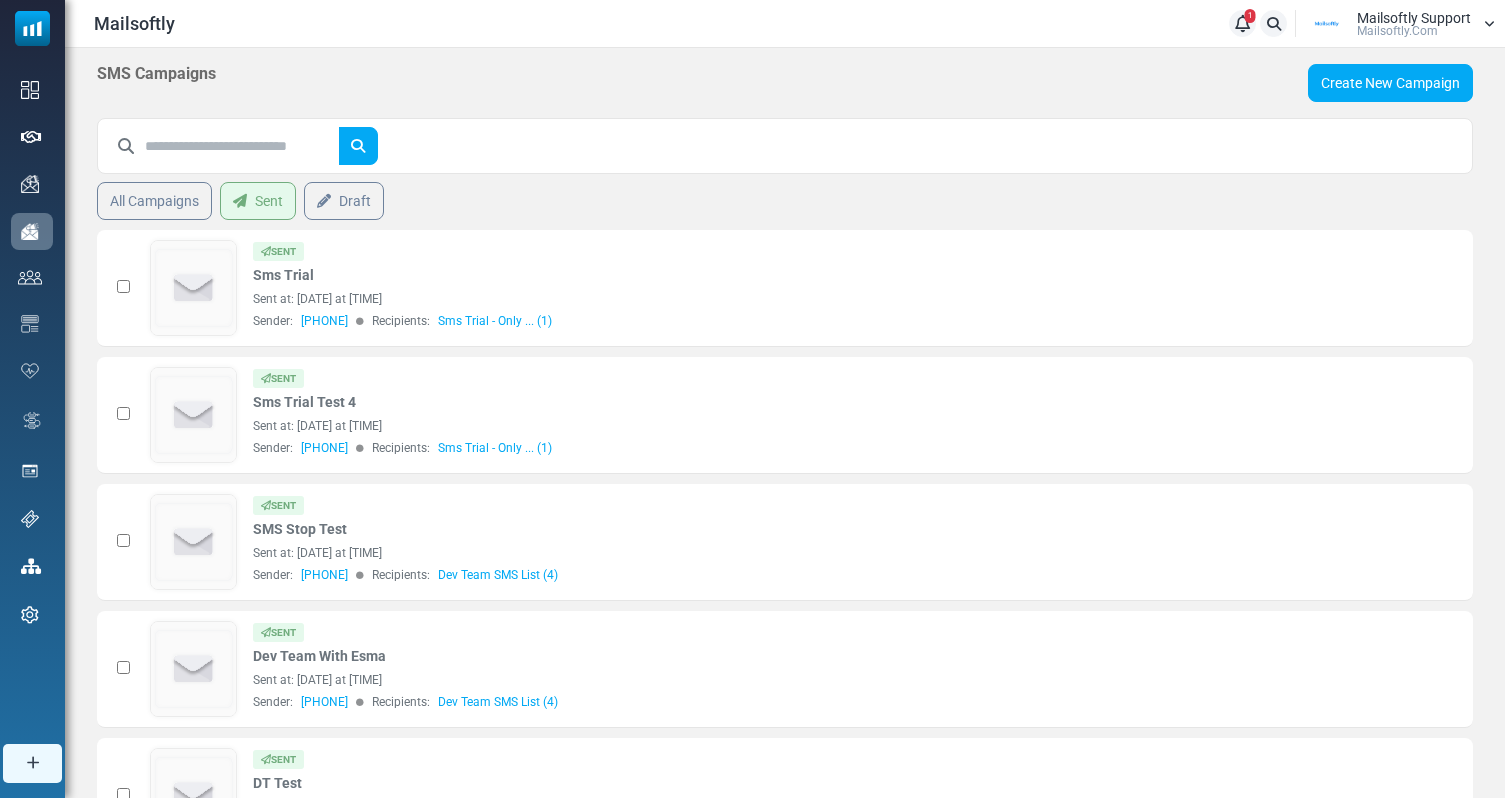 type on "*" 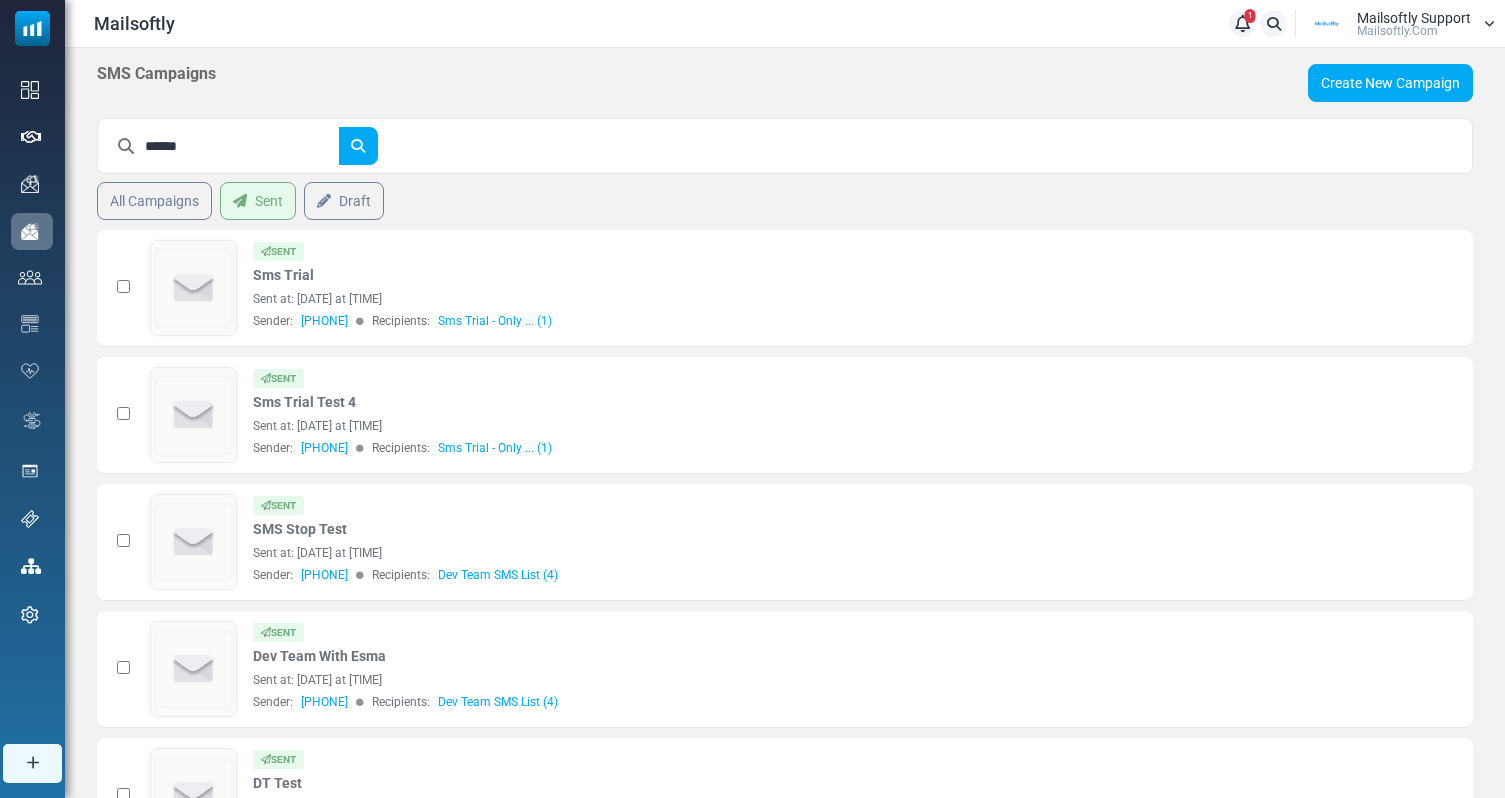 type on "******" 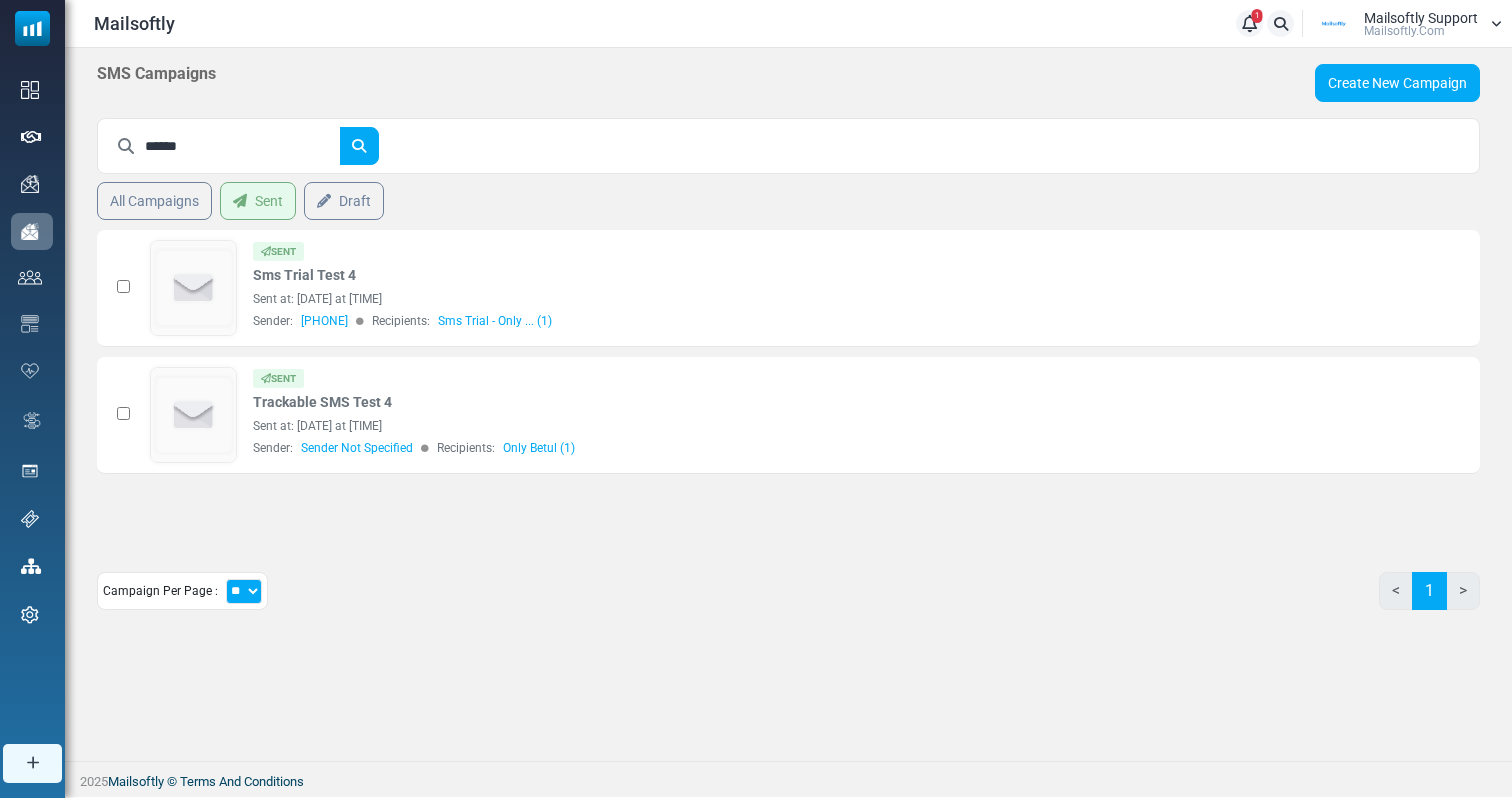 click on "******" at bounding box center [242, 146] 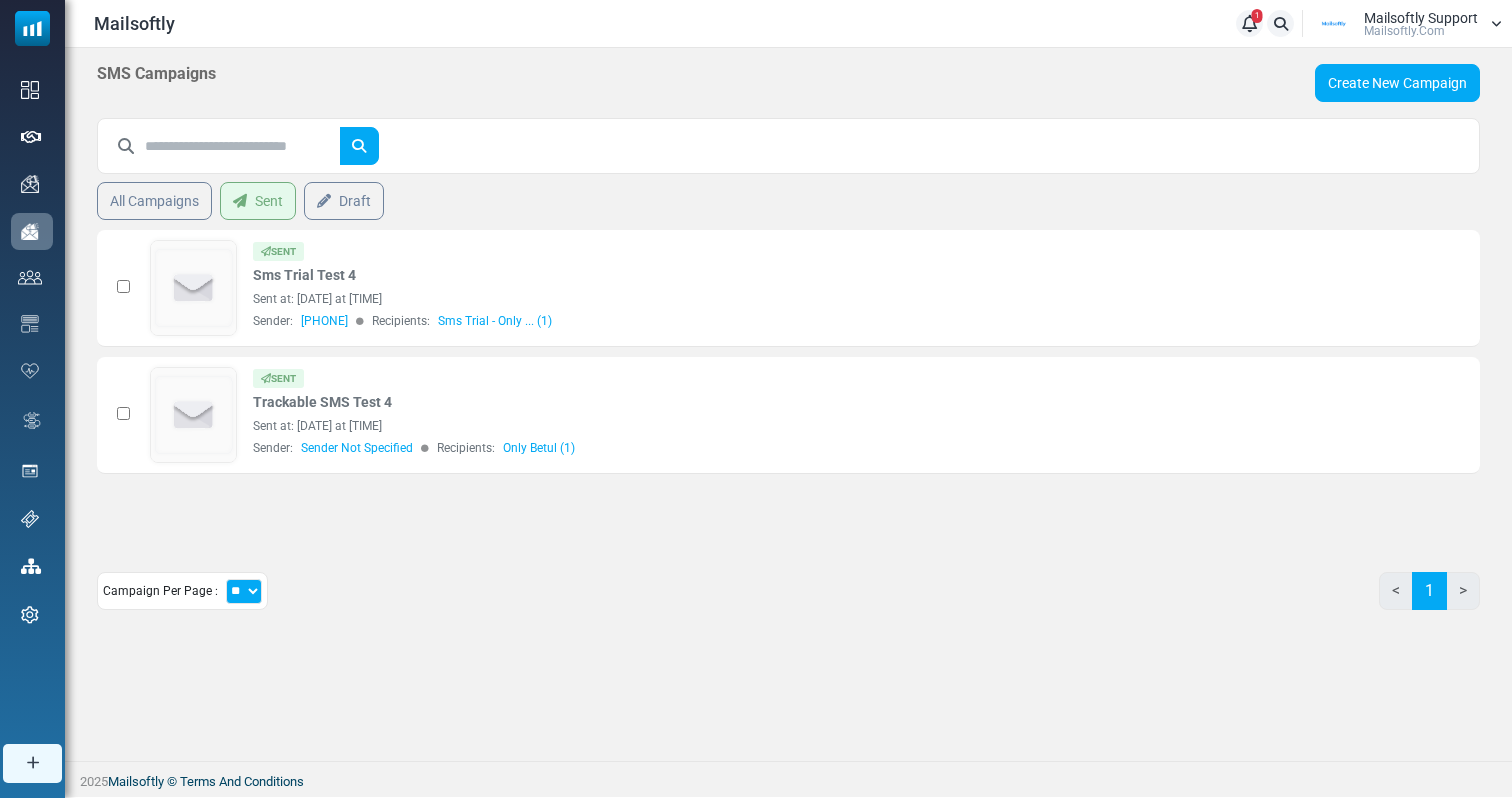 type 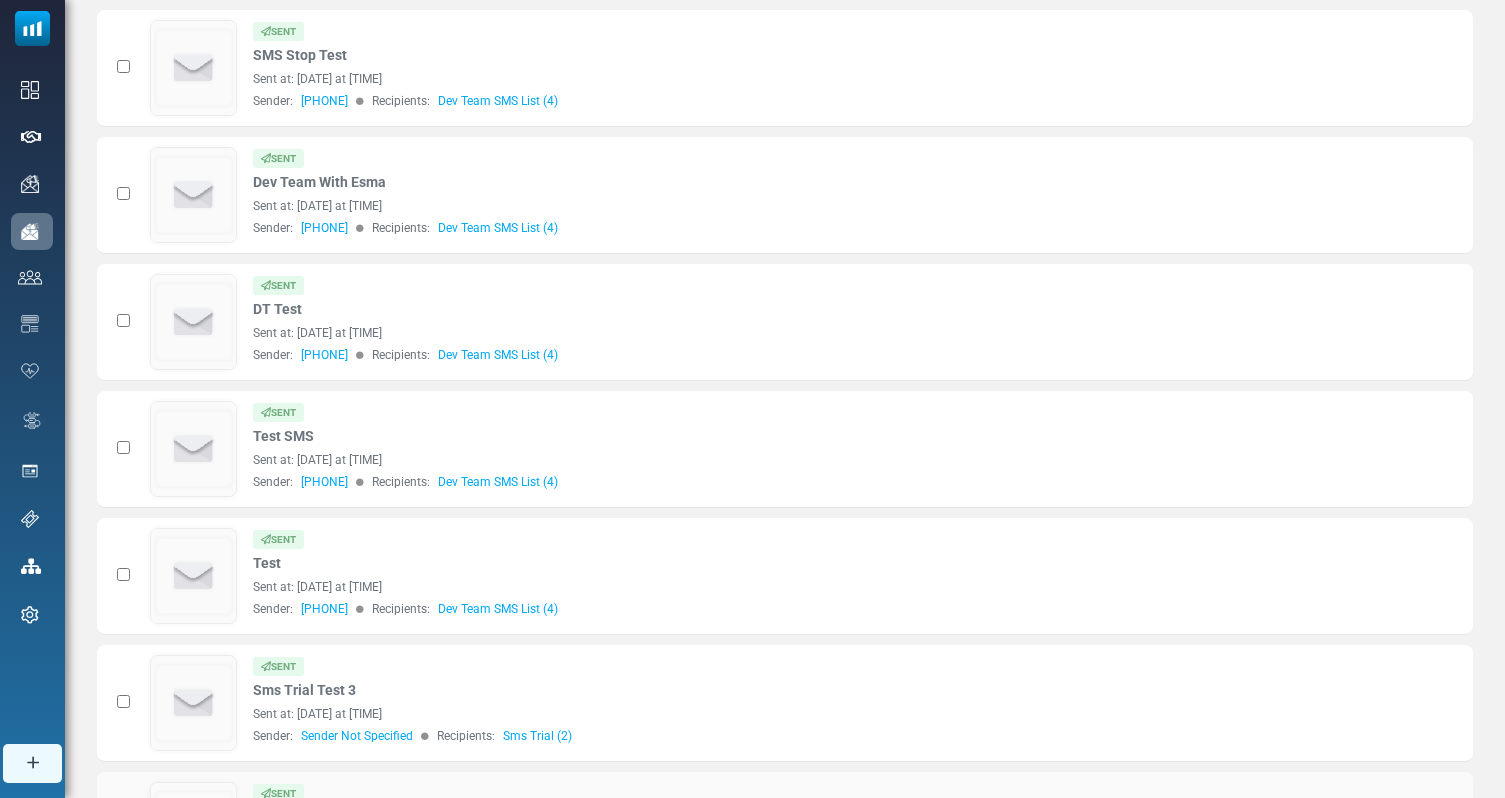 scroll, scrollTop: 0, scrollLeft: 0, axis: both 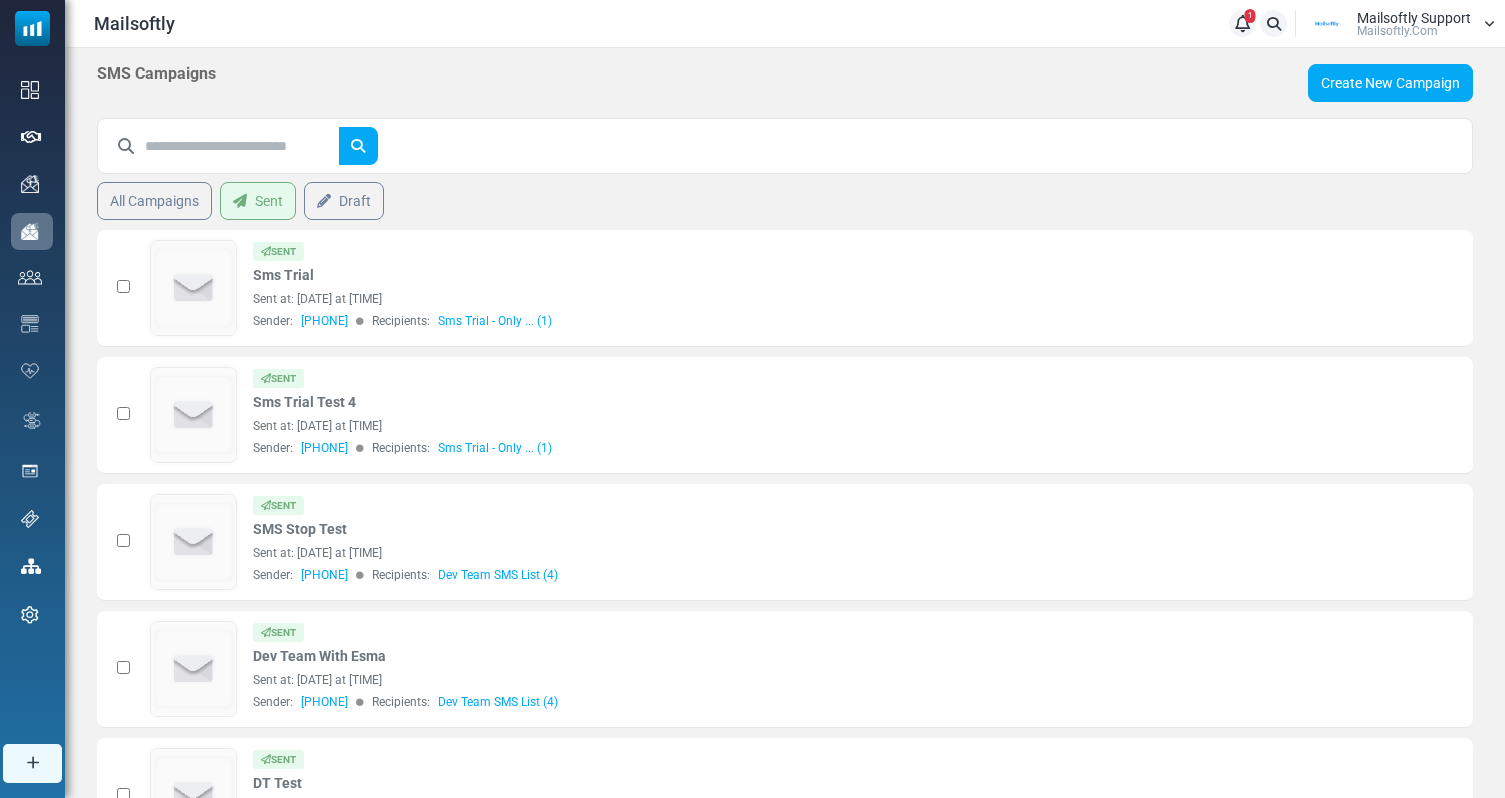 click at bounding box center (242, 146) 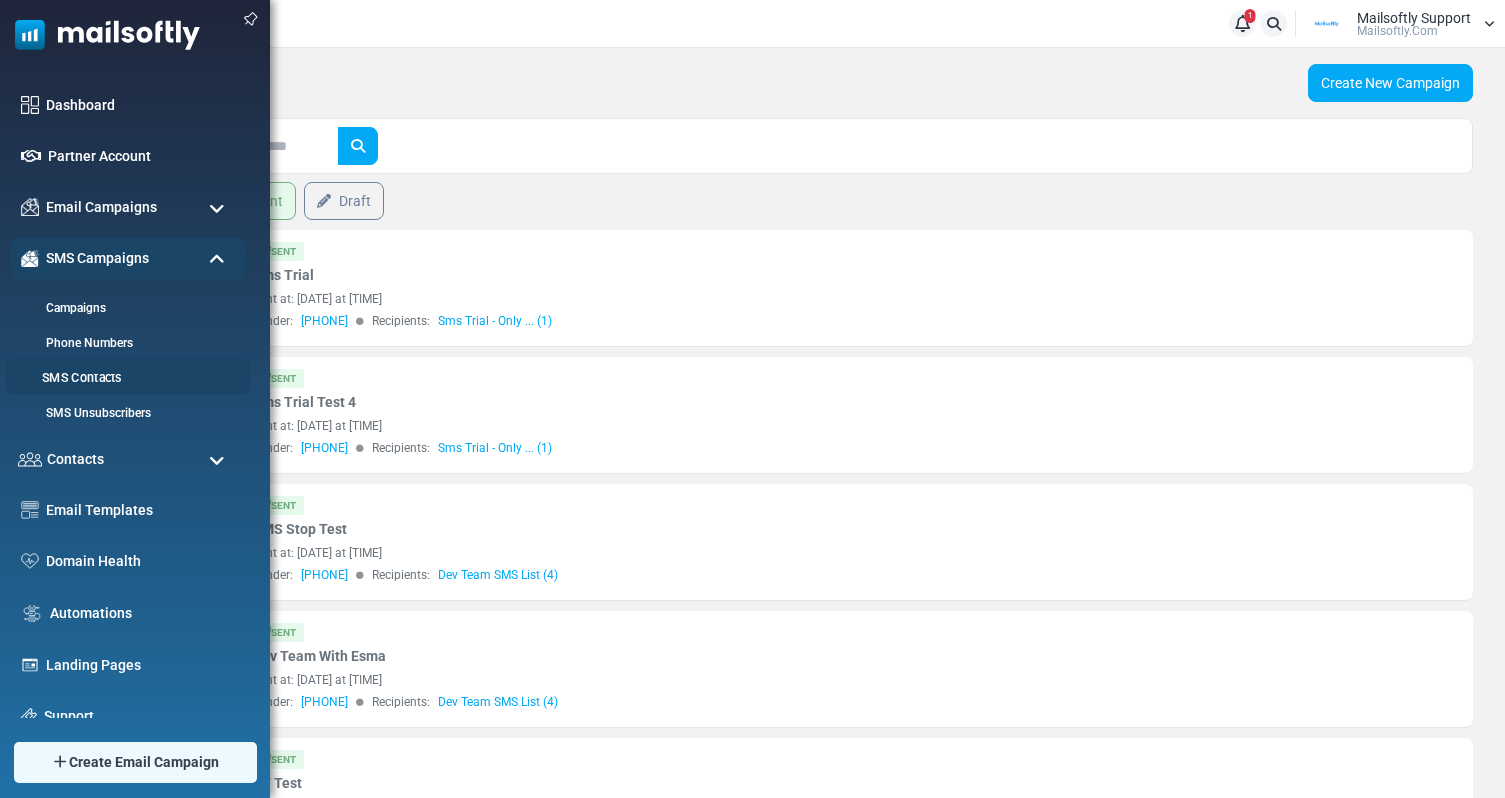 click on "SMS Contacts" at bounding box center (125, 378) 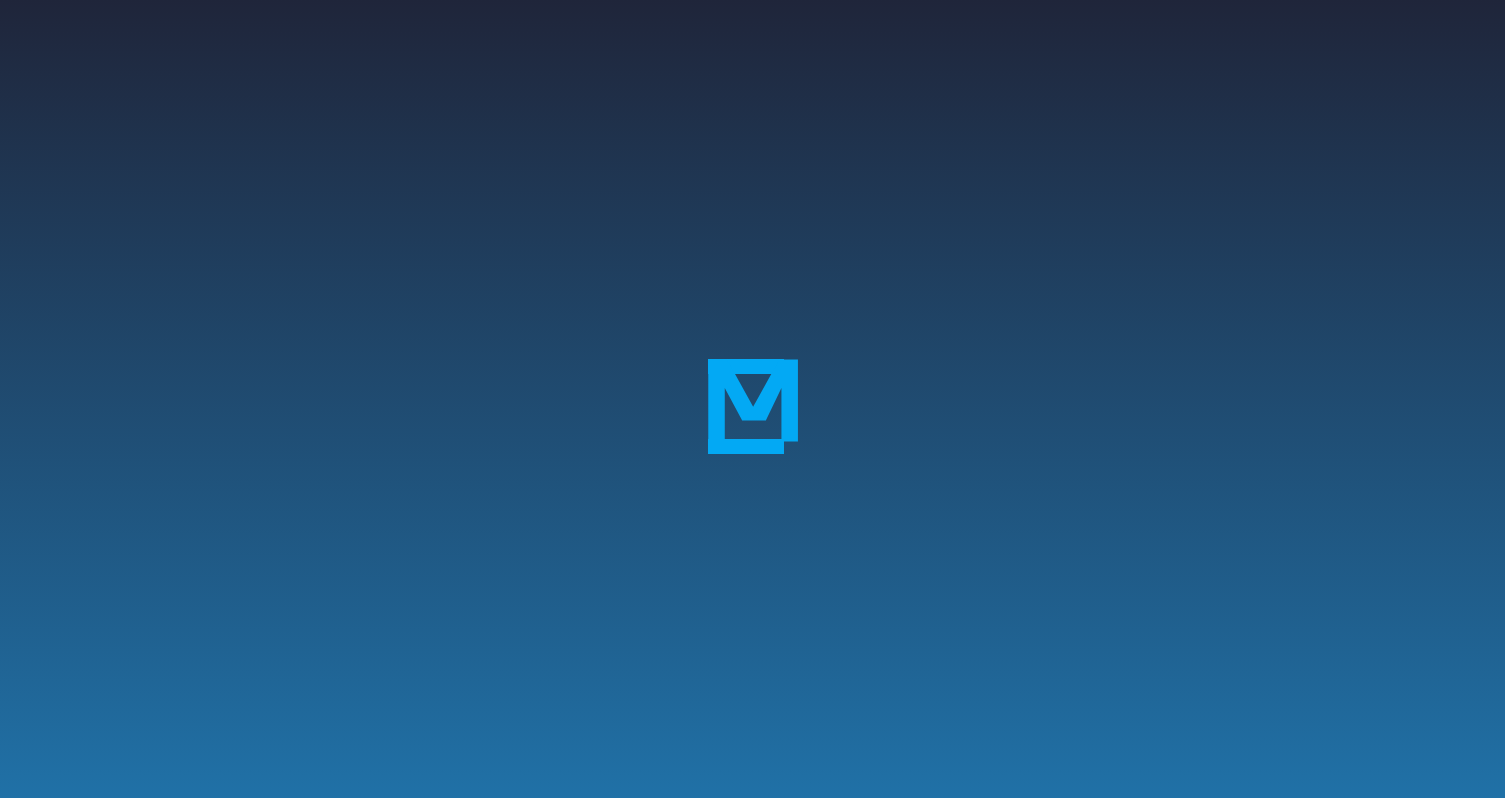 scroll, scrollTop: 0, scrollLeft: 0, axis: both 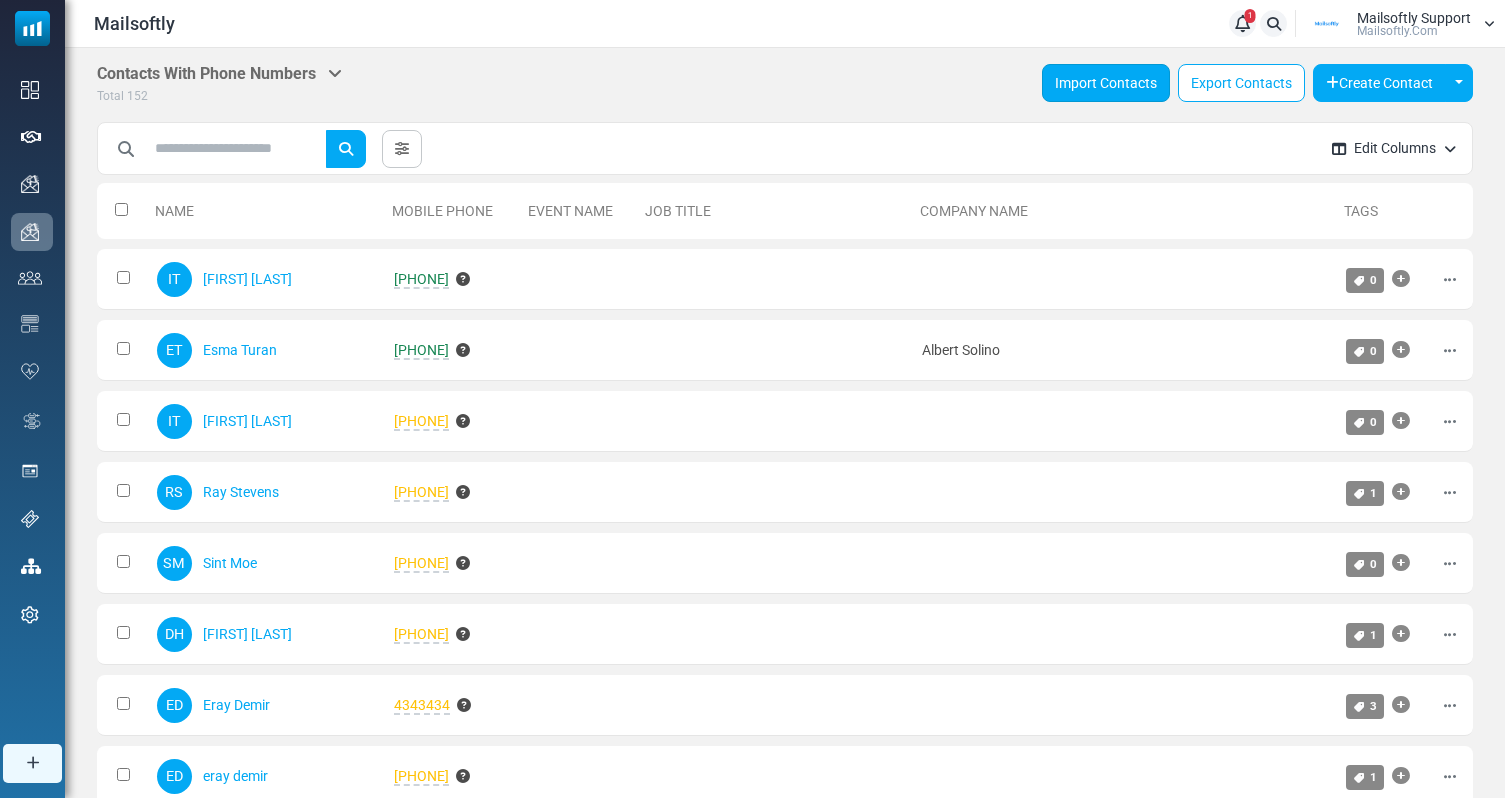 click on "Import Contacts" at bounding box center [1106, 83] 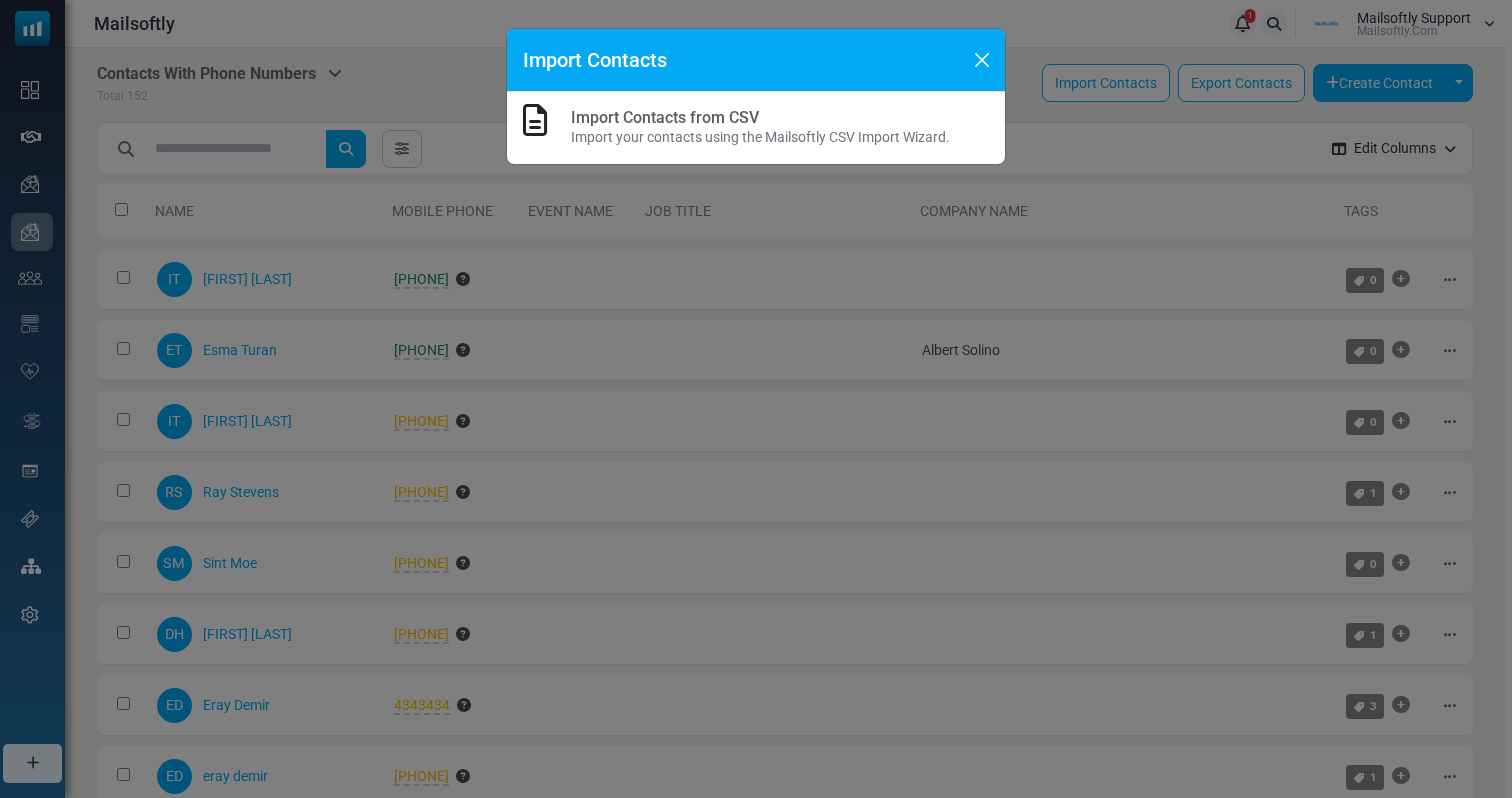click on "Import Contacts from CSV" at bounding box center (665, 117) 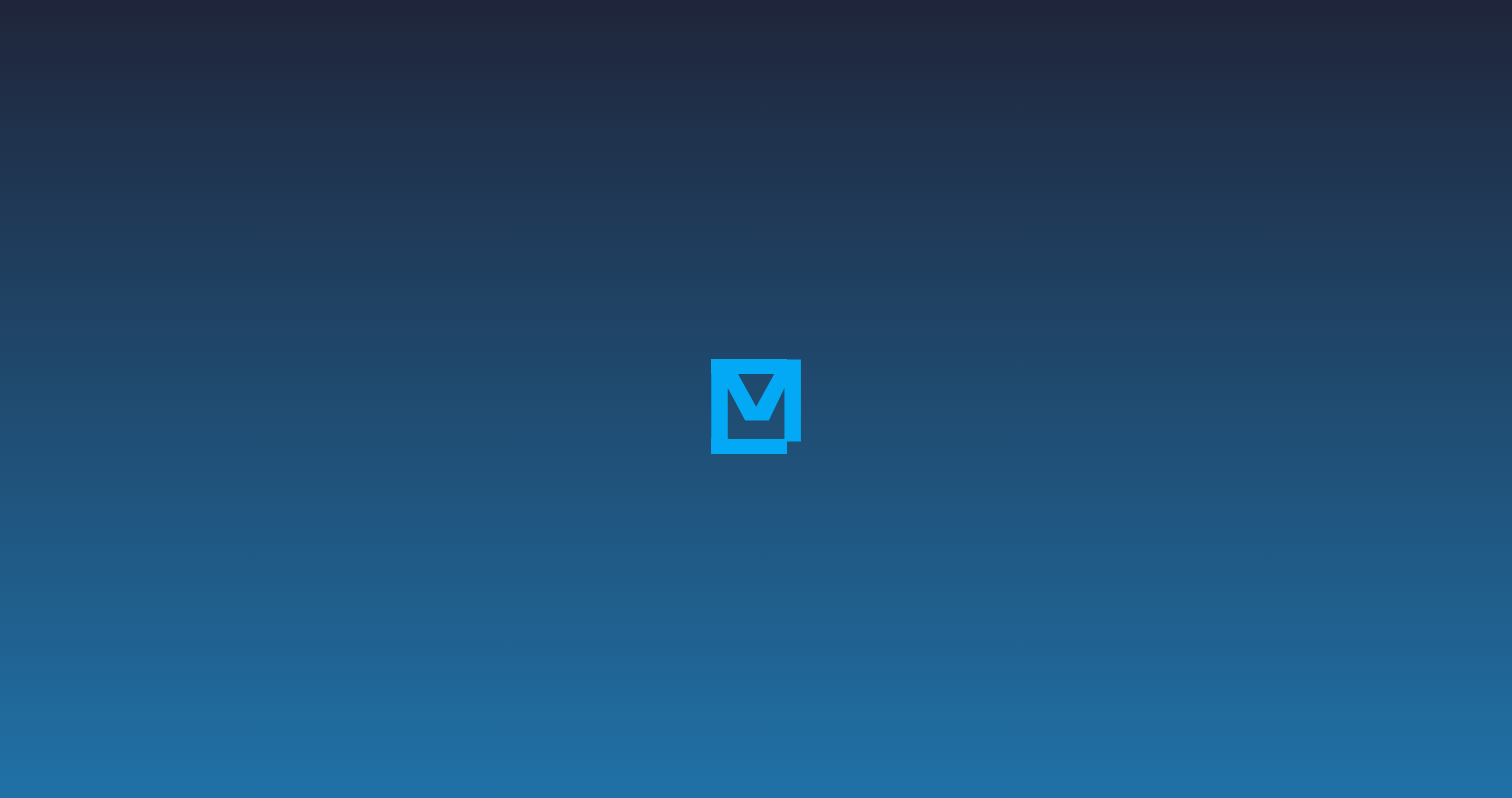 scroll, scrollTop: 0, scrollLeft: 0, axis: both 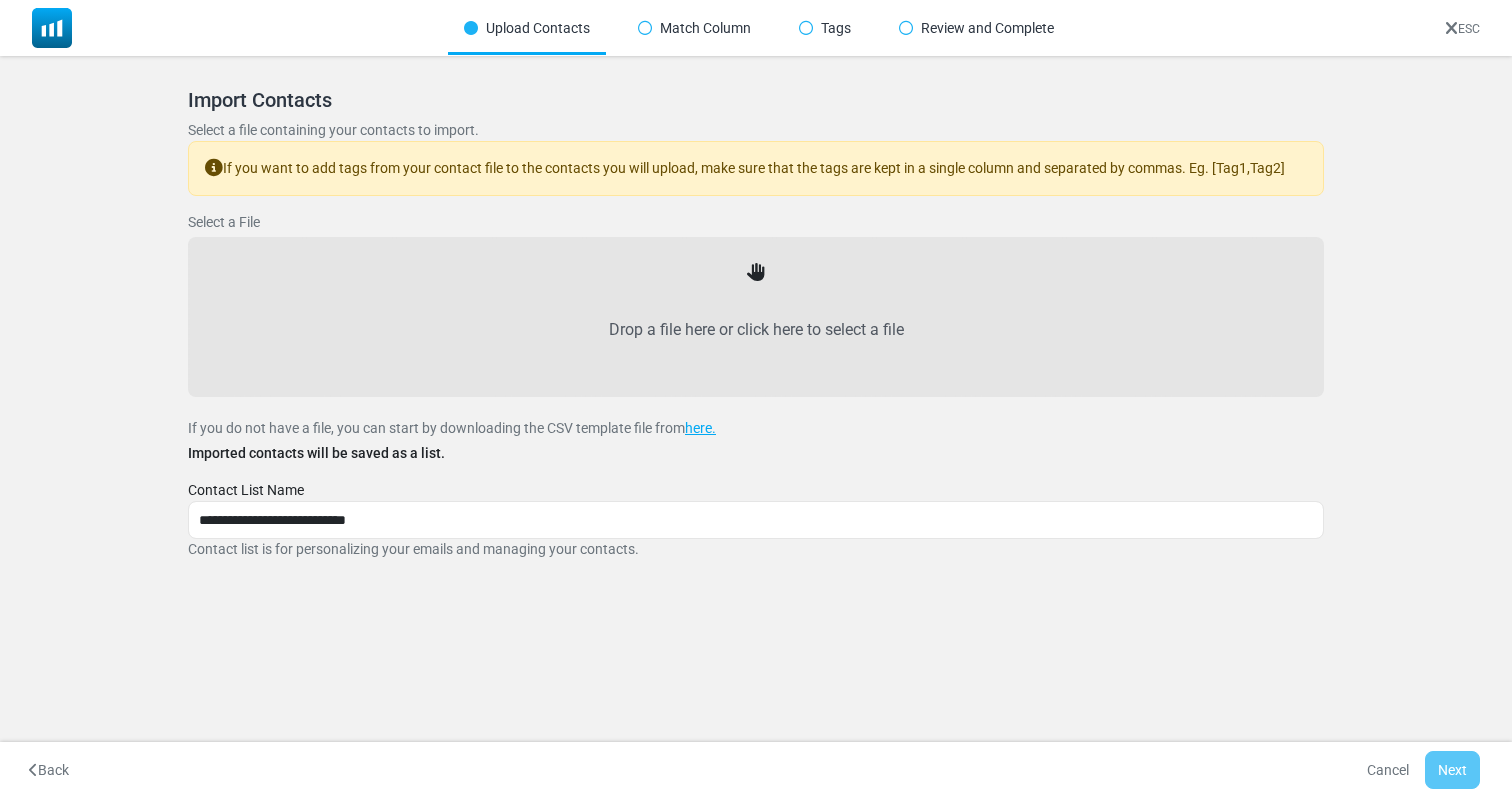 click on "If you want to add tags from your contact file to the contacts you will upload, make sure that the tags are kept in a single column and separated by commas. Eg. [Tag1,Tag2]" at bounding box center (756, 168) 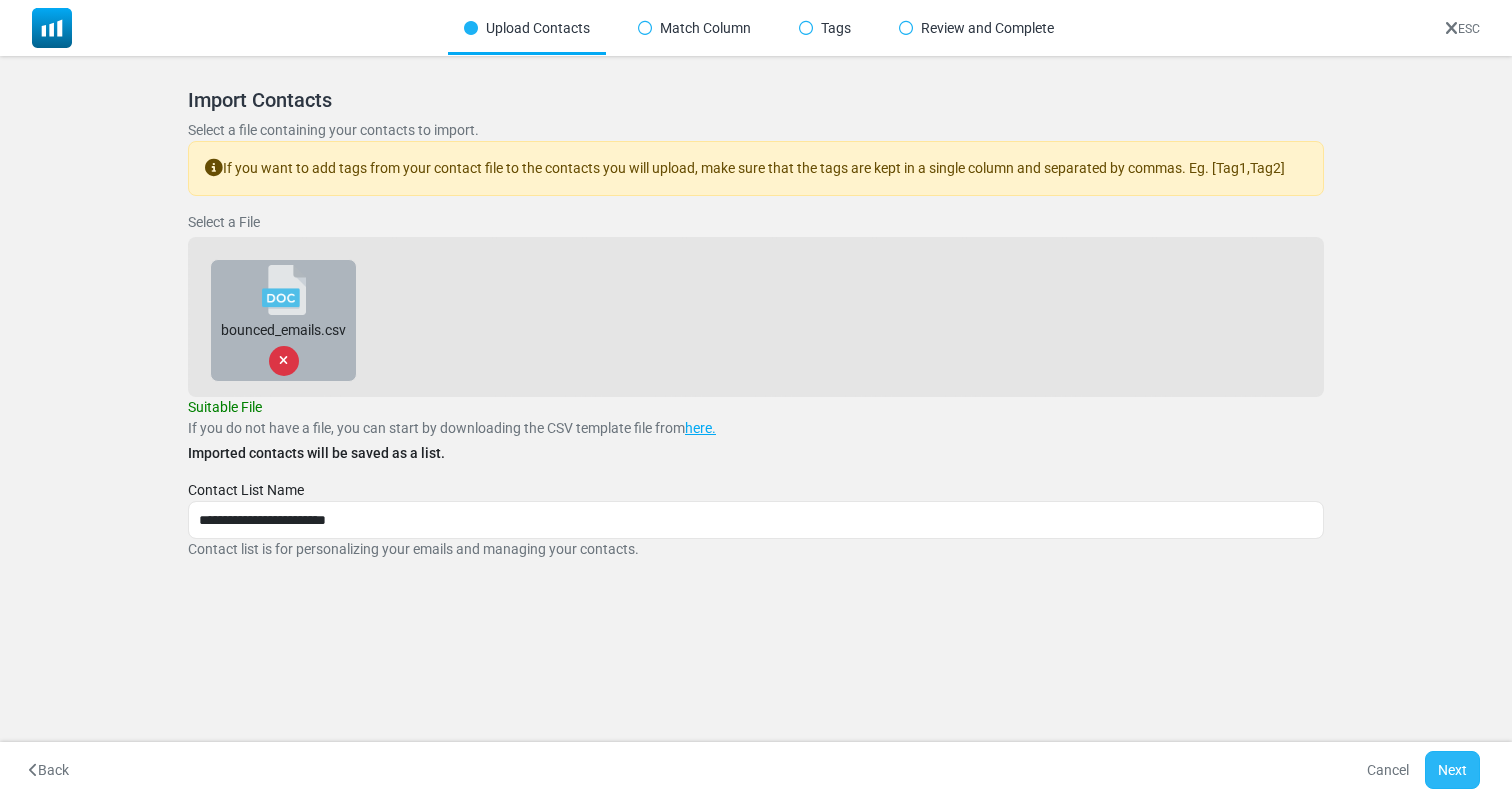 click on "Next" at bounding box center (1452, 770) 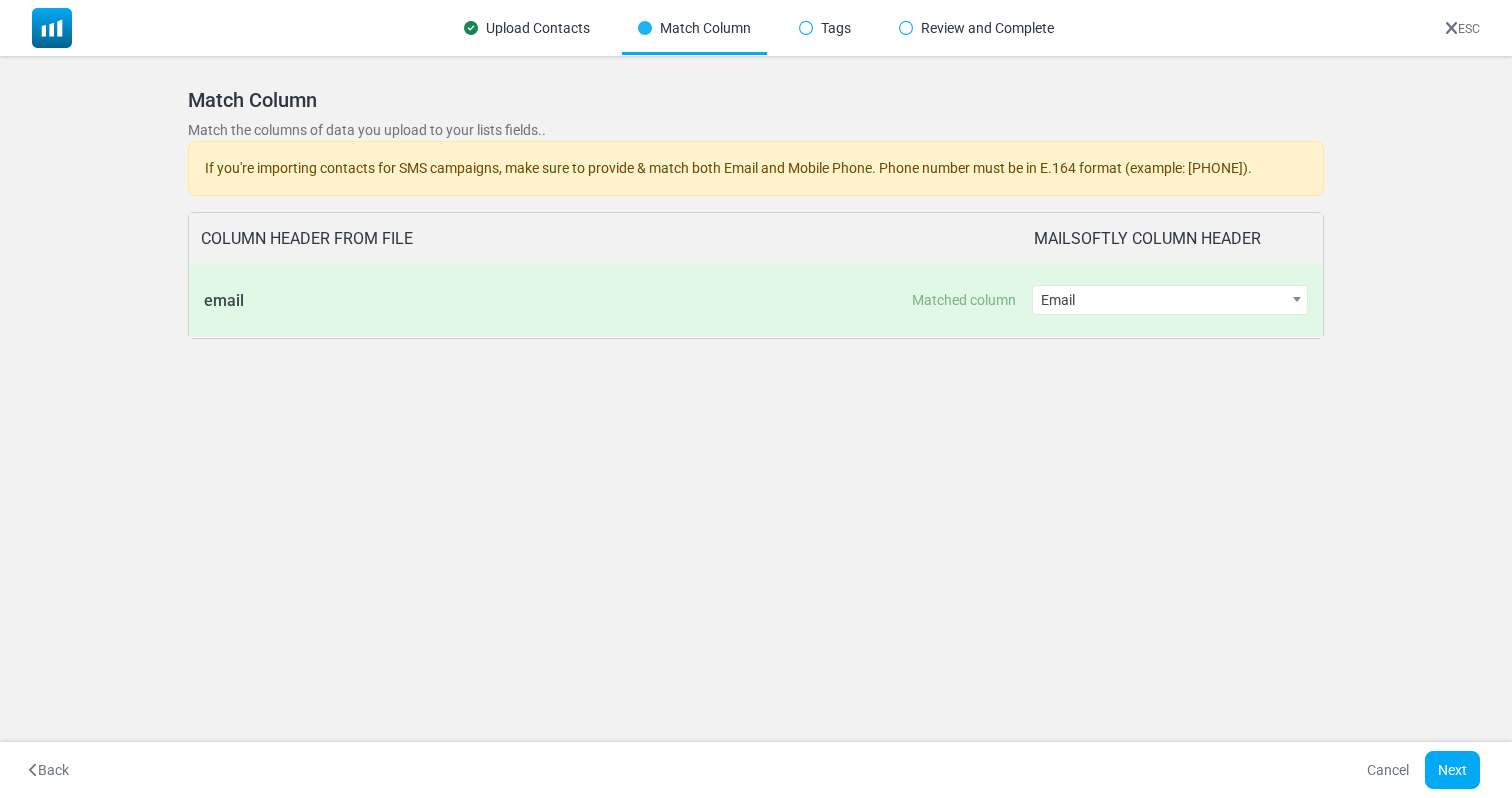 drag, startPoint x: 325, startPoint y: 184, endPoint x: 511, endPoint y: 177, distance: 186.13167 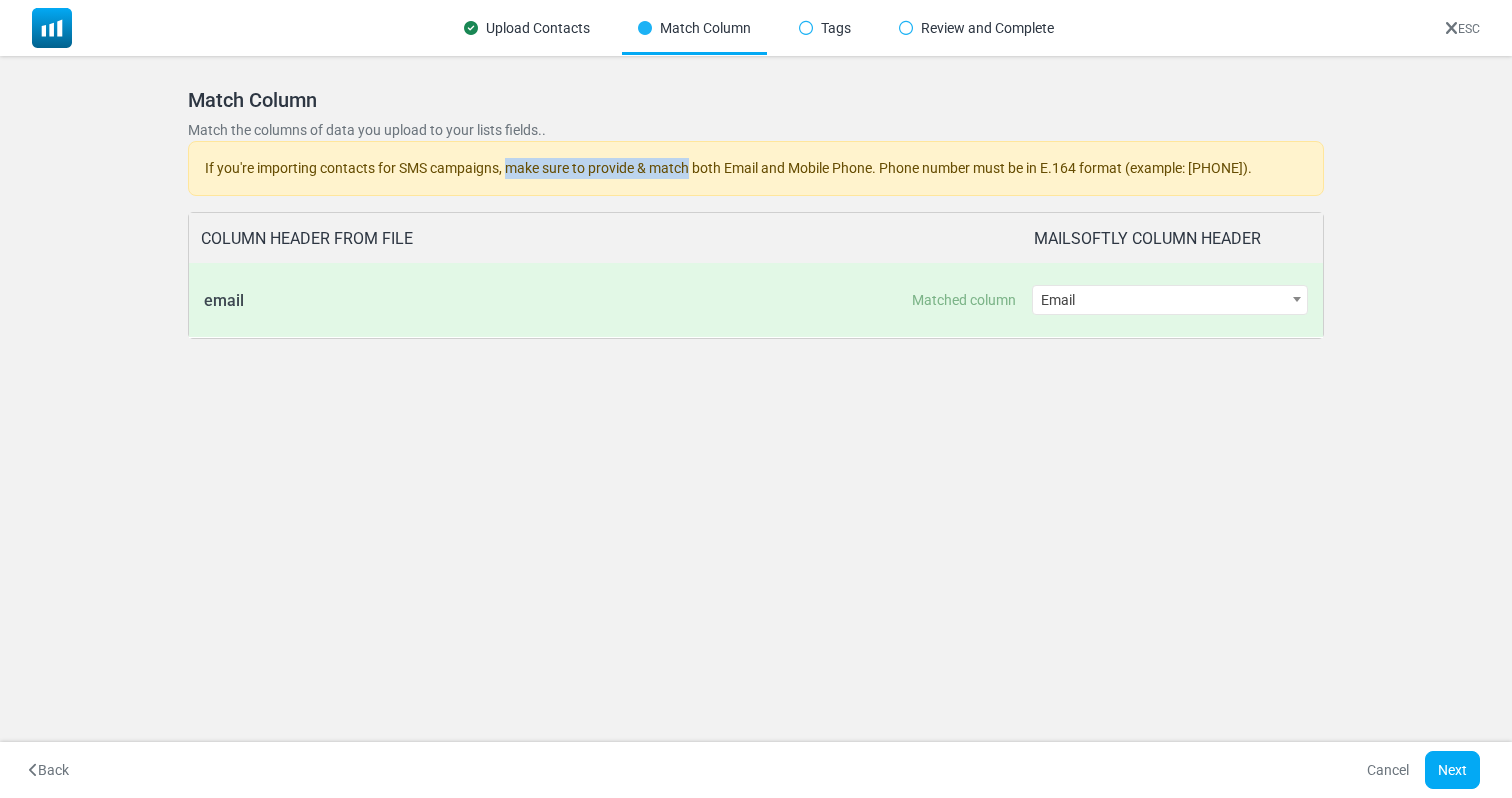 drag, startPoint x: 511, startPoint y: 177, endPoint x: 682, endPoint y: 177, distance: 171 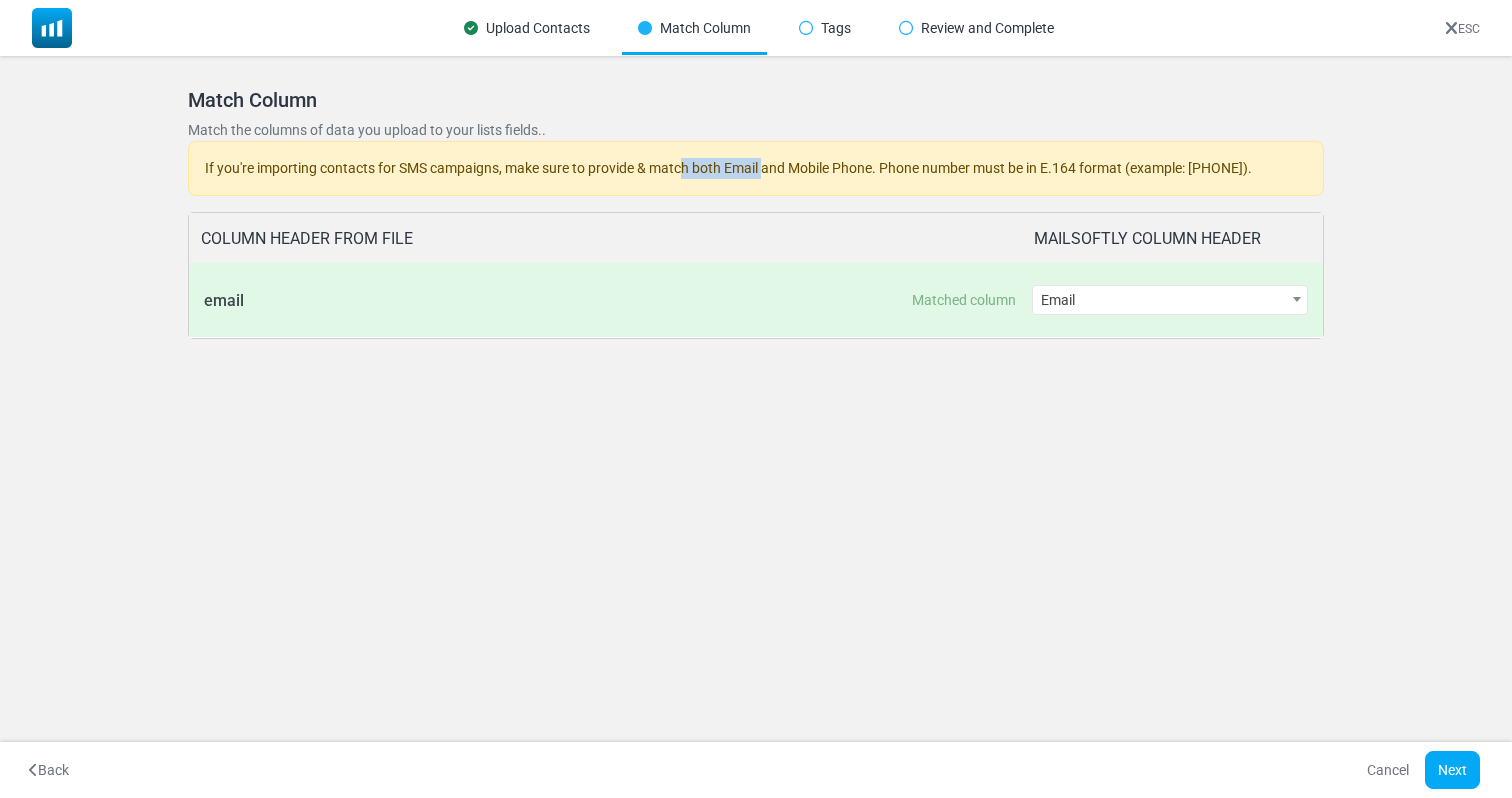drag, startPoint x: 766, startPoint y: 169, endPoint x: 683, endPoint y: 169, distance: 83 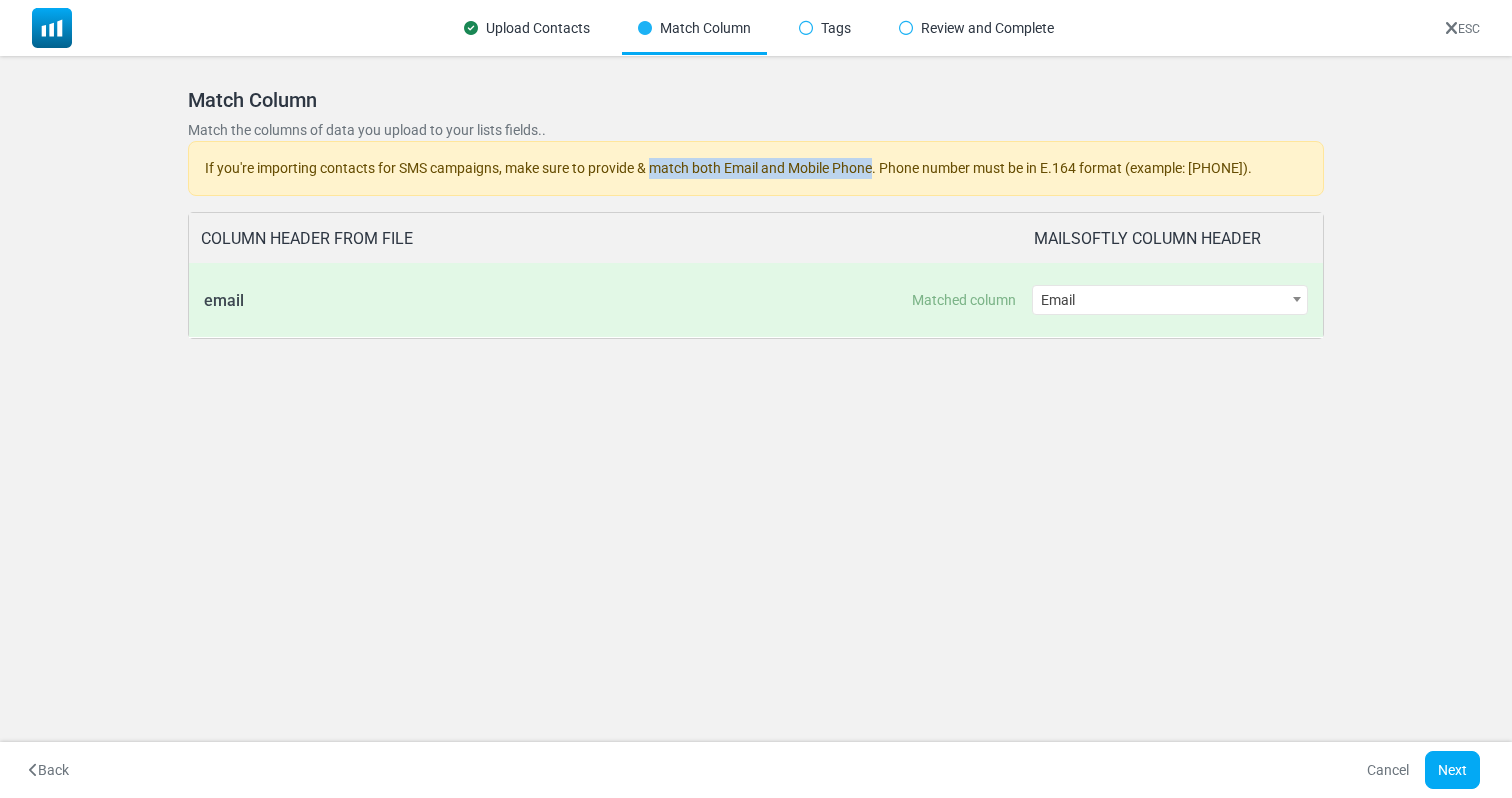 drag, startPoint x: 684, startPoint y: 169, endPoint x: 892, endPoint y: 169, distance: 208 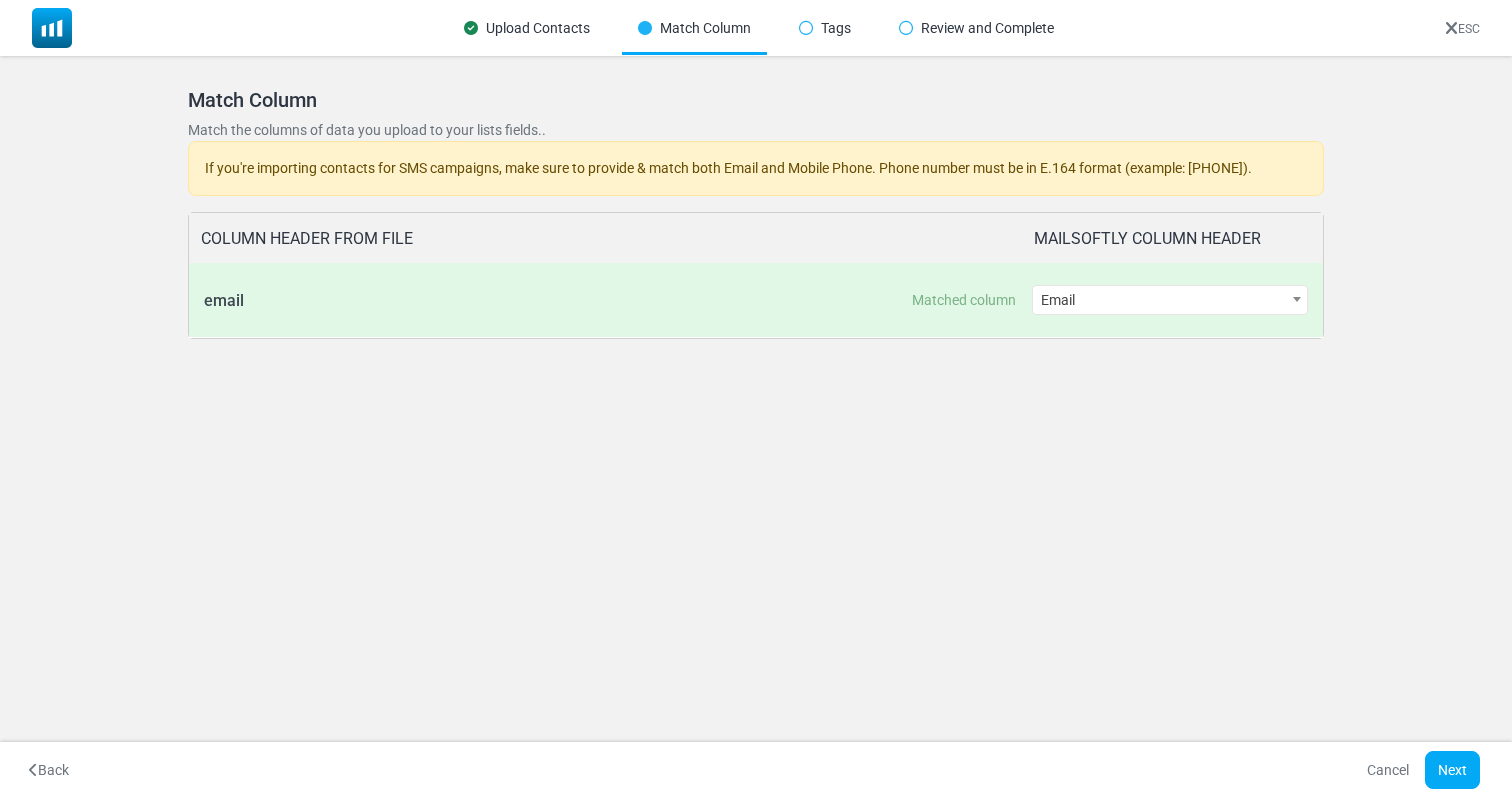 click on "If you're importing contacts for SMS campaigns, make sure to provide & match both Email and Mobile Phone. Phone number must be in E.164 format (example: +12025550123)." at bounding box center [756, 168] 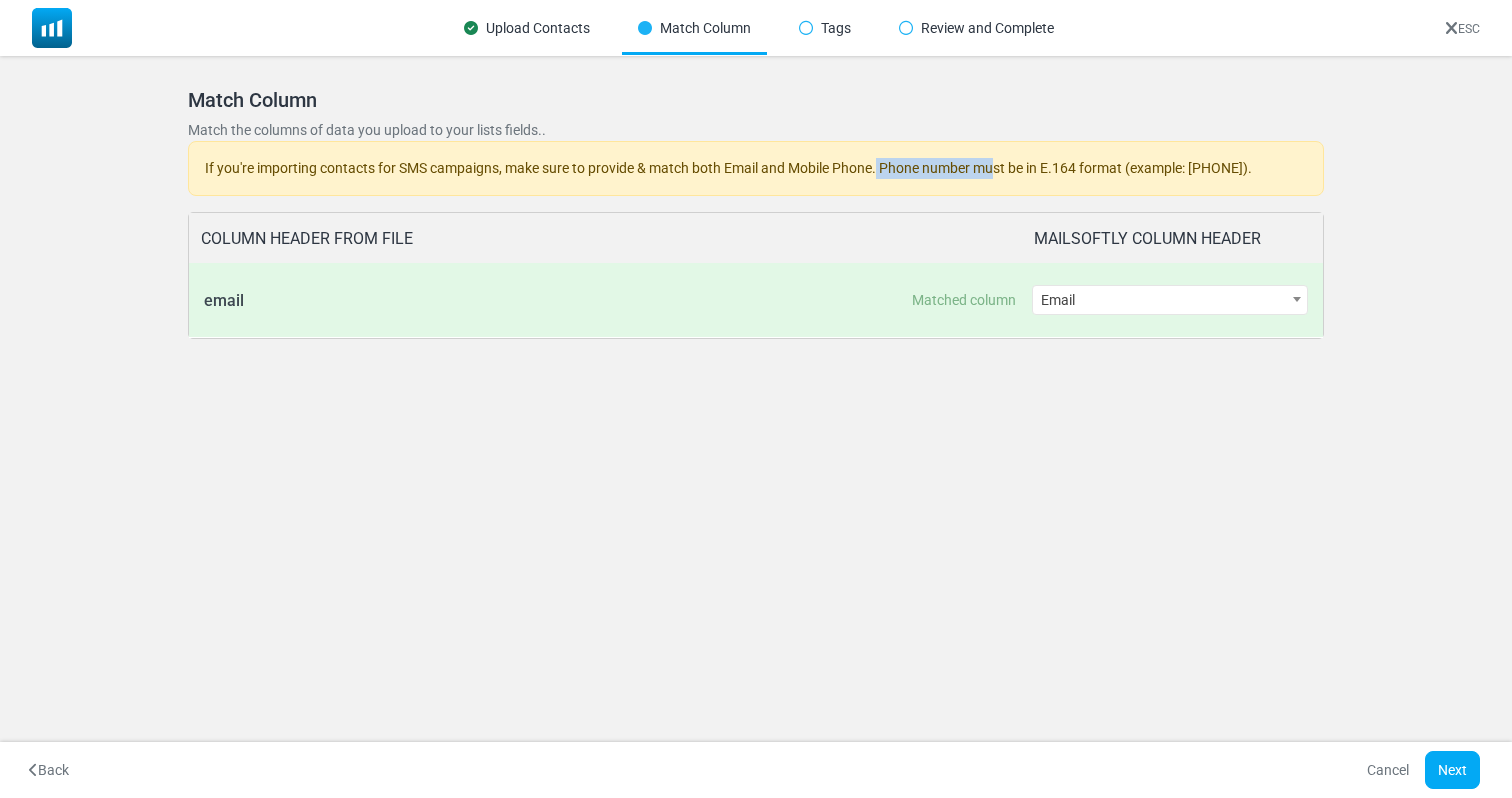 drag, startPoint x: 880, startPoint y: 169, endPoint x: 997, endPoint y: 169, distance: 117 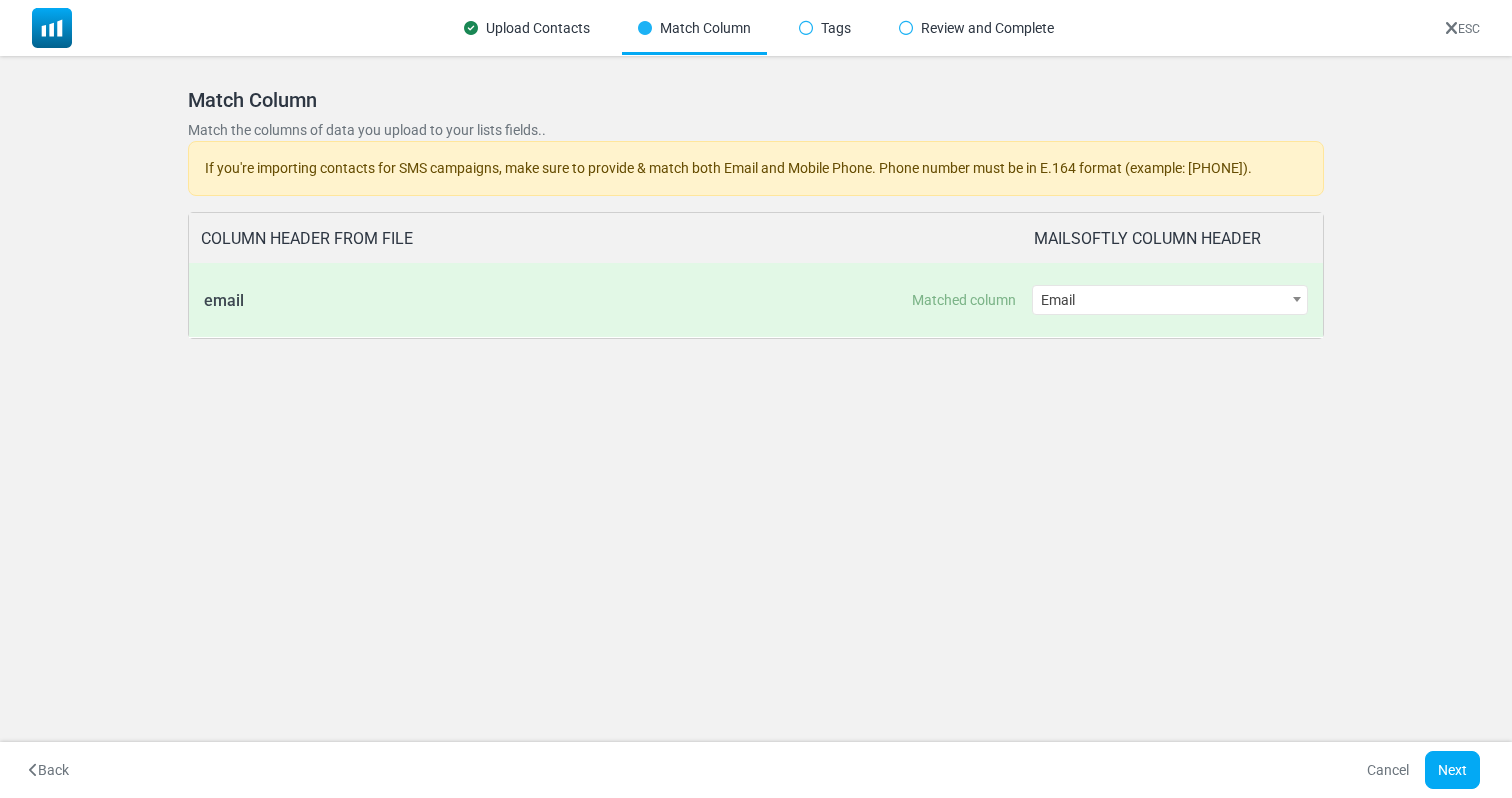click on "If you're importing contacts for SMS campaigns, make sure to provide & match both Email and Mobile Phone. Phone number must be in E.164 format (example: +12025550123)." at bounding box center (756, 168) 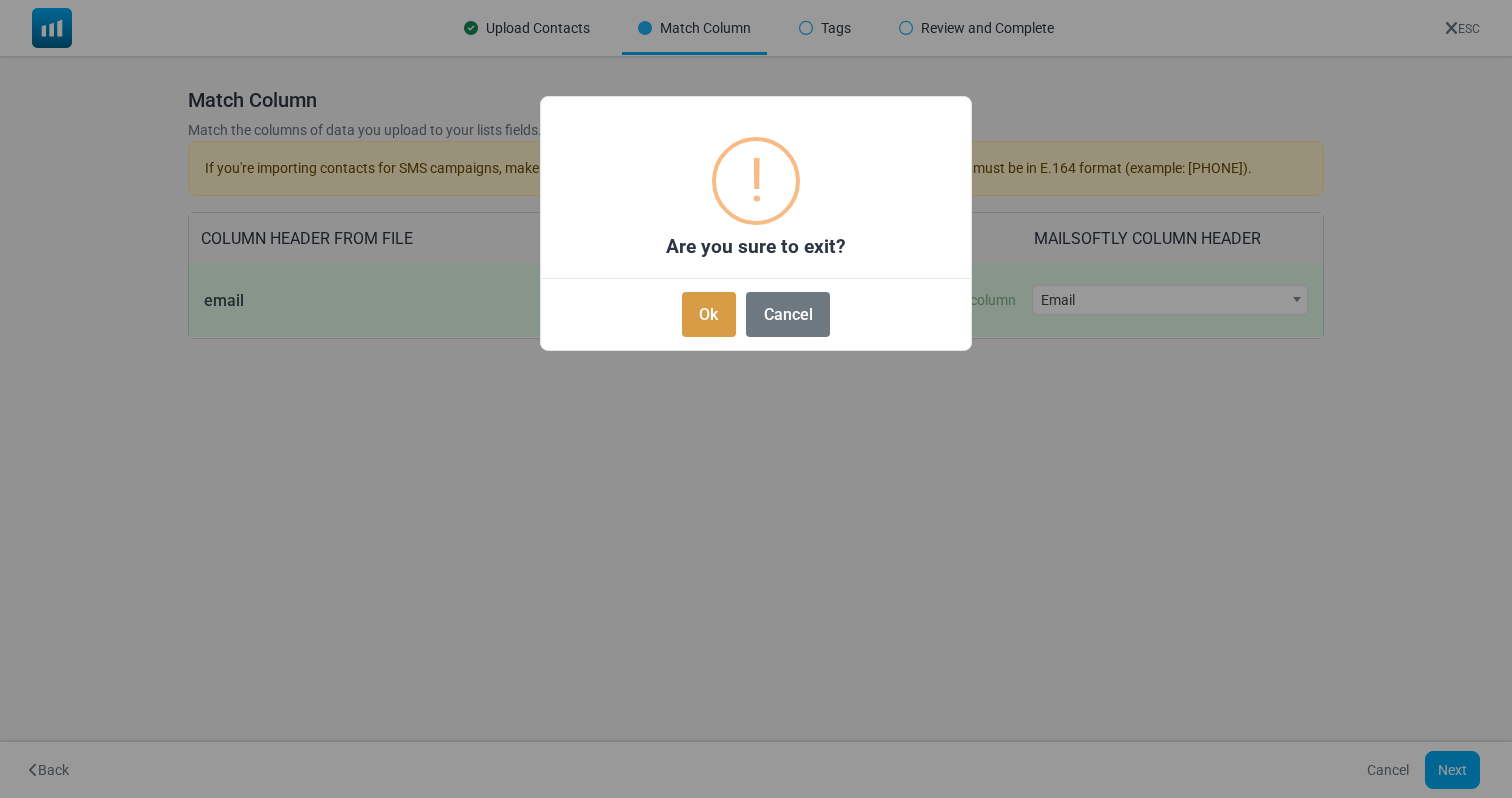 click on "Ok" at bounding box center [709, 314] 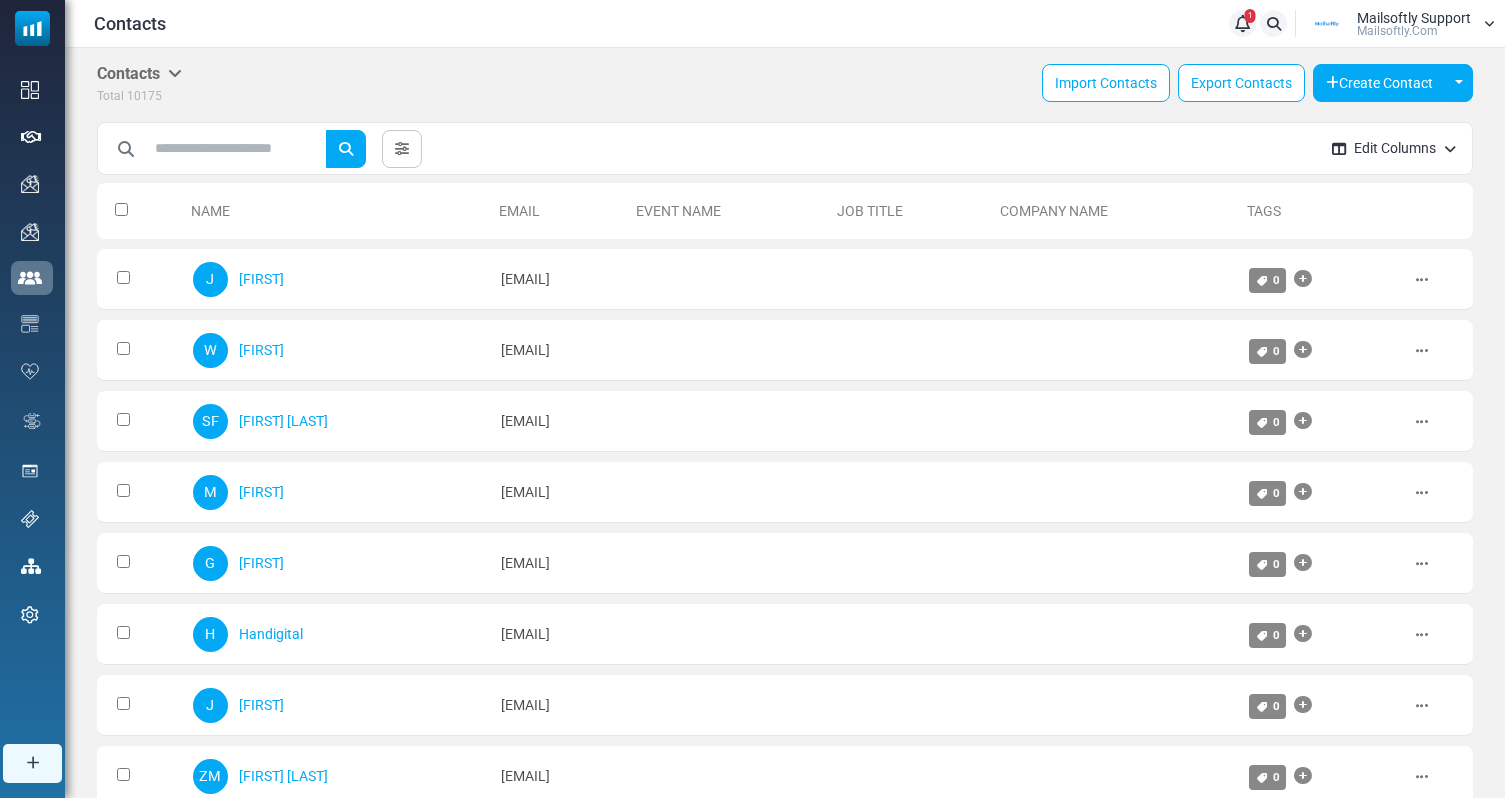 scroll, scrollTop: 0, scrollLeft: 0, axis: both 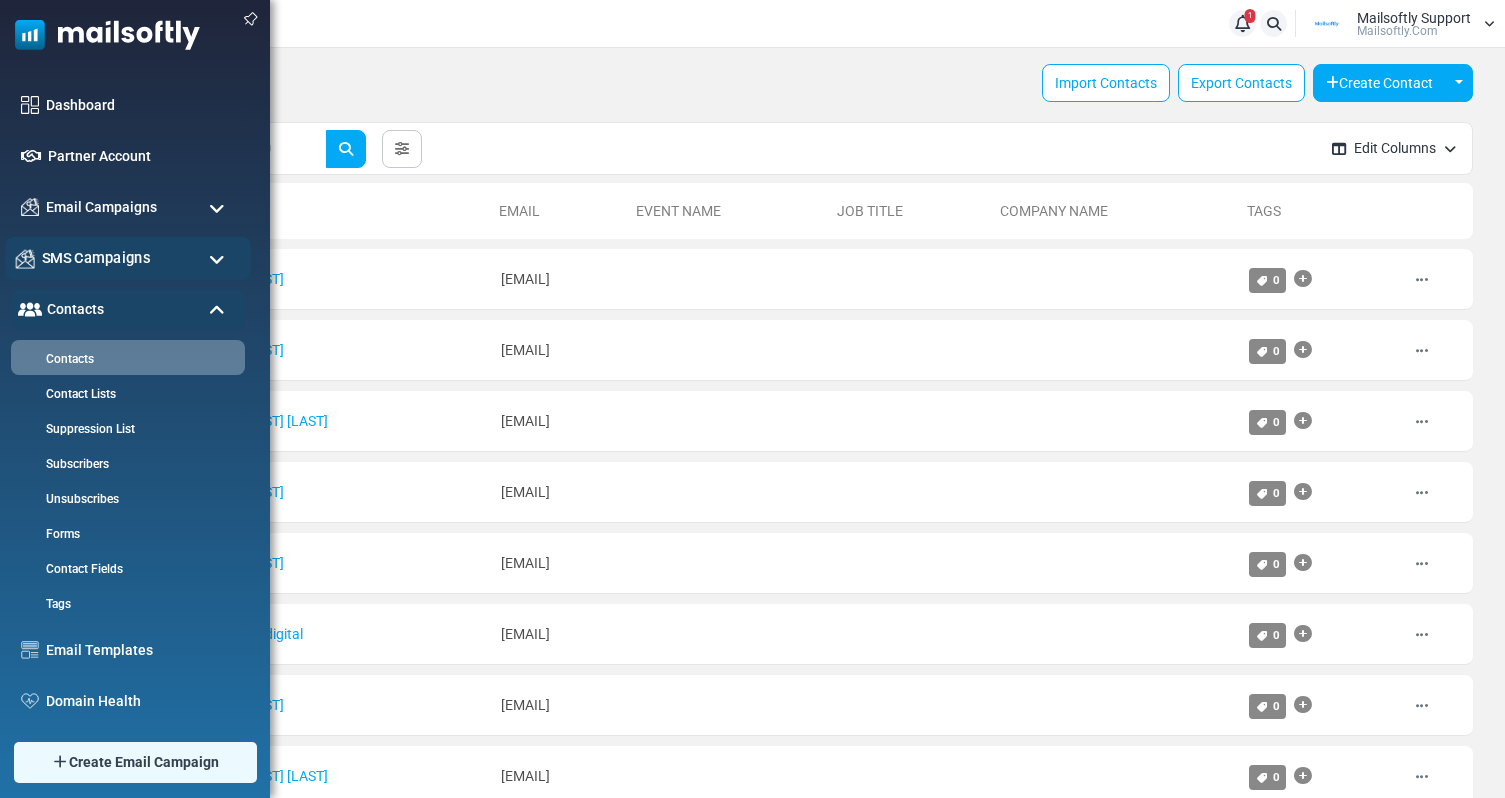 click on "SMS Campaigns" at bounding box center [128, 258] 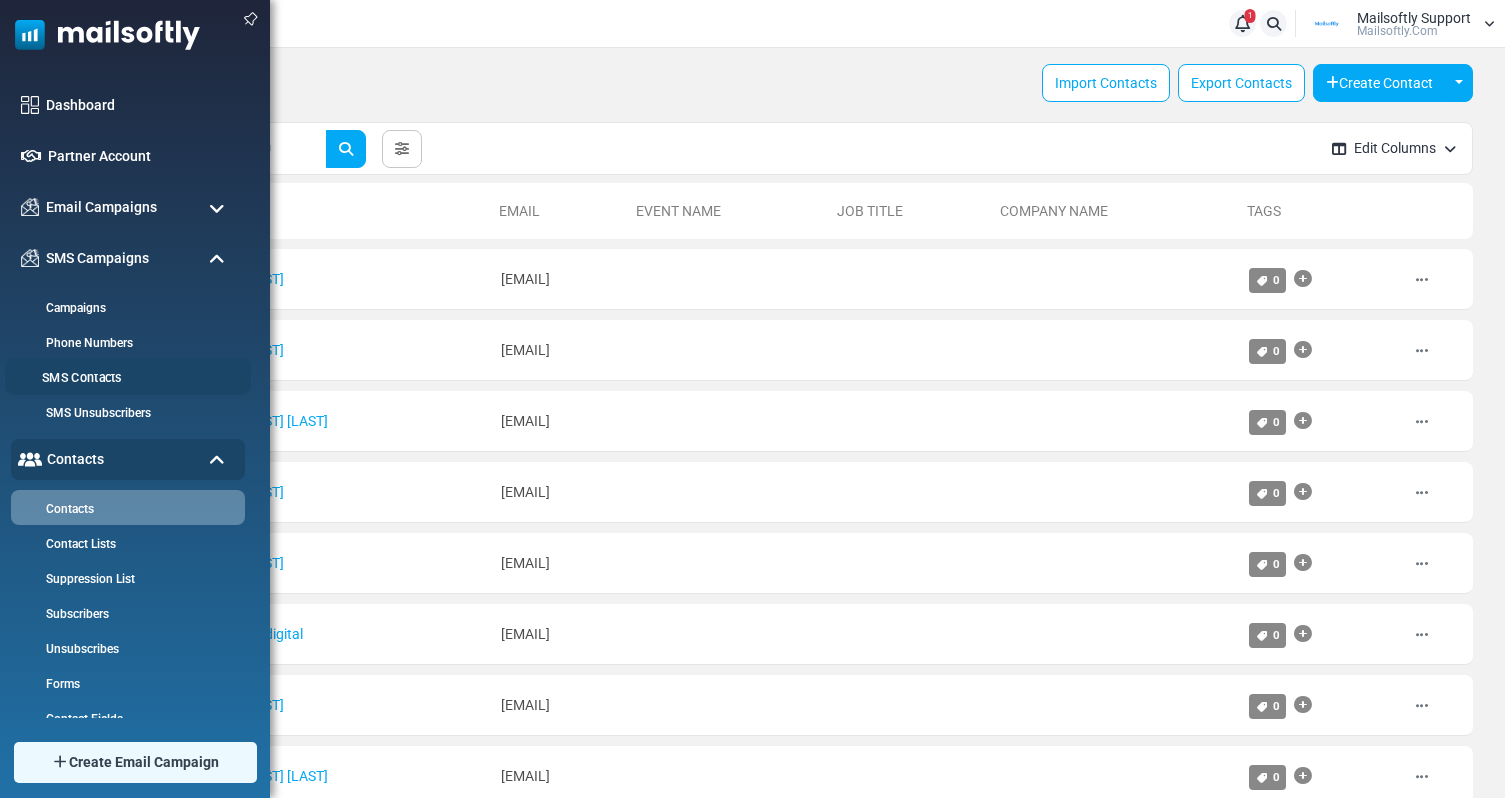 click on "SMS Contacts" at bounding box center (125, 378) 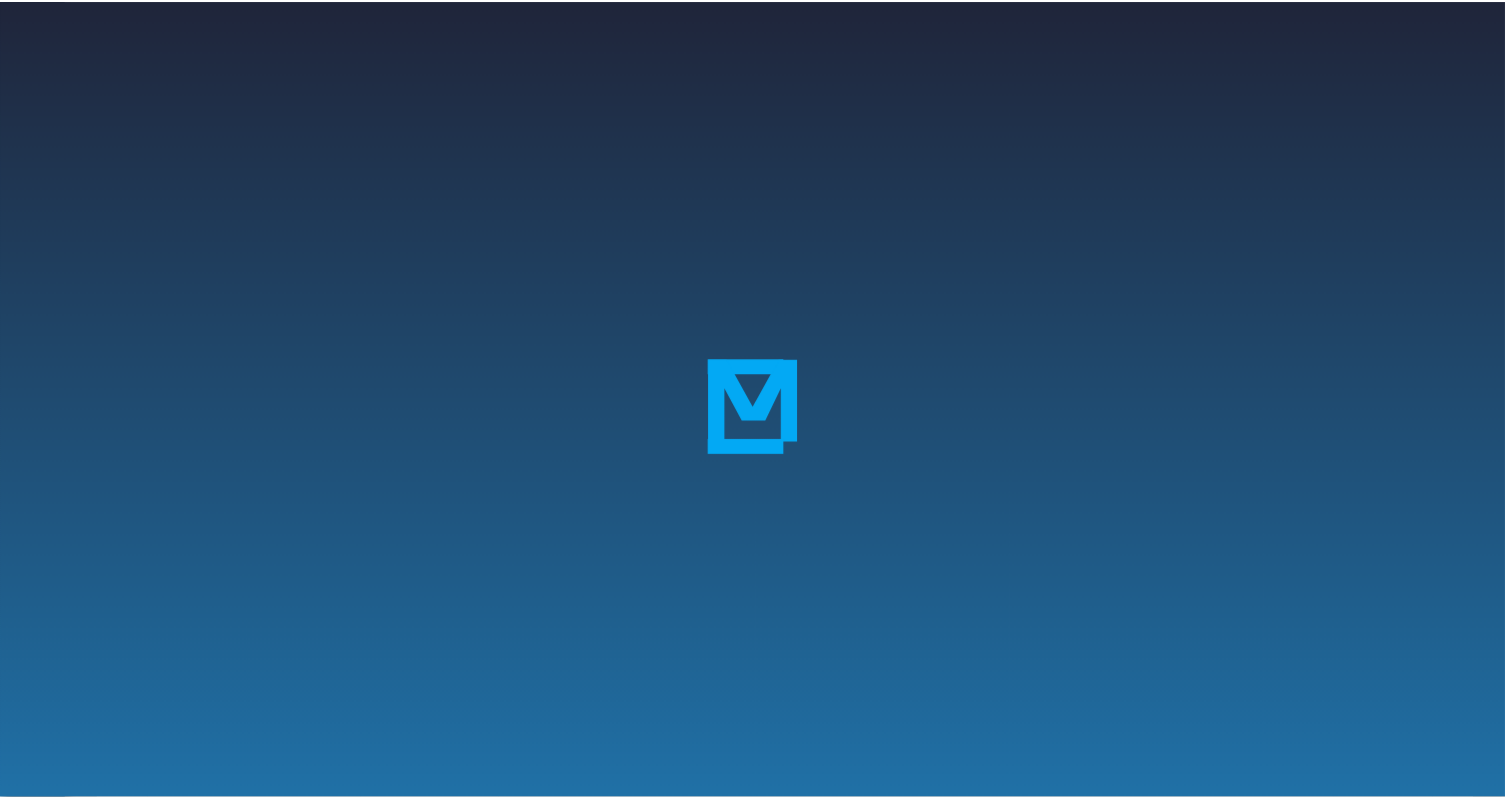 scroll, scrollTop: 0, scrollLeft: 0, axis: both 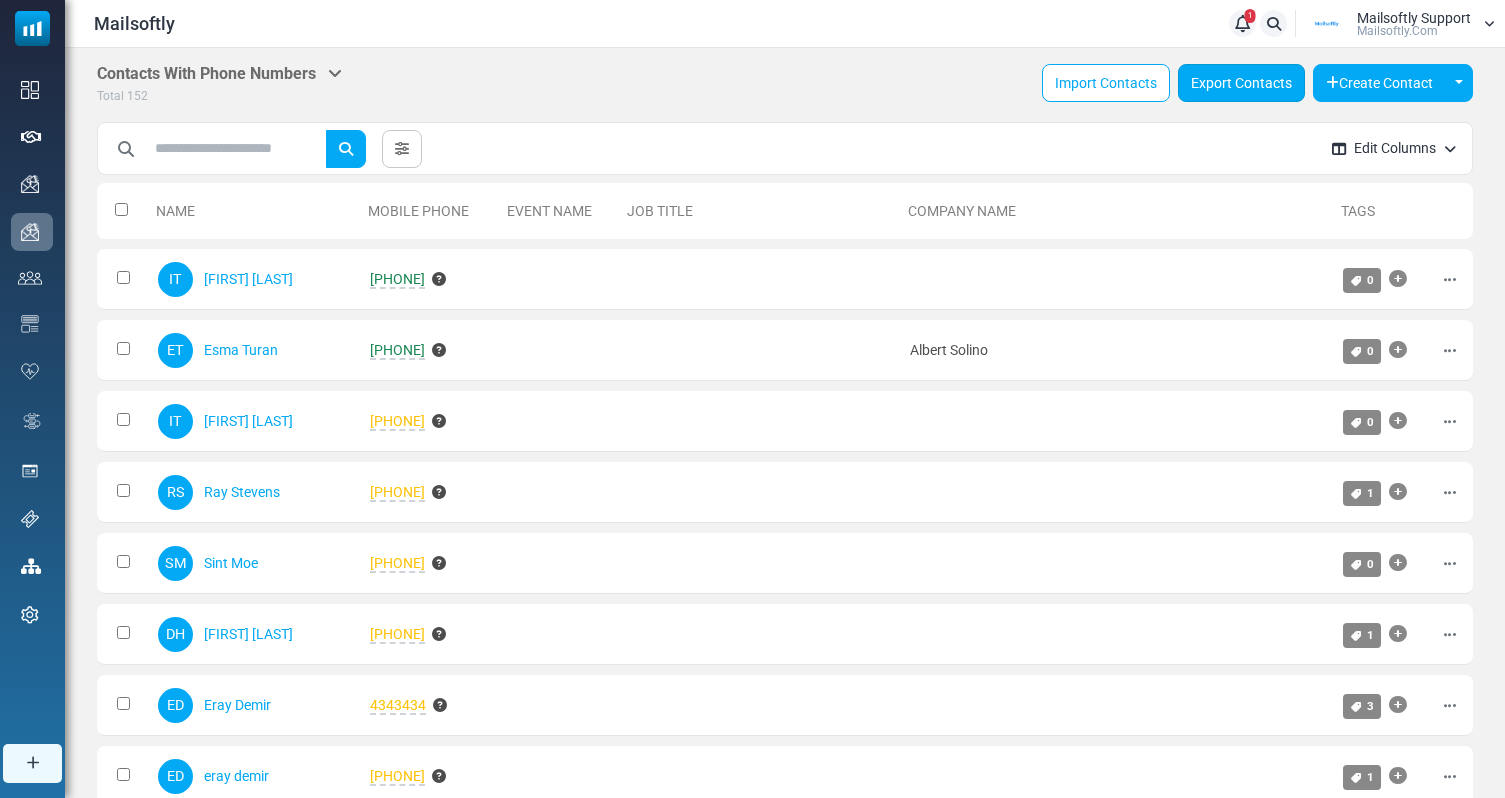 click on "Export Contacts" at bounding box center (1241, 83) 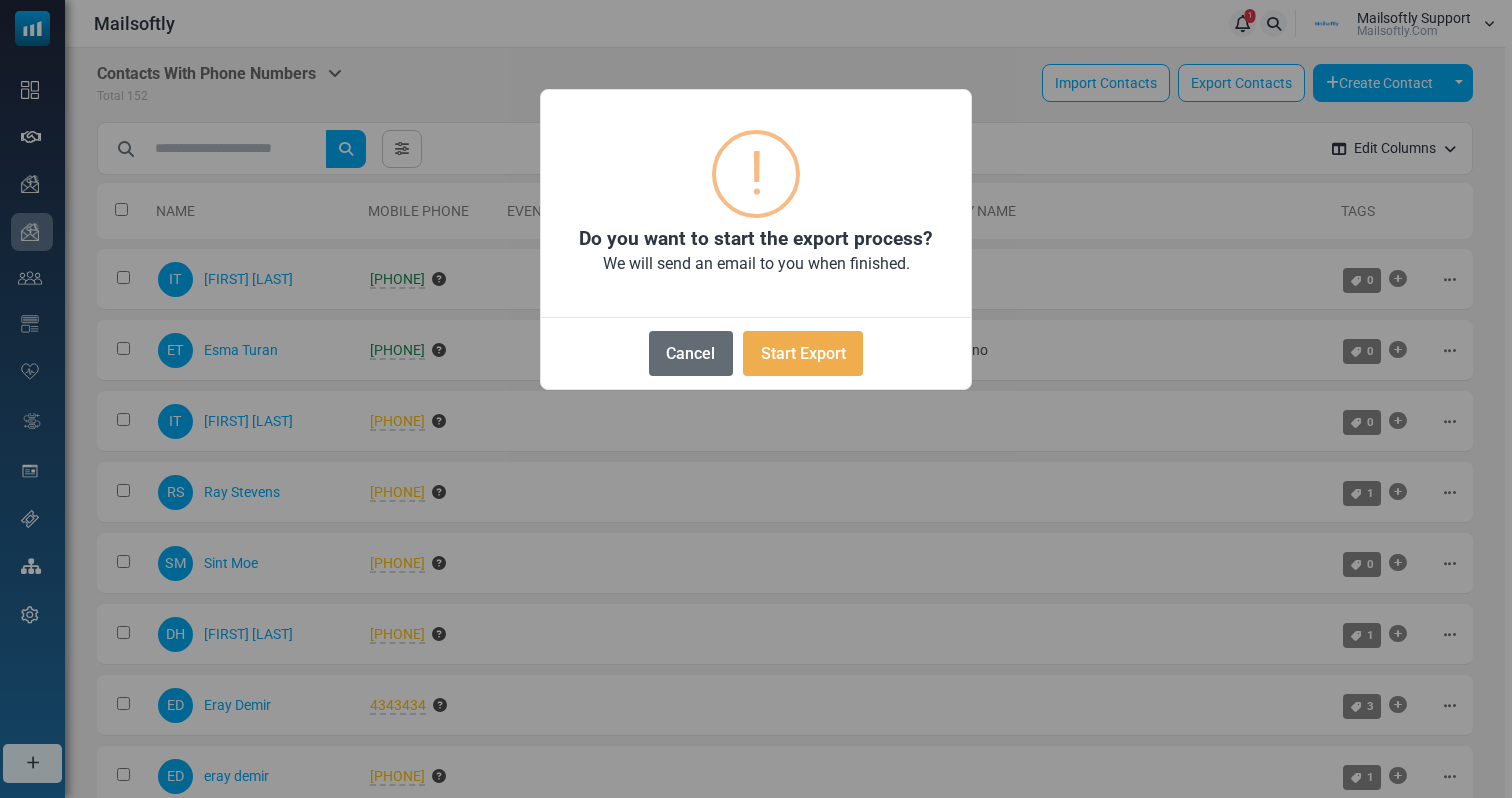 click on "Cancel" at bounding box center (691, 353) 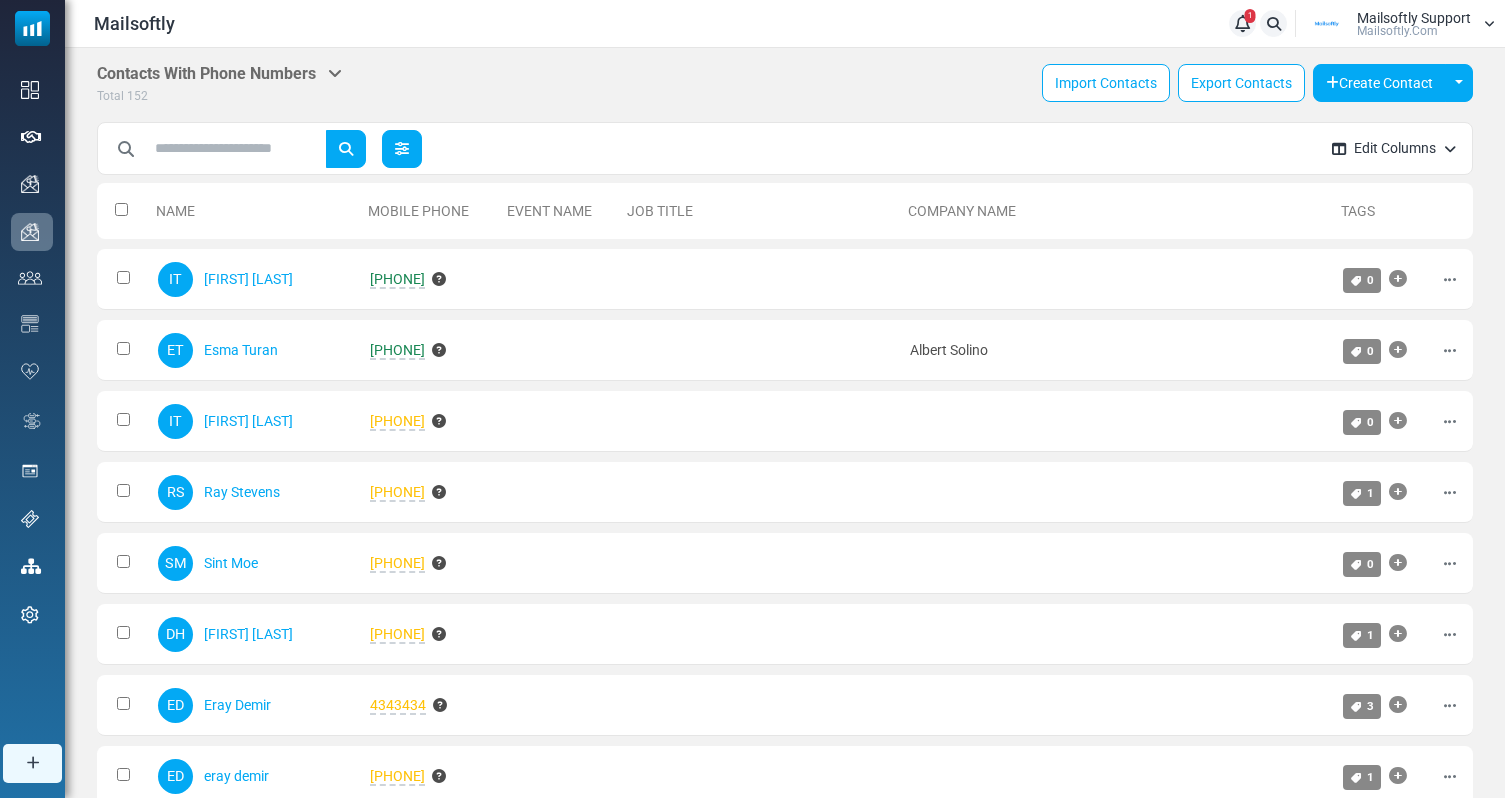 click at bounding box center (402, 149) 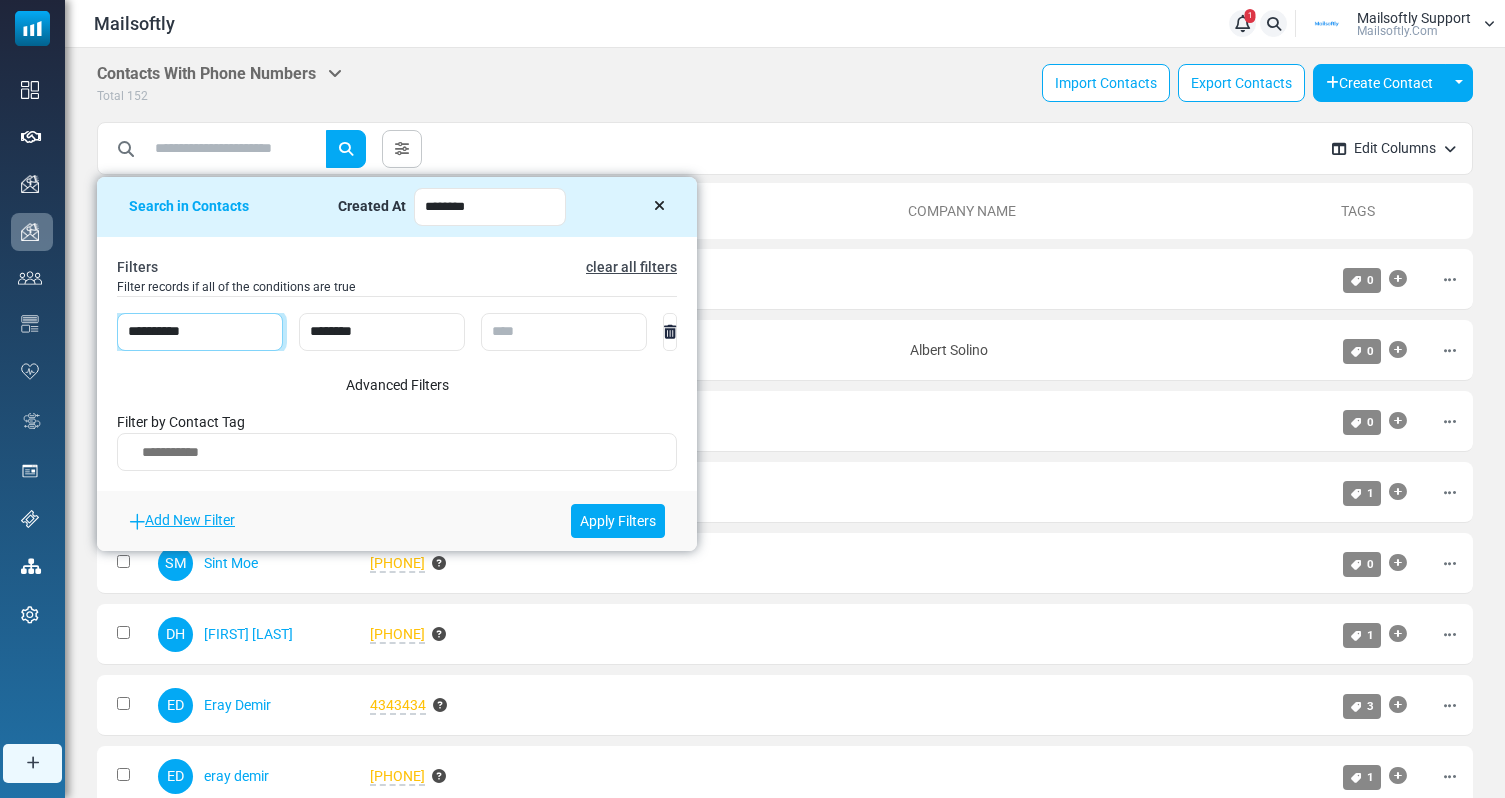 click on "**********" at bounding box center [200, 332] 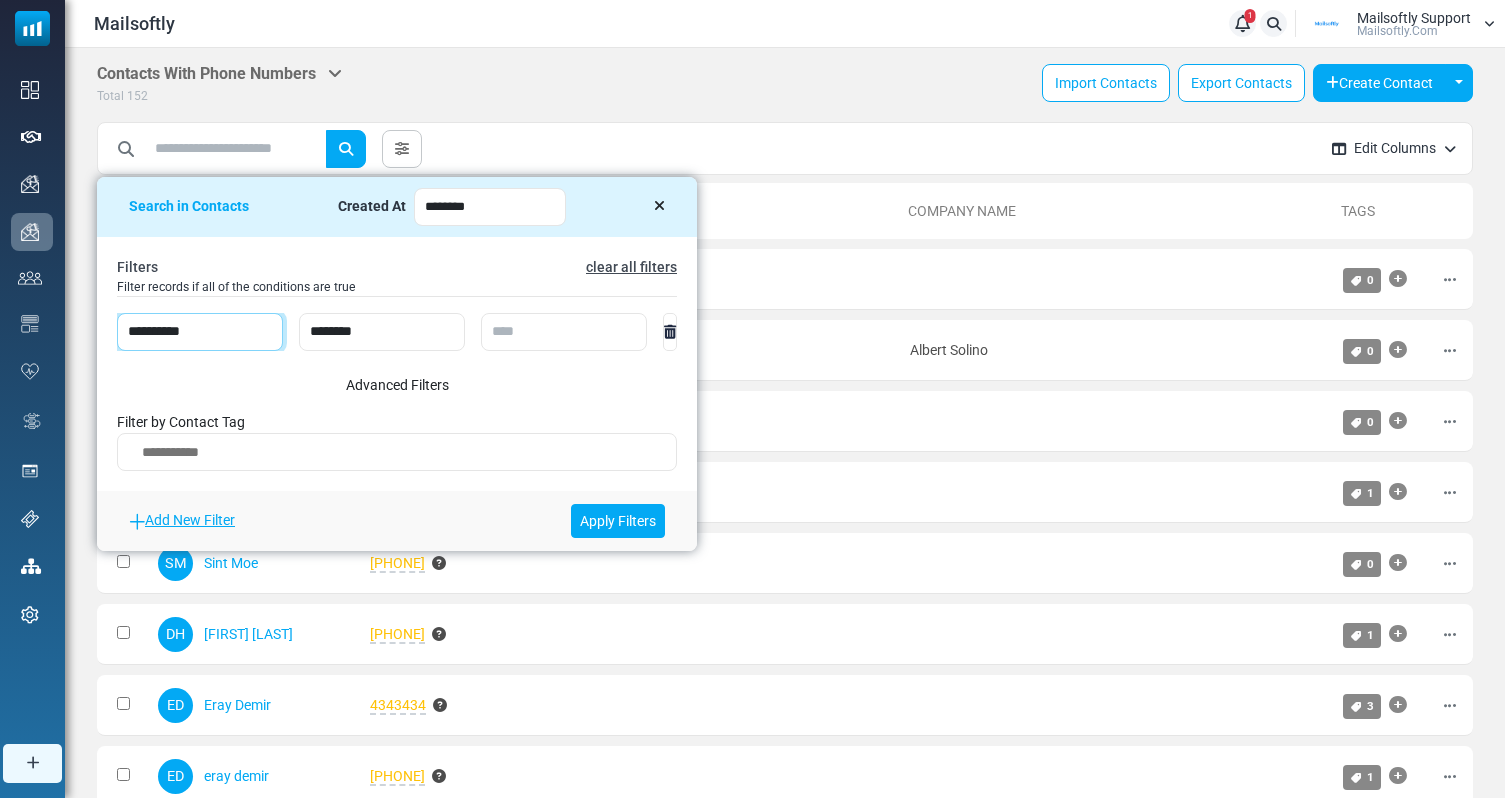 click on "**********" at bounding box center (200, 332) 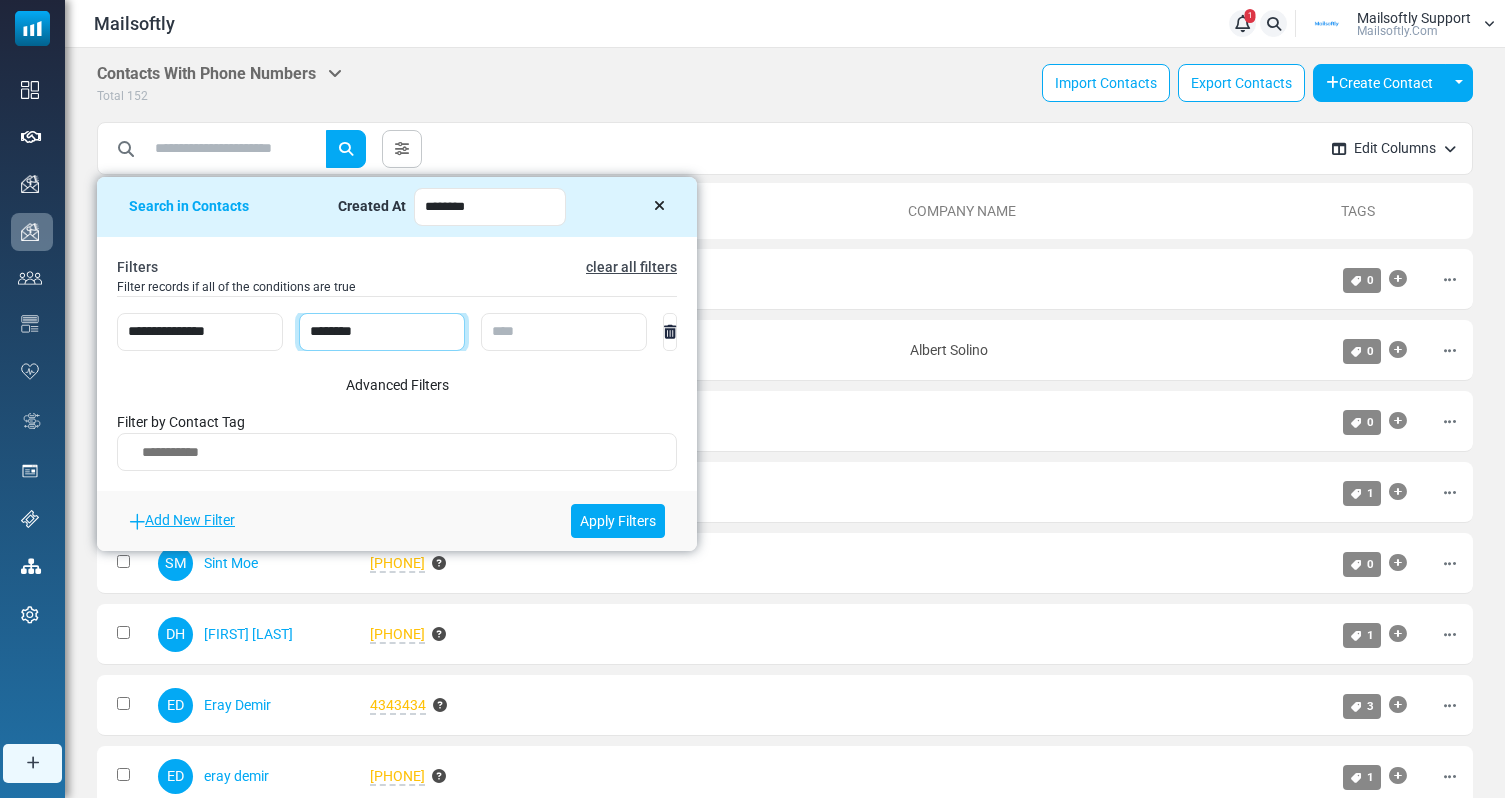 click on "**********" at bounding box center (382, 332) 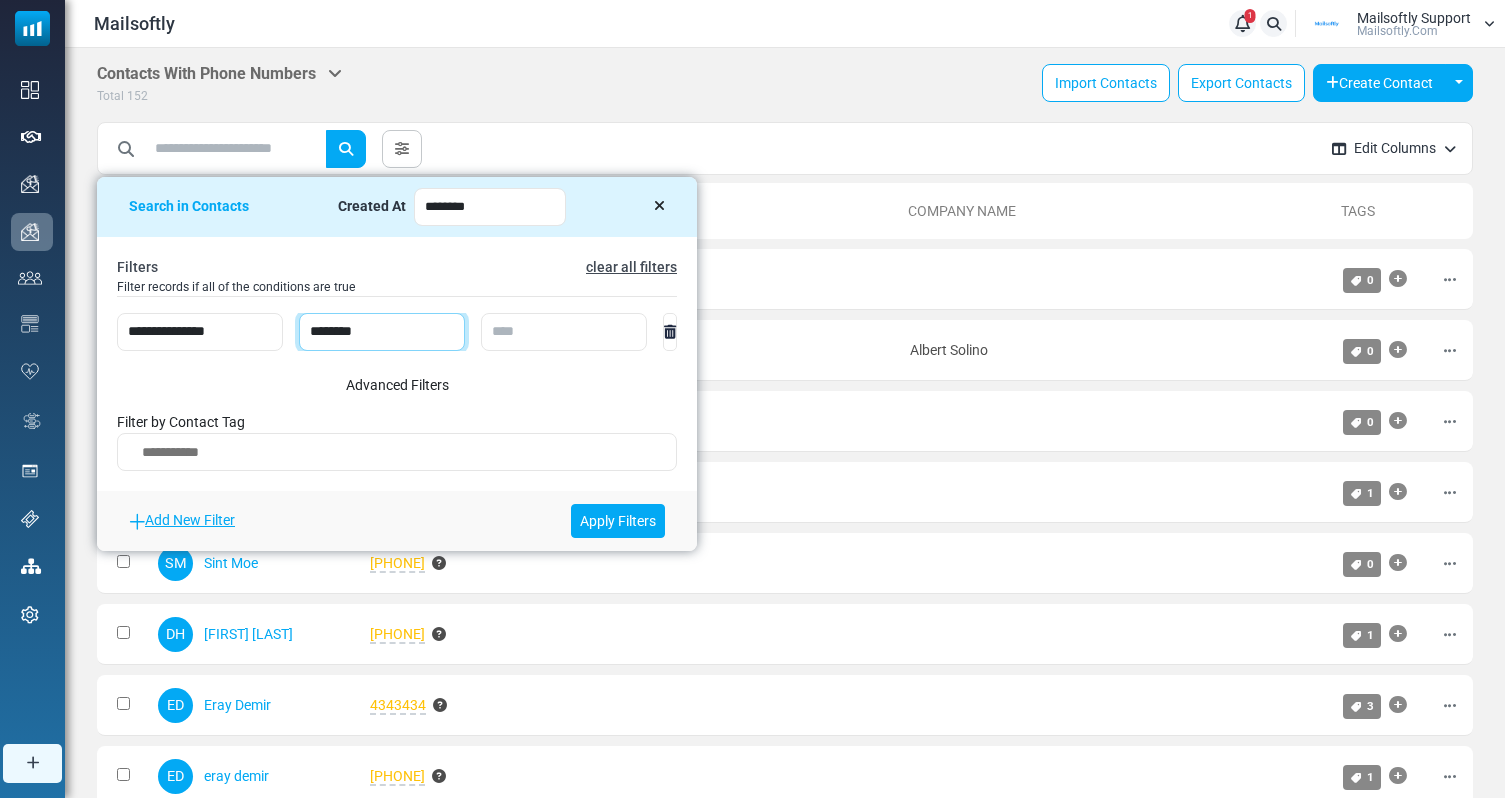 select on "**********" 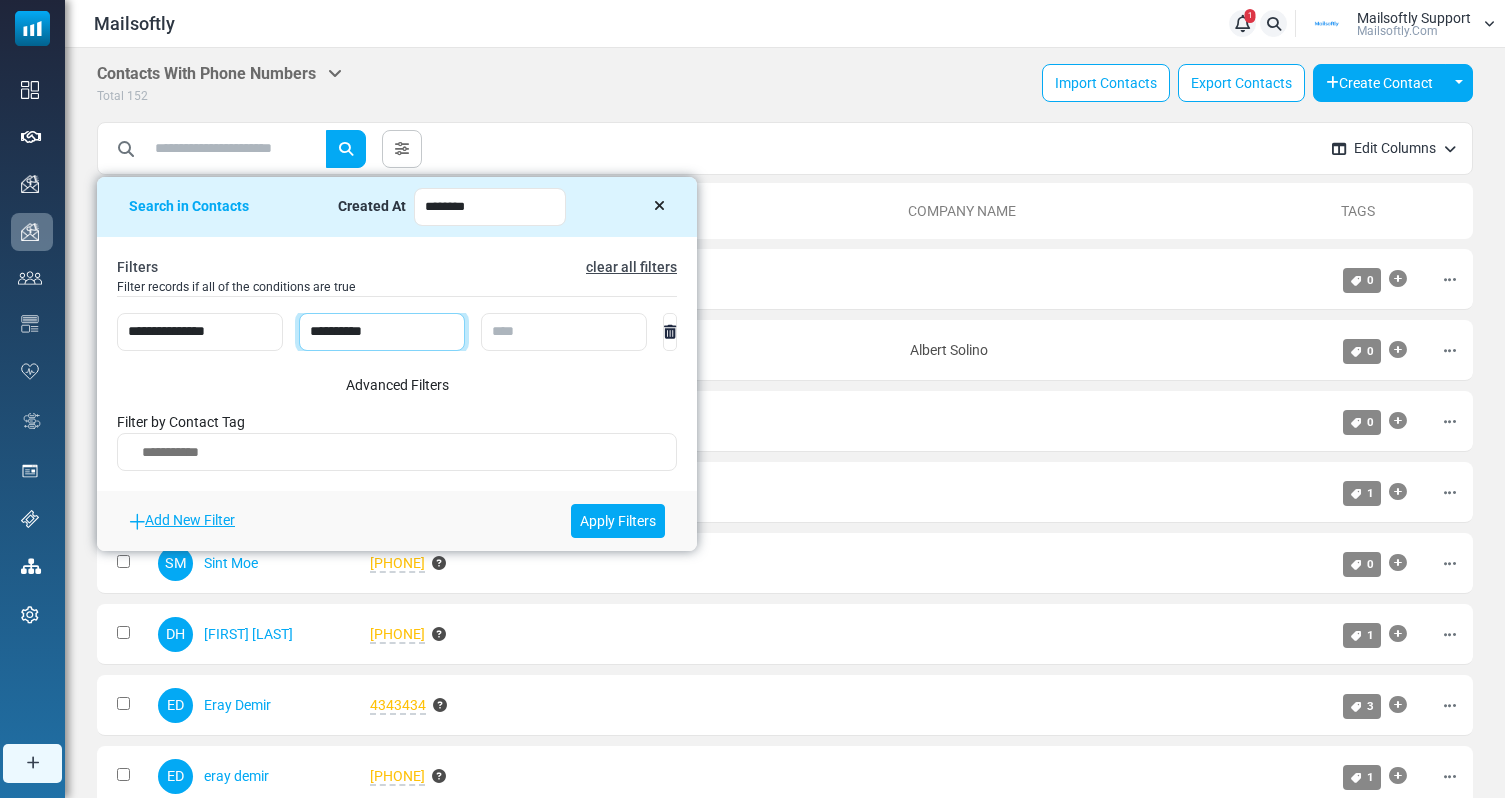 type on "*****" 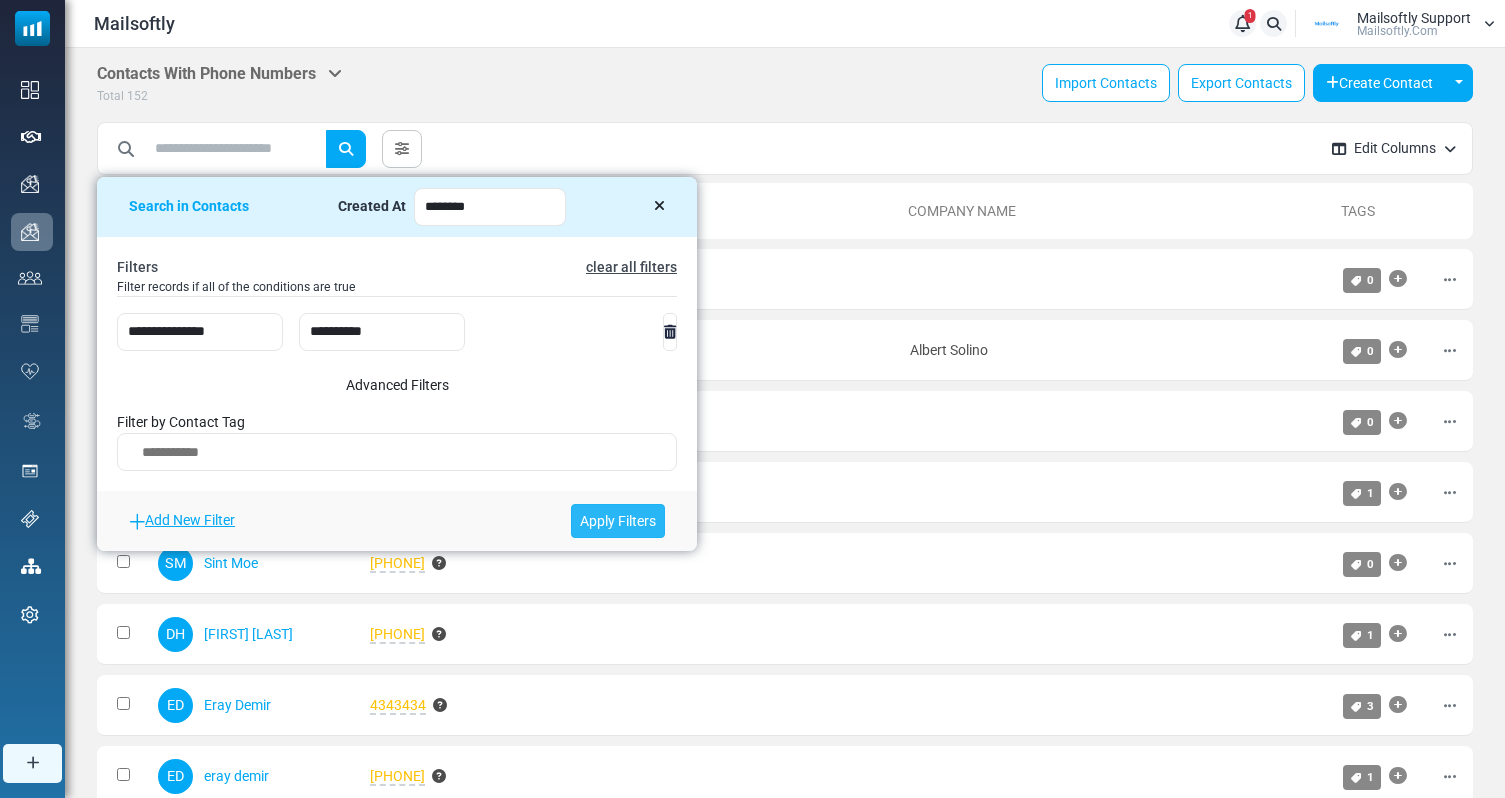 click on "Apply Filters" at bounding box center (618, 521) 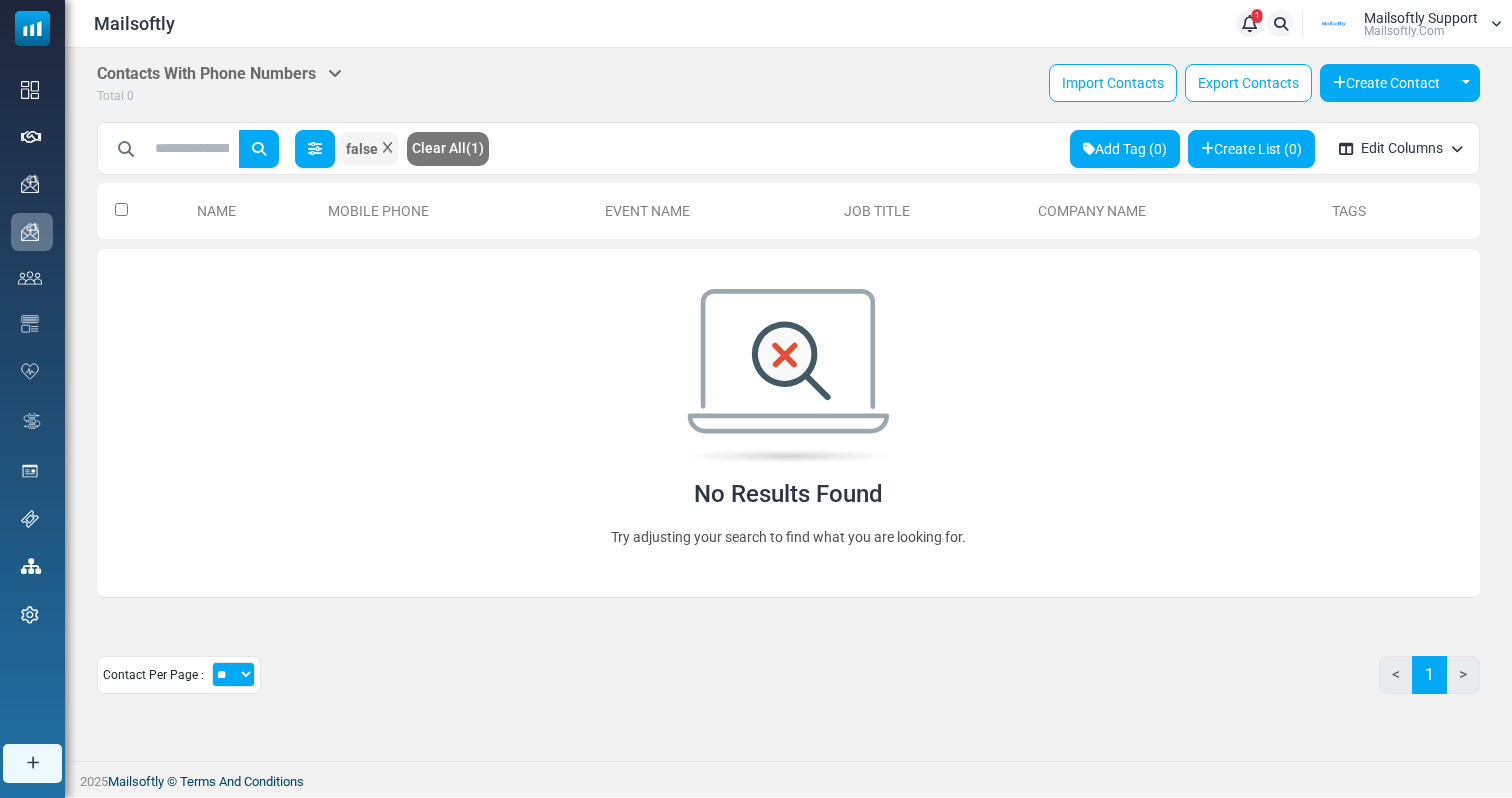click at bounding box center (315, 149) 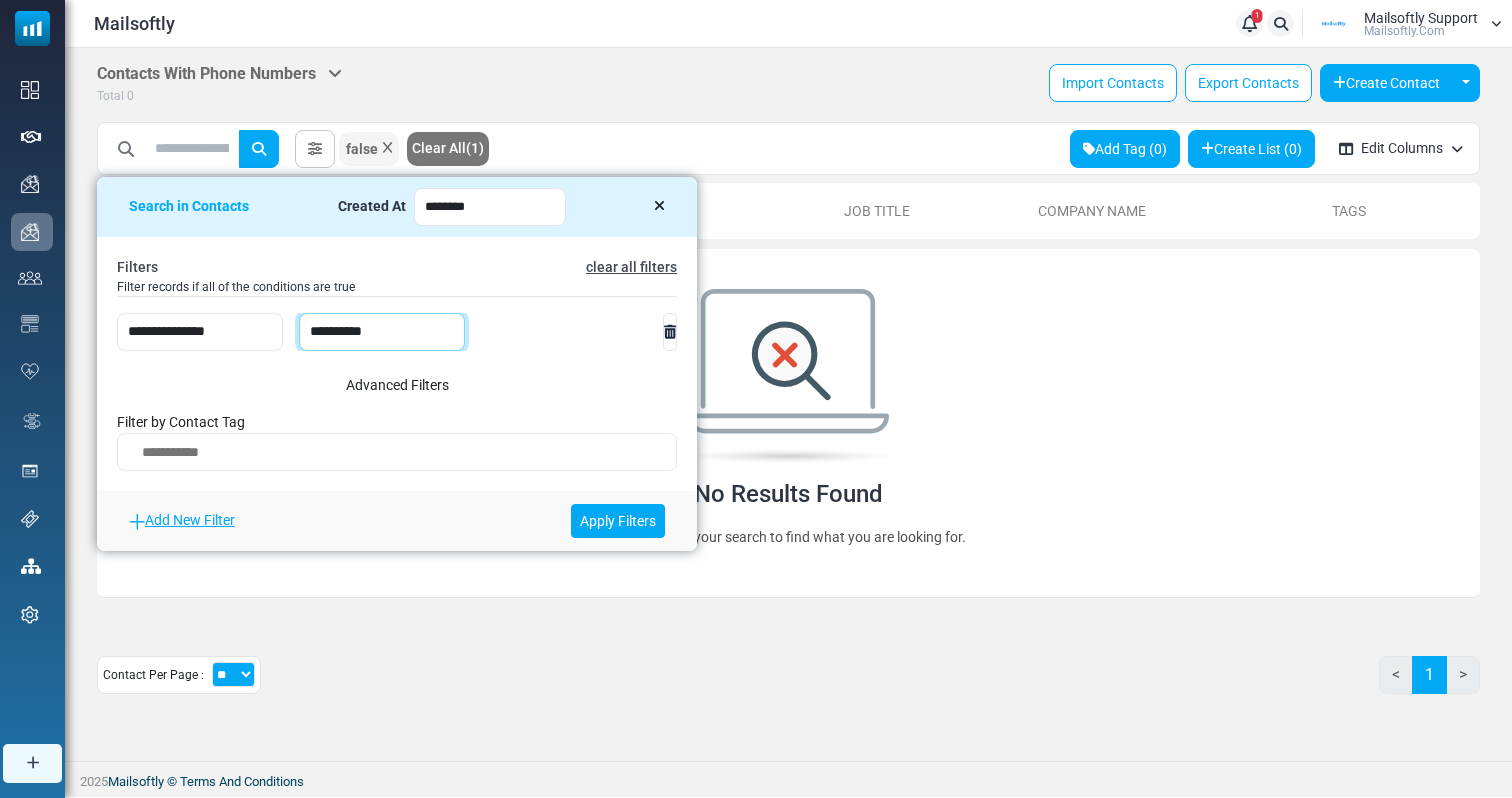 click on "**********" at bounding box center [382, 332] 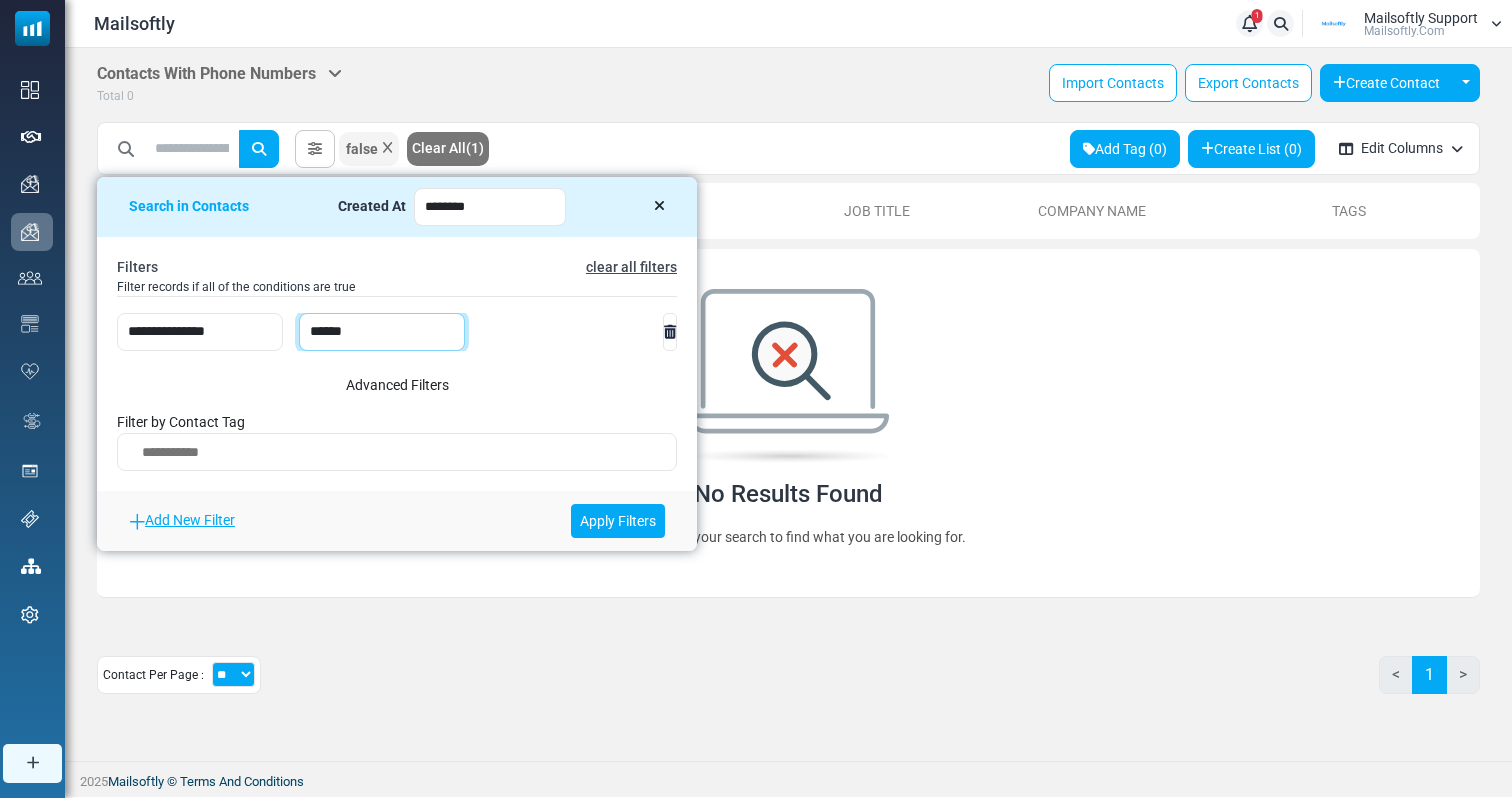 type on "****" 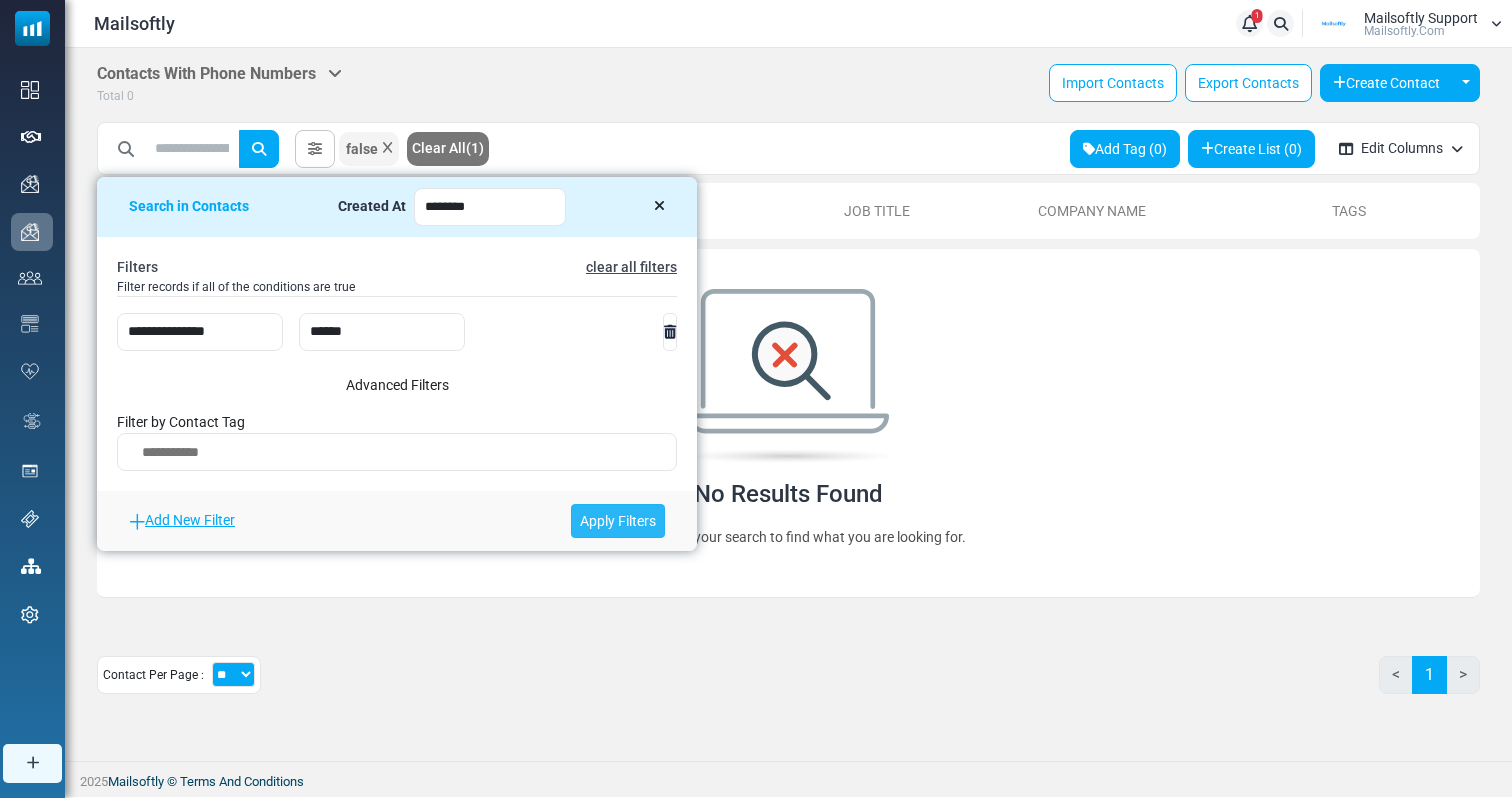 click on "Apply Filters" at bounding box center [618, 521] 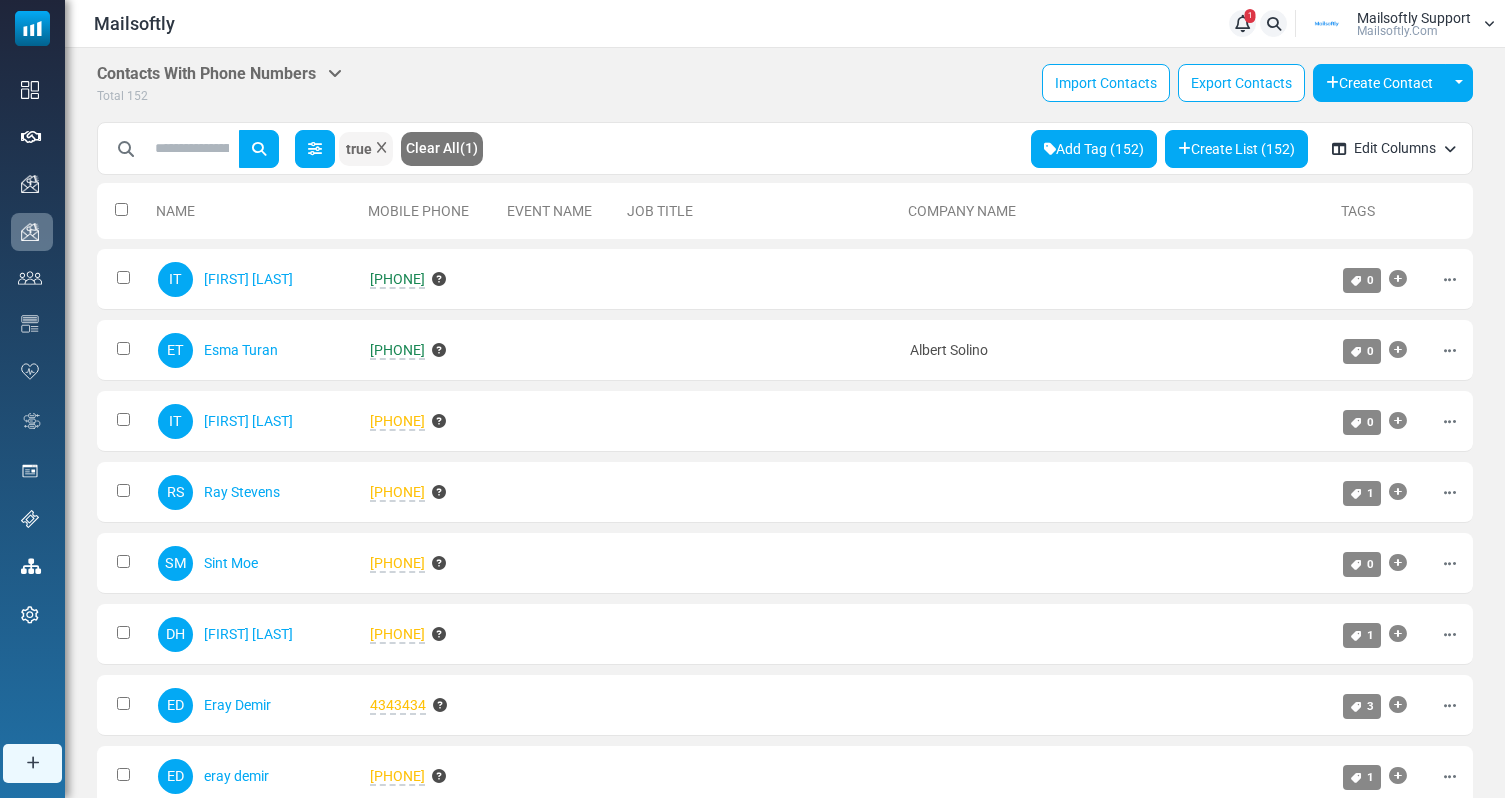 click at bounding box center (315, 149) 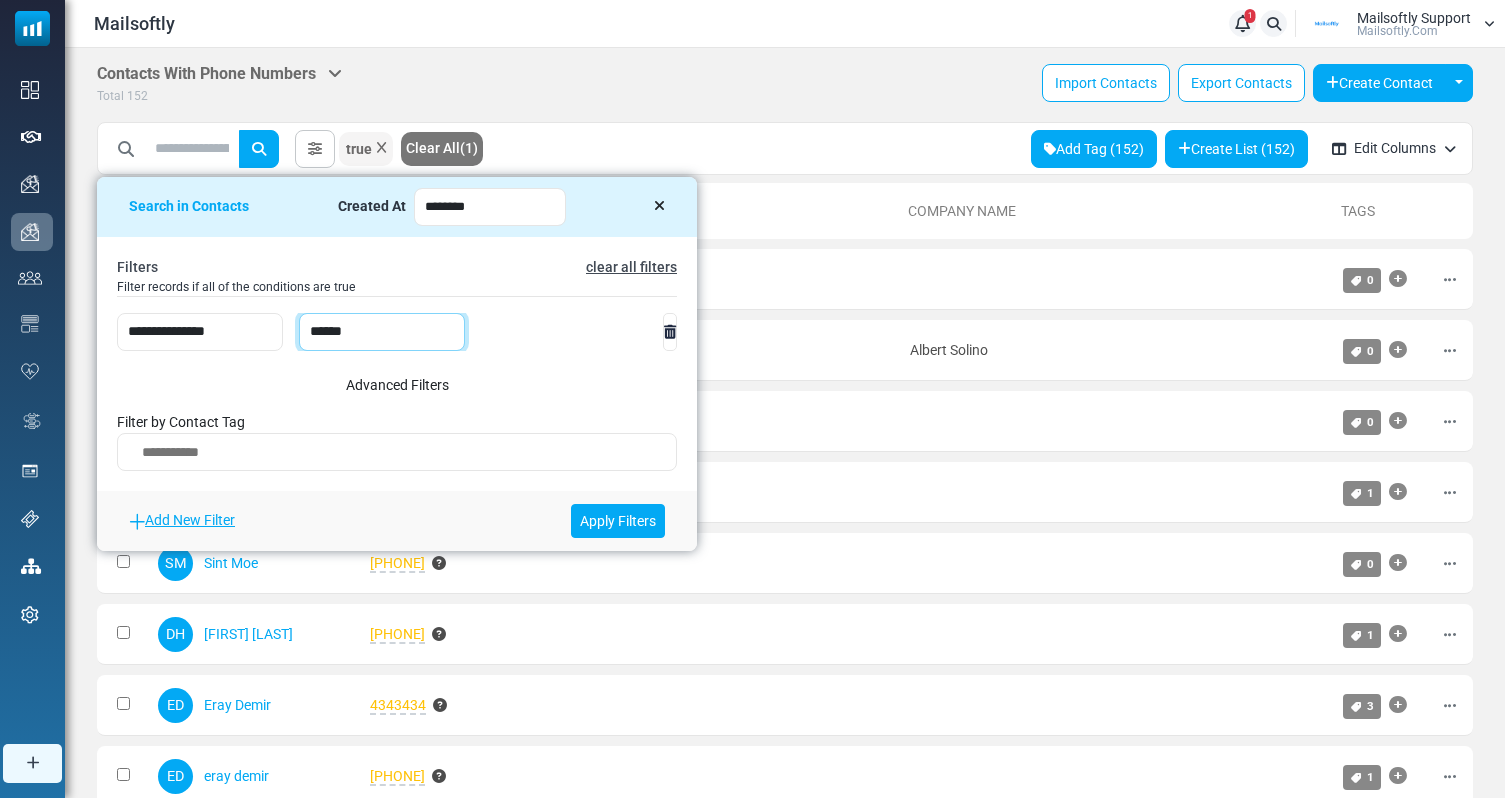 click on "**********" at bounding box center [382, 332] 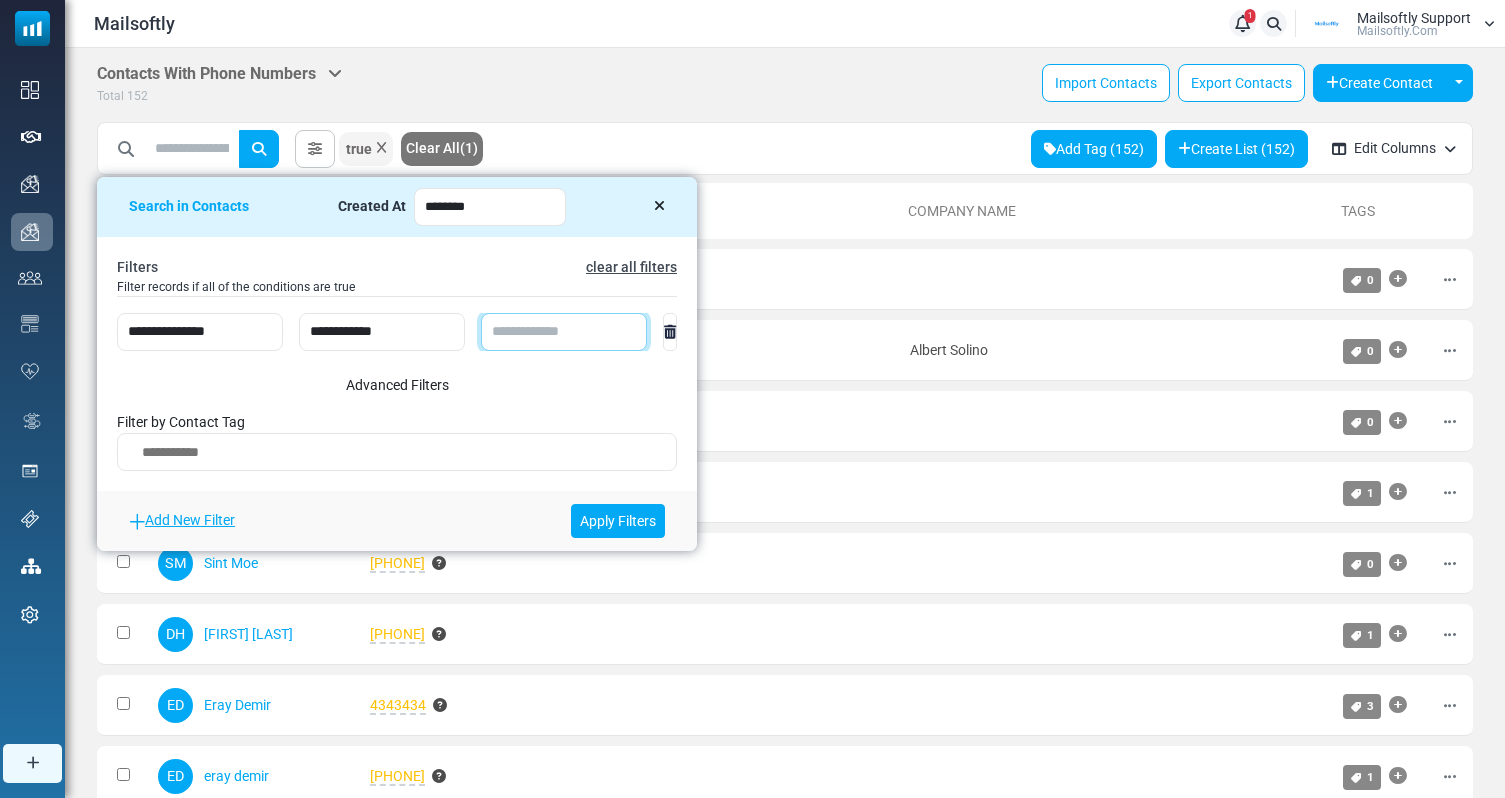click at bounding box center [564, 332] 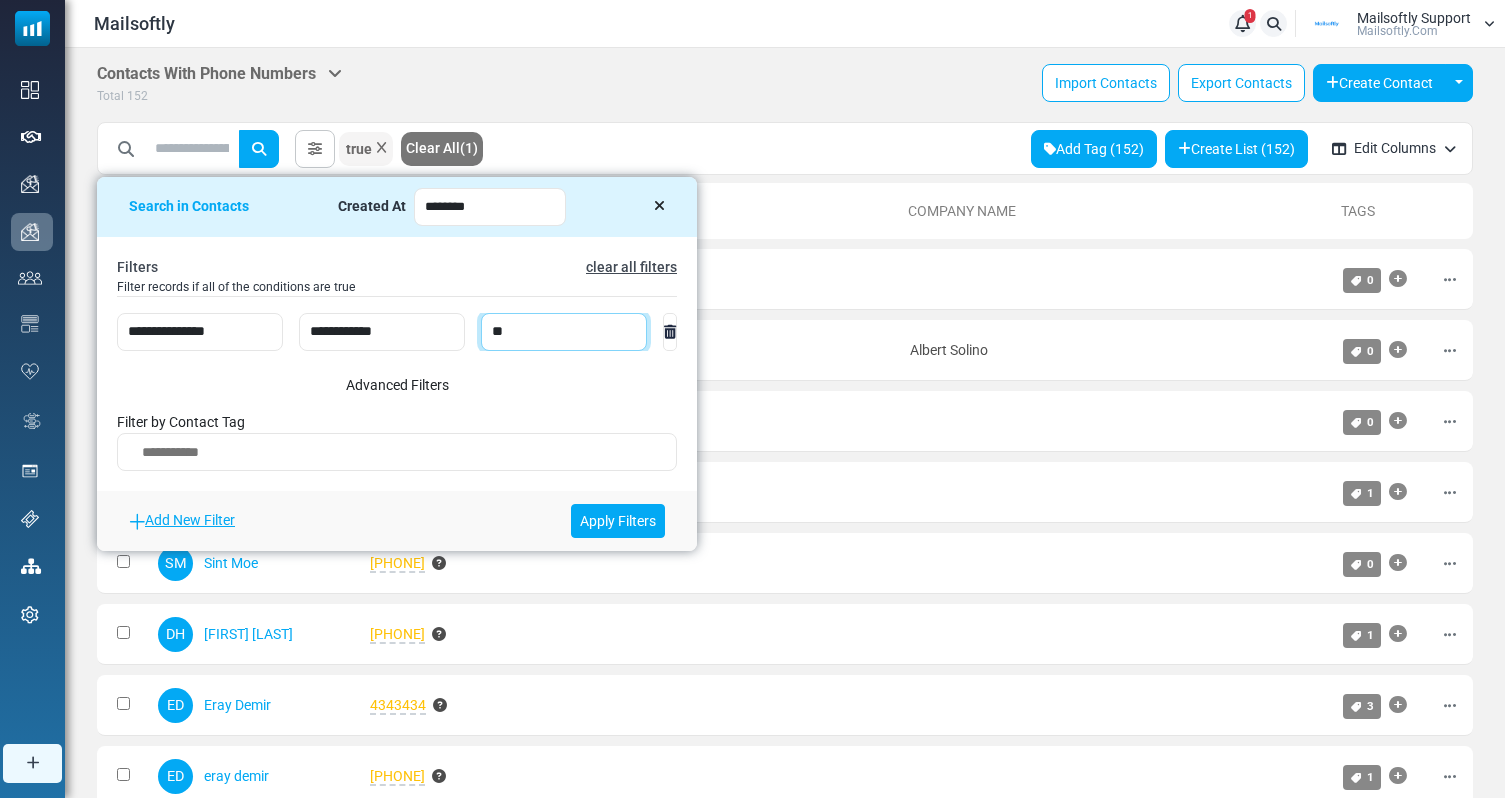 type on "**" 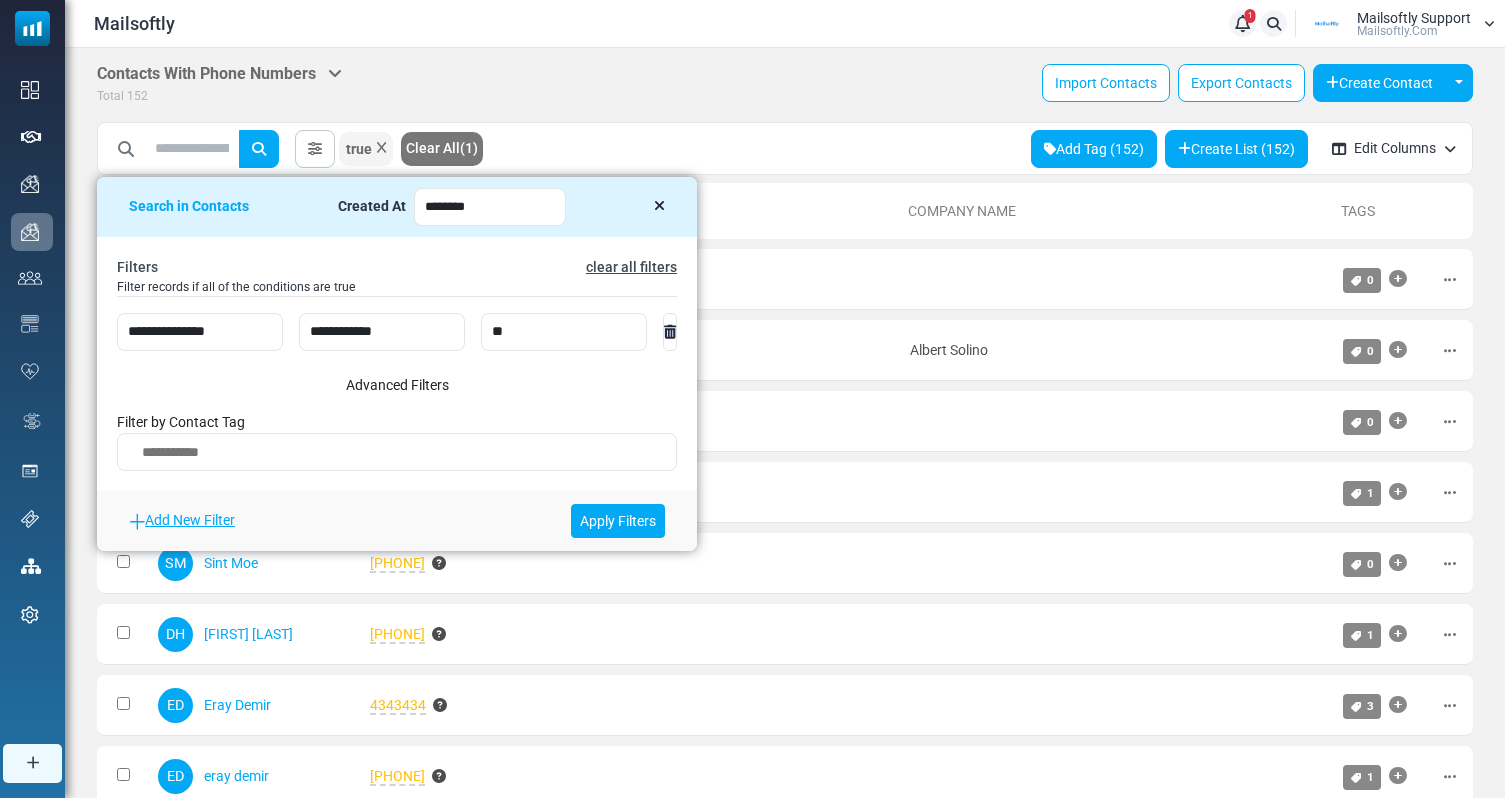 click on "Add New Filter
Apply Filters" at bounding box center [397, 521] 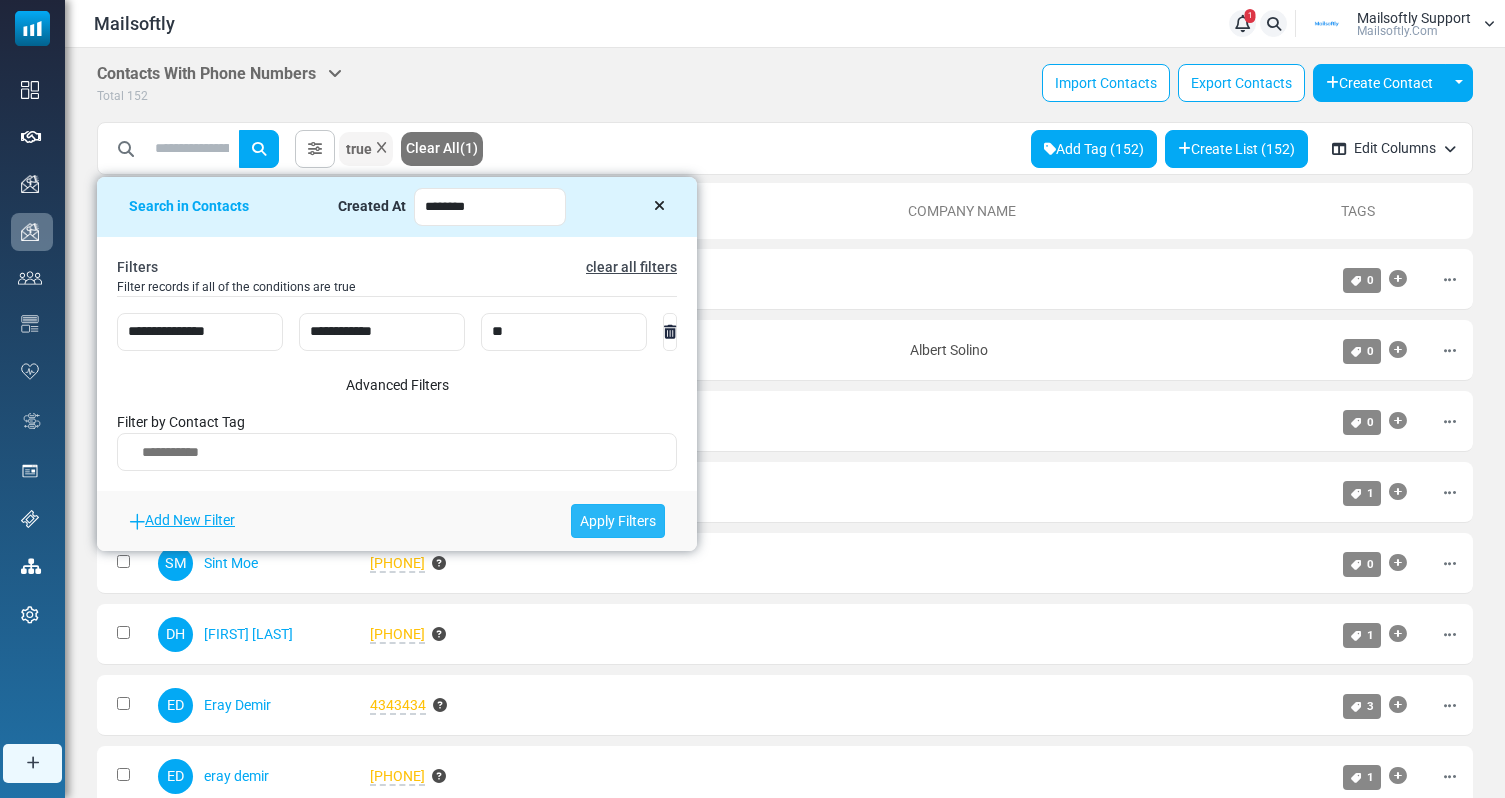 click on "Apply Filters" at bounding box center [618, 521] 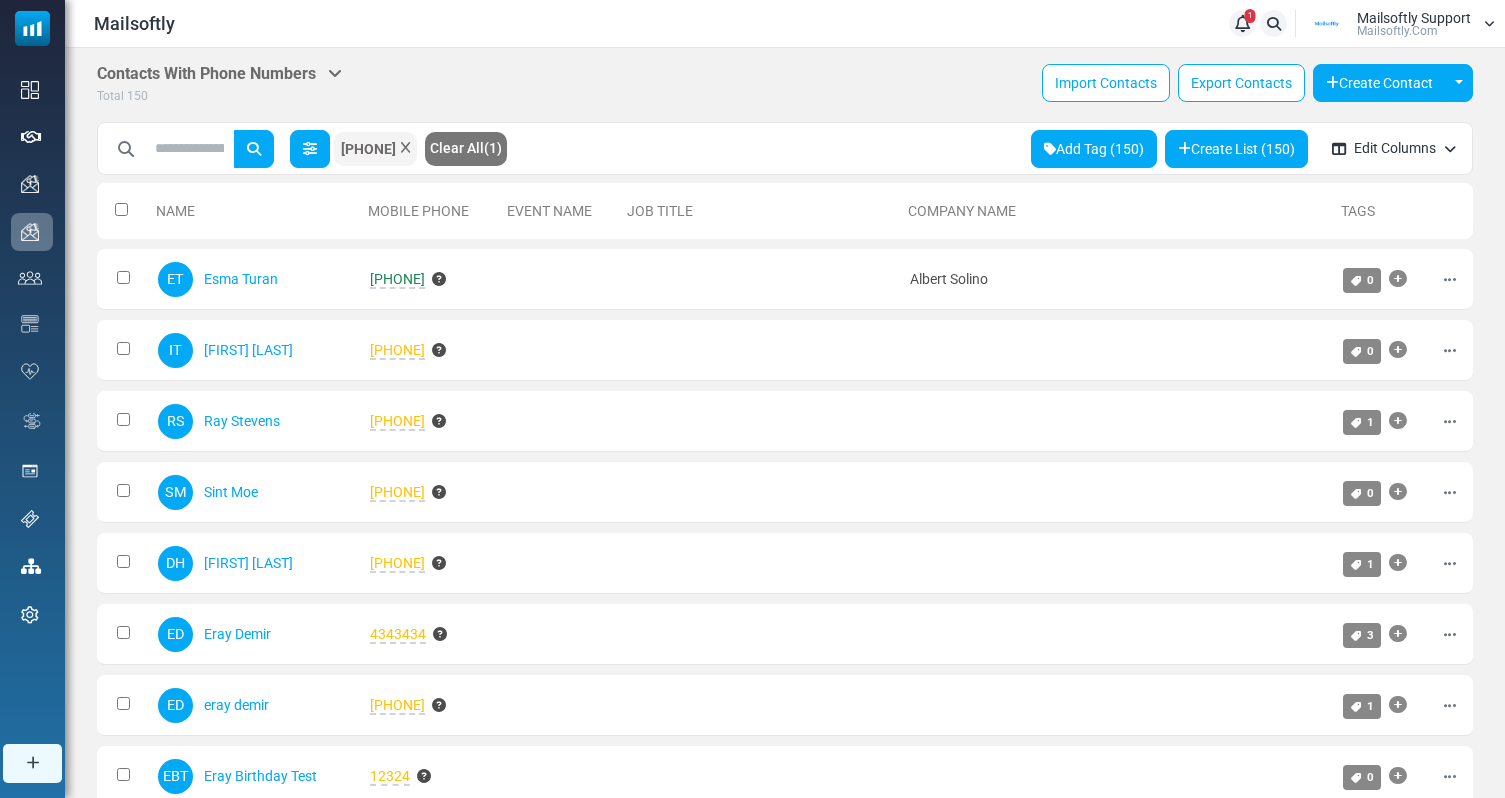 click at bounding box center [310, 149] 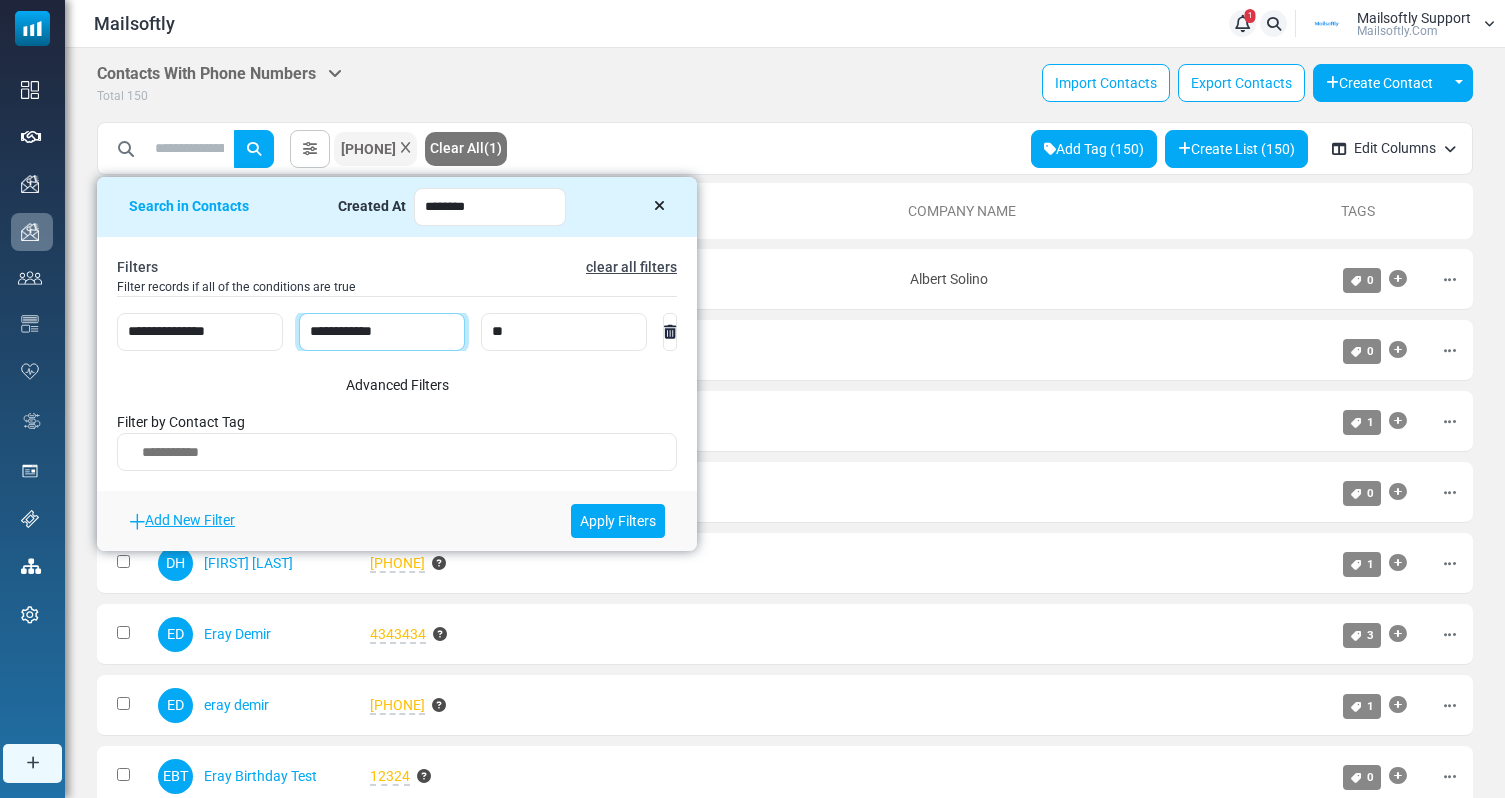 click on "**********" at bounding box center [382, 332] 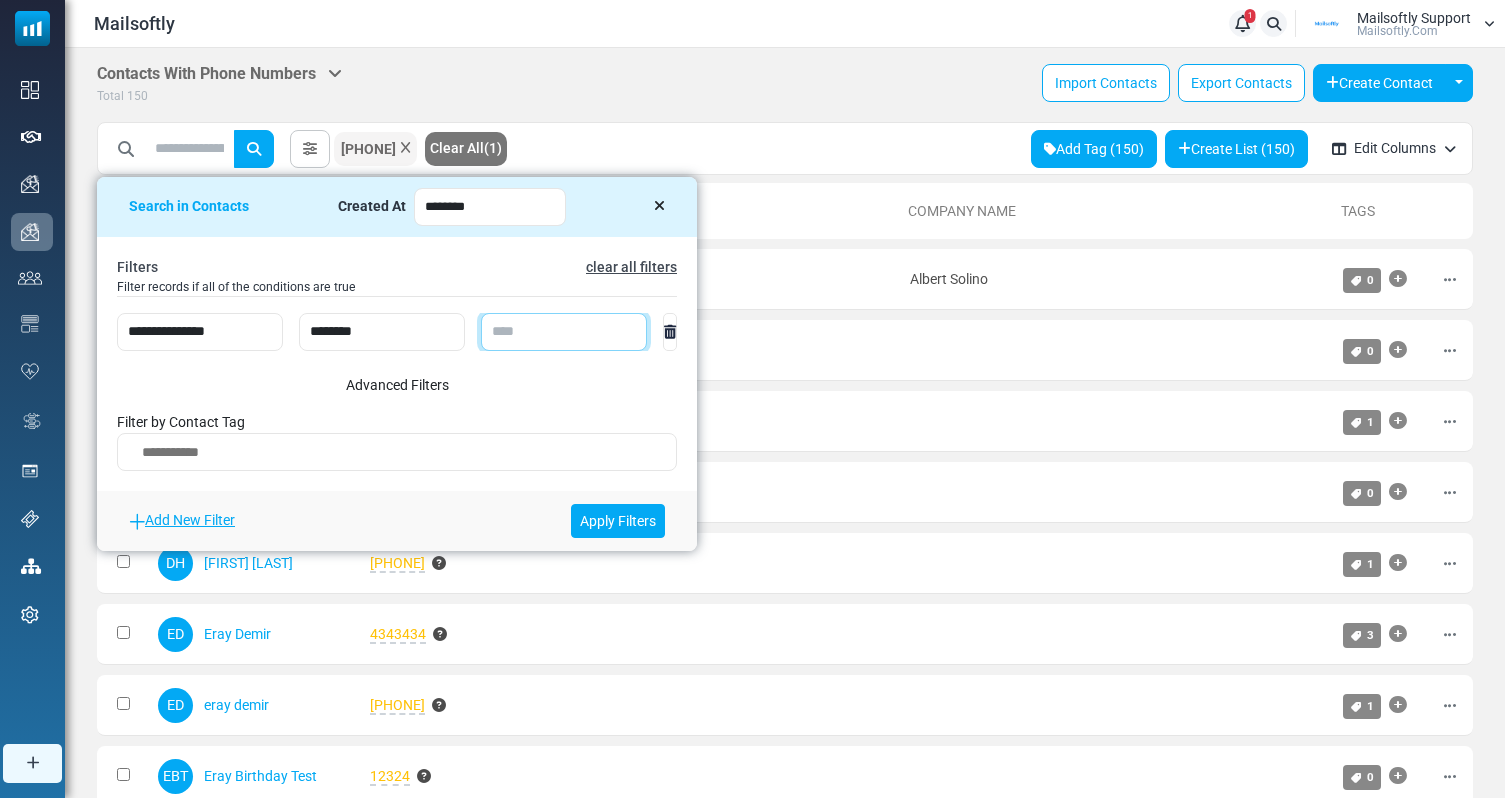 click at bounding box center [564, 332] 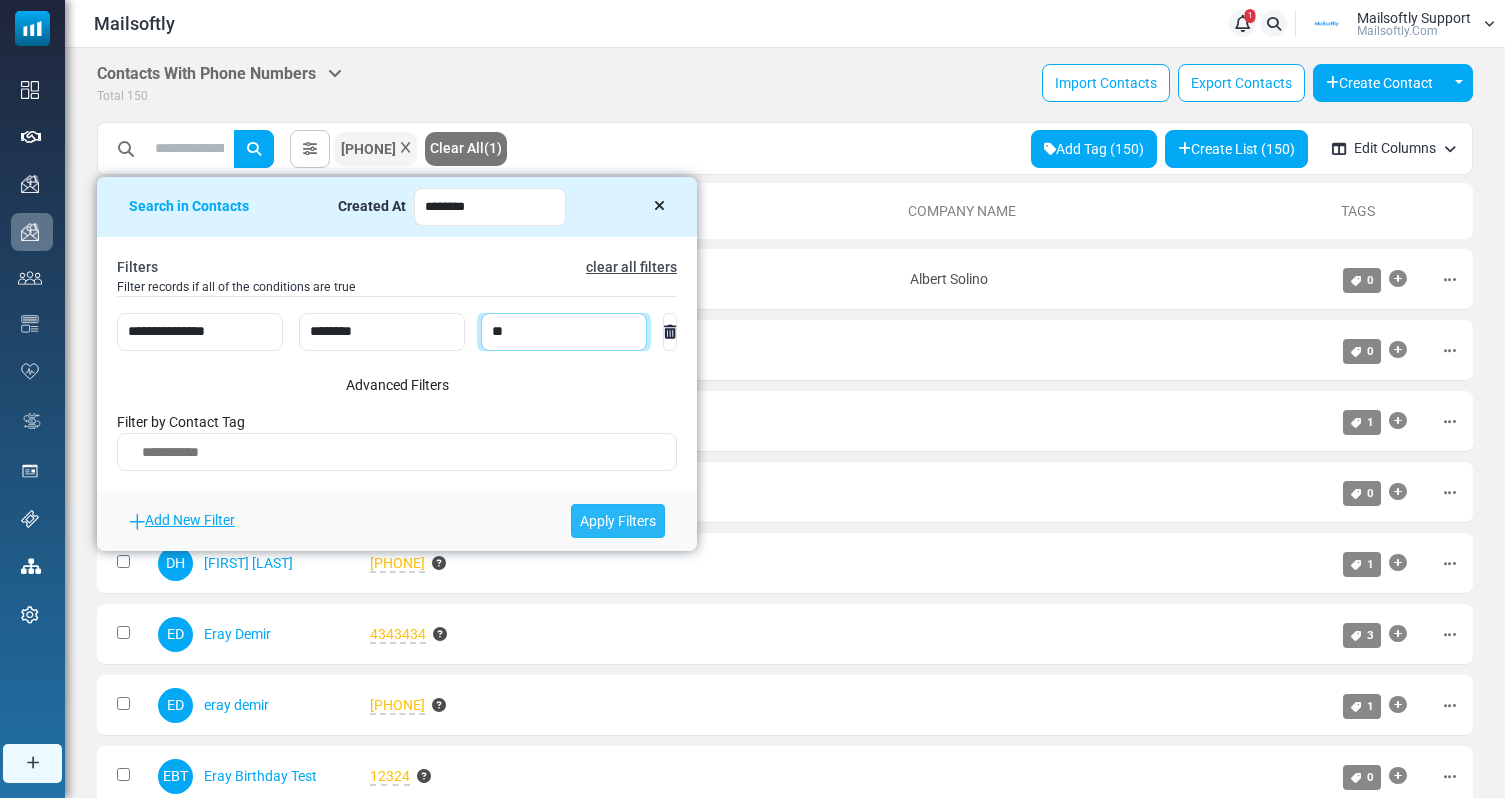 type on "**" 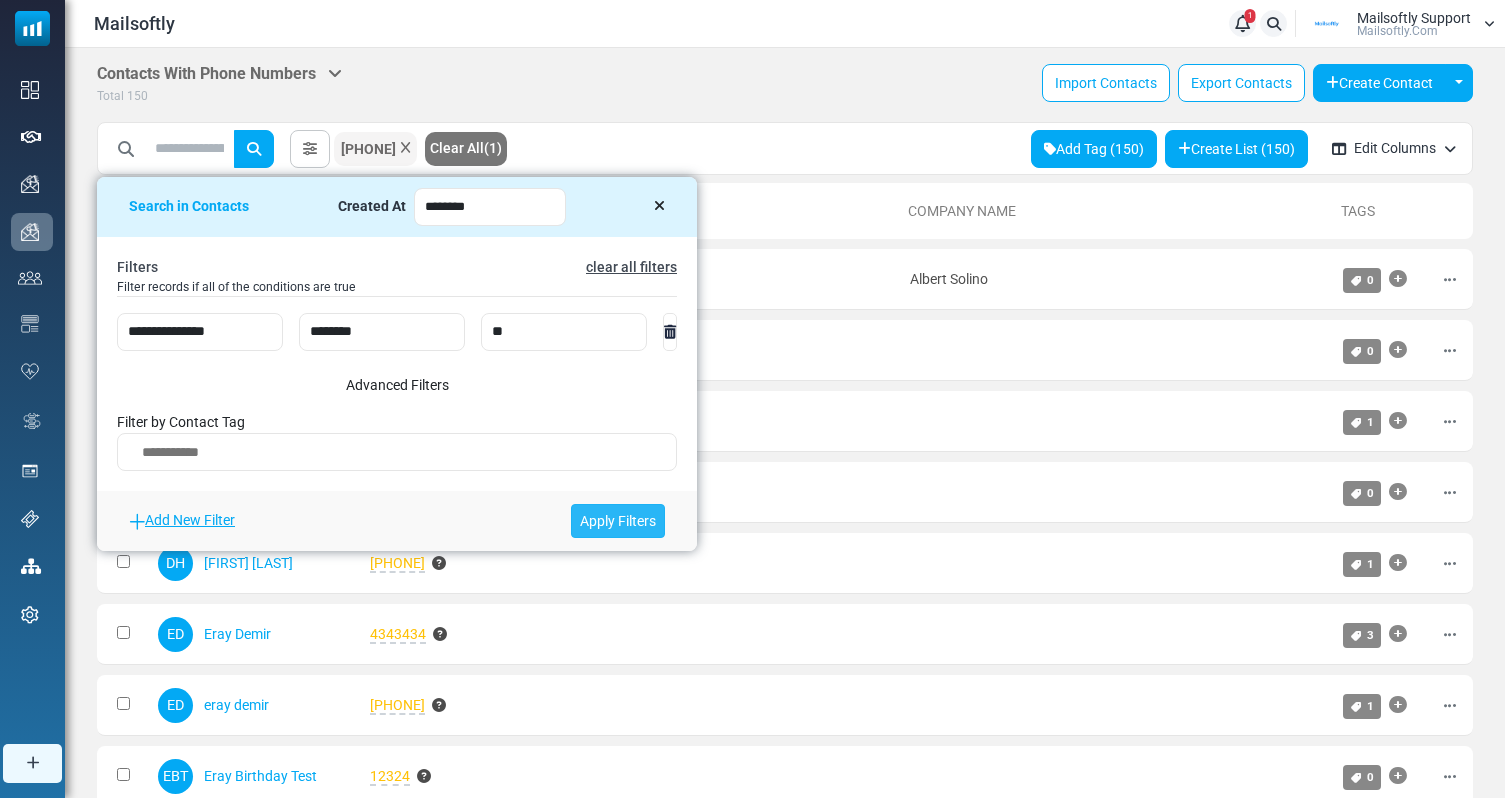 click on "Apply Filters" at bounding box center [618, 521] 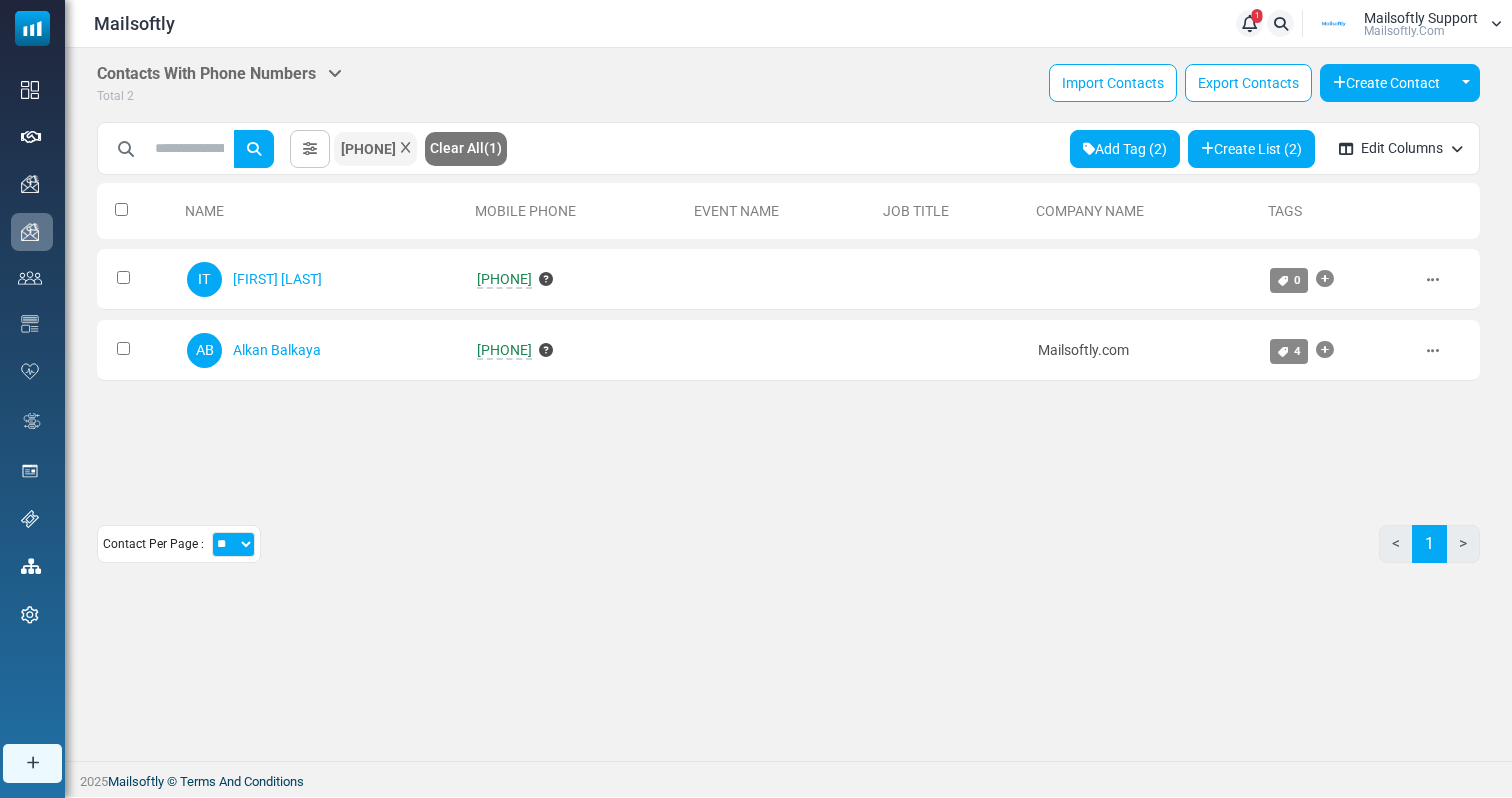 click on "Clear All" at bounding box center [457, 148] 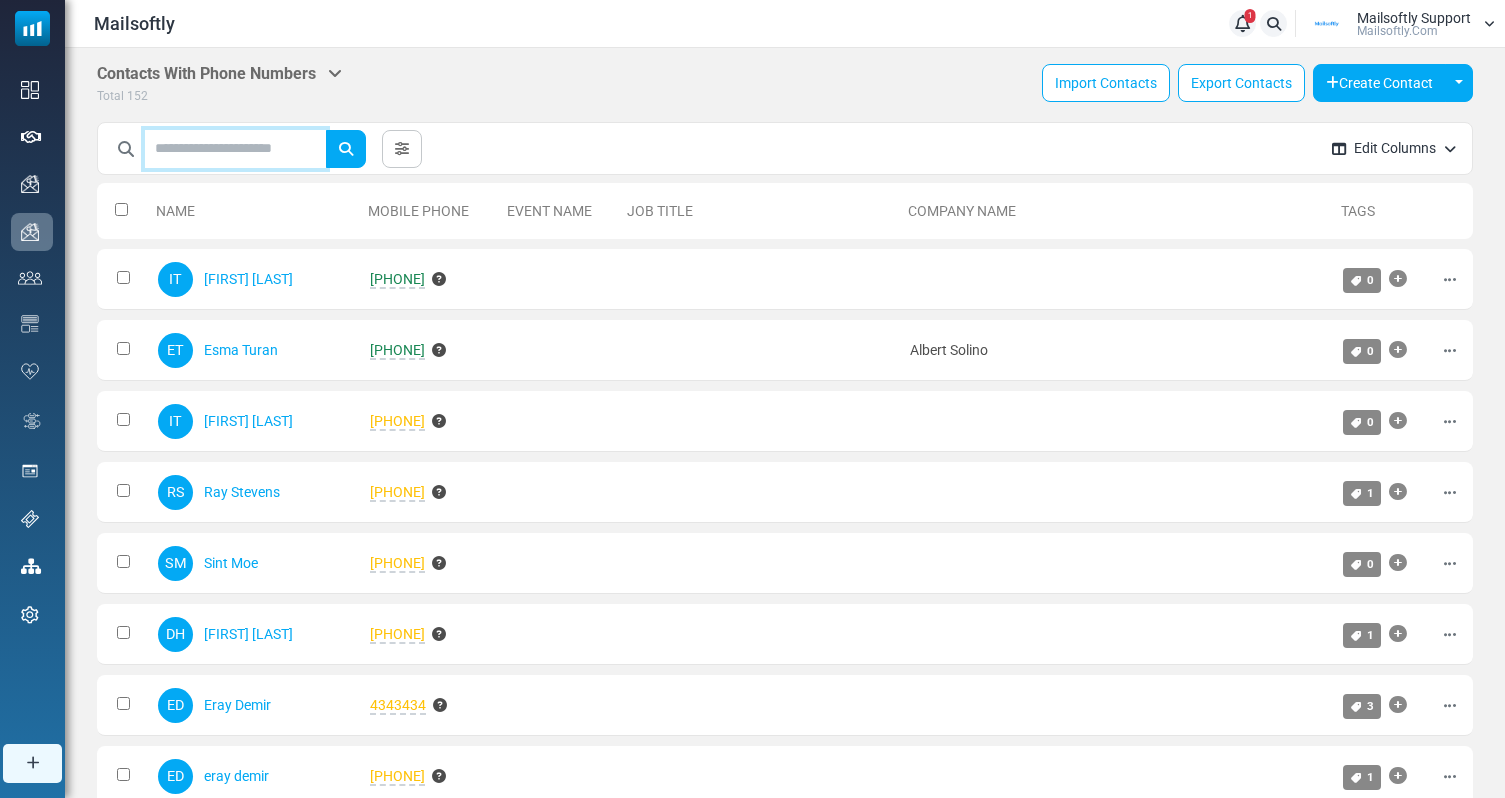 click at bounding box center [235, 149] 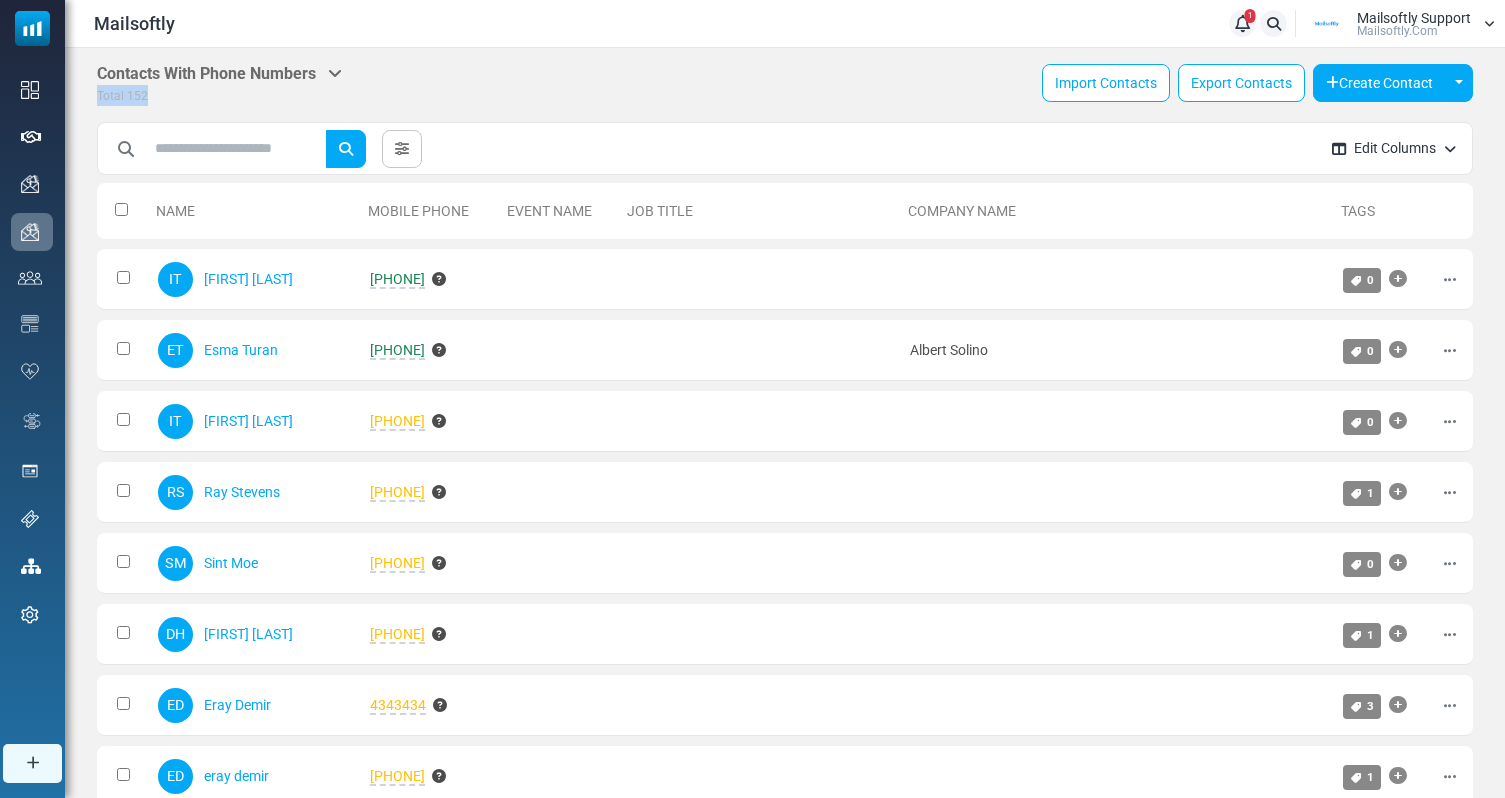 drag, startPoint x: 156, startPoint y: 94, endPoint x: 86, endPoint y: 94, distance: 70 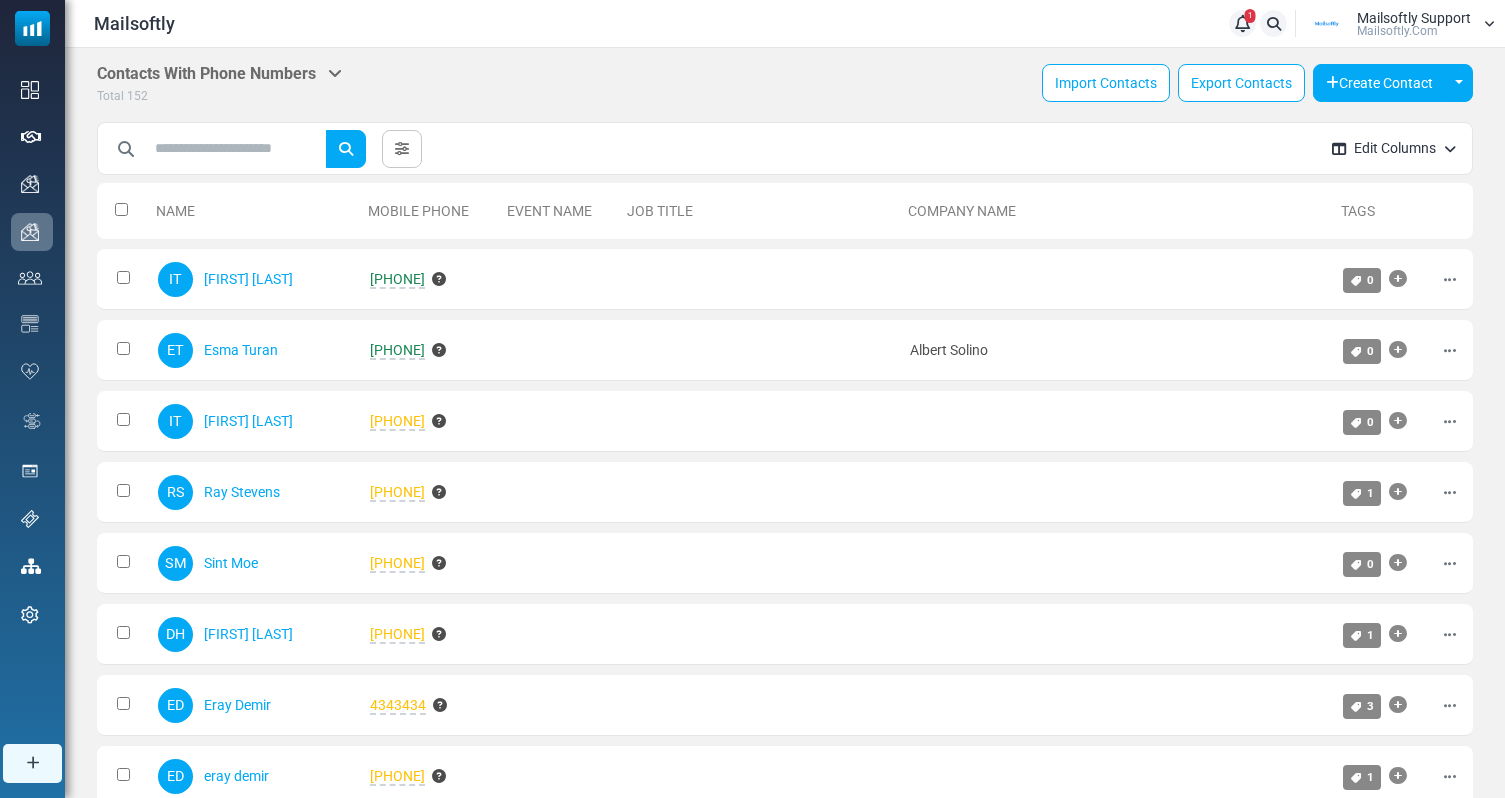 click on "Contacts With Phone Numbers
Contacts
Subscribers
Archived
Total
152
Import Contacts
Export Contacts
Create Contact
Toggle Dropdown
Create One by One
Create Multiple" at bounding box center (785, 917) 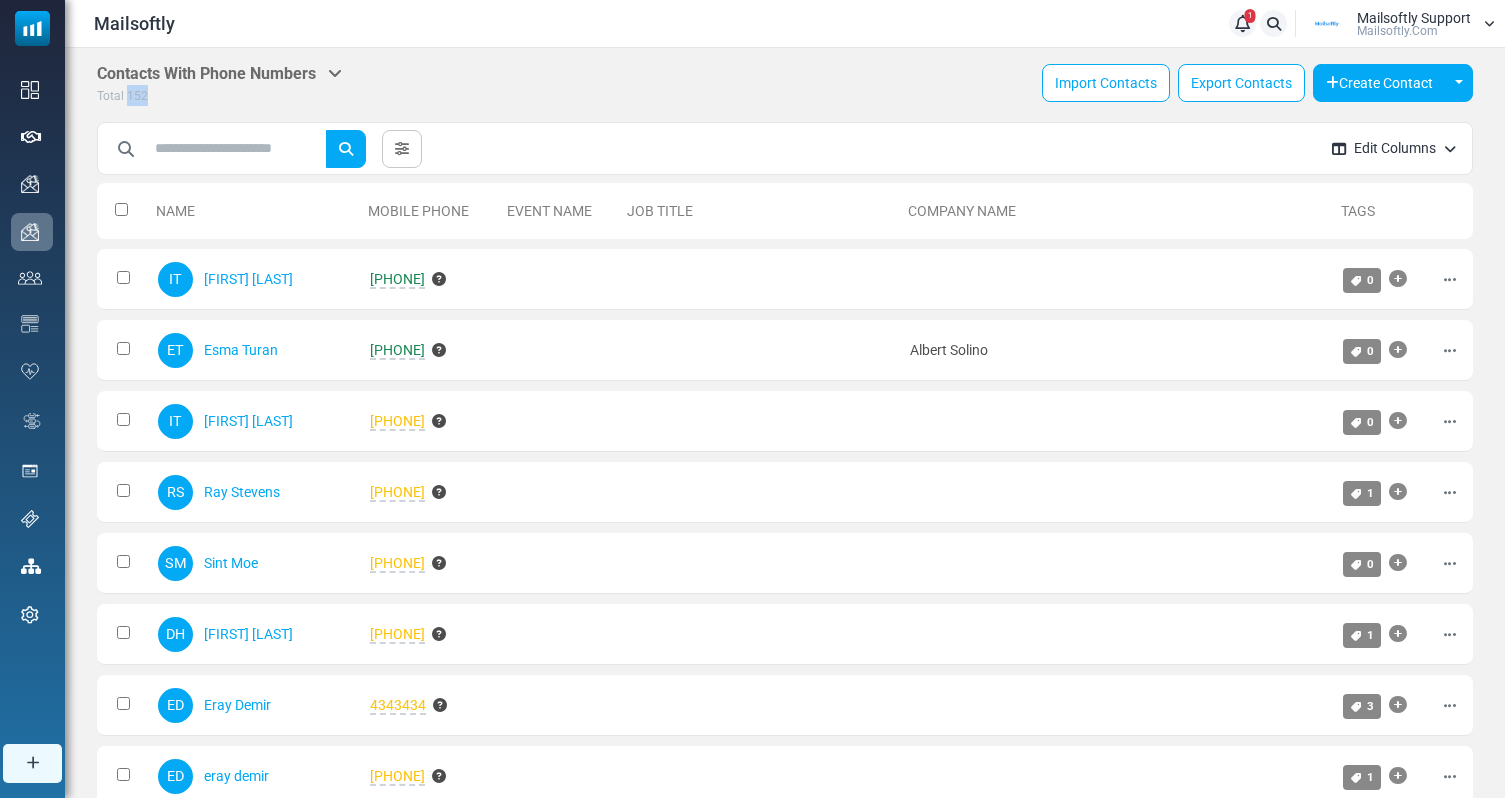 drag, startPoint x: 147, startPoint y: 95, endPoint x: 128, endPoint y: 98, distance: 19.235384 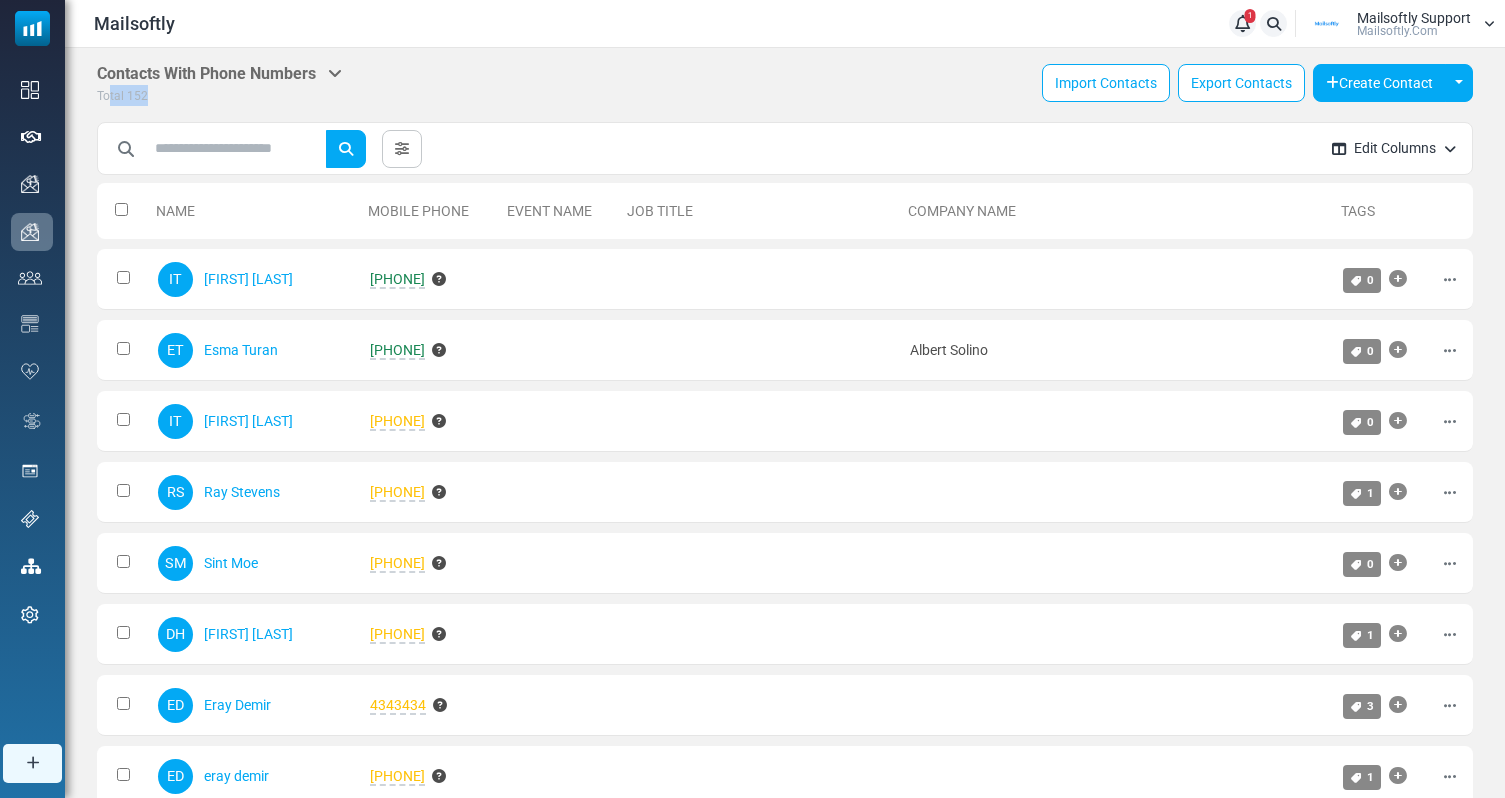 drag, startPoint x: 168, startPoint y: 98, endPoint x: 108, endPoint y: 98, distance: 60 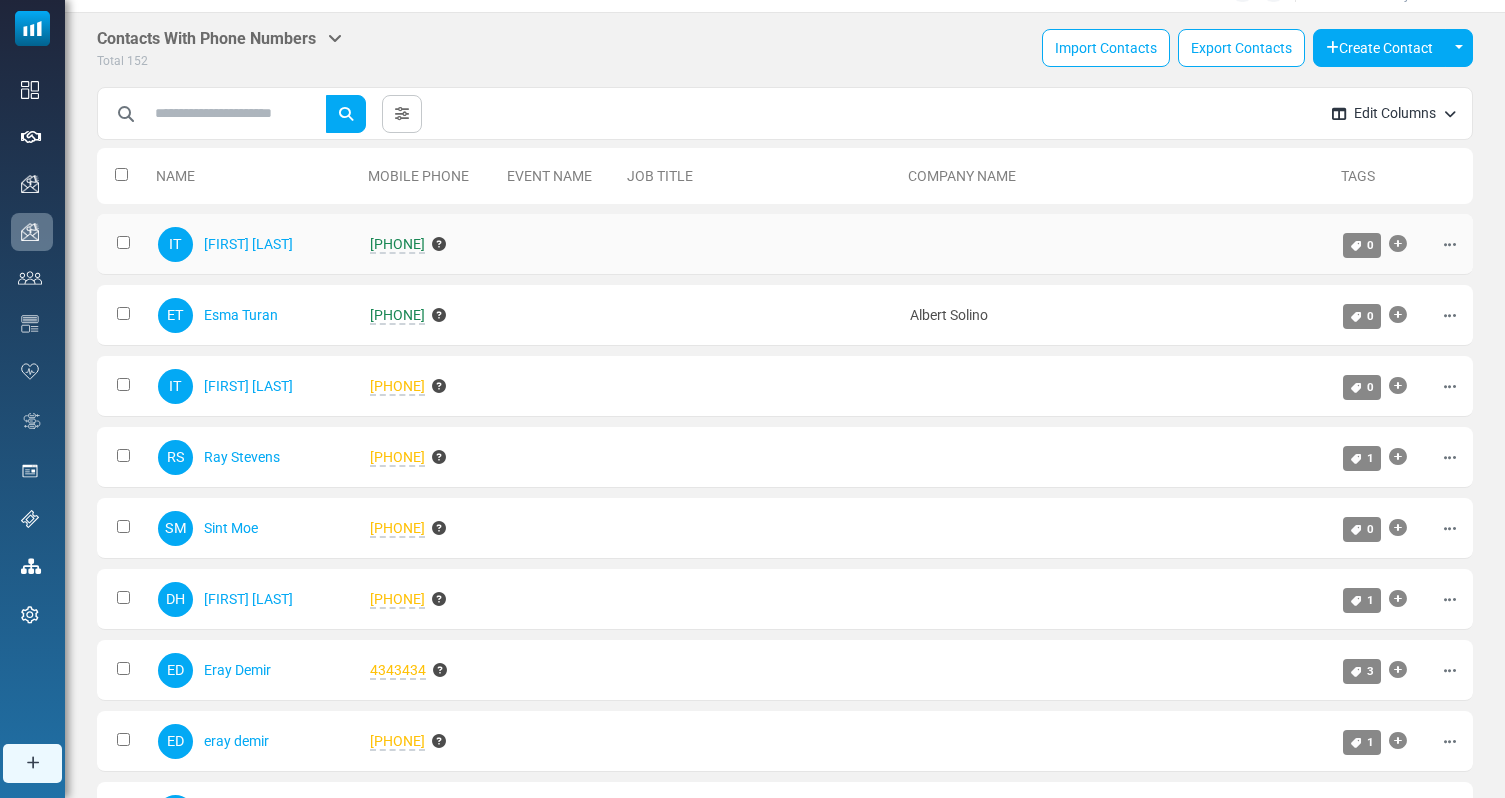 scroll, scrollTop: 0, scrollLeft: 0, axis: both 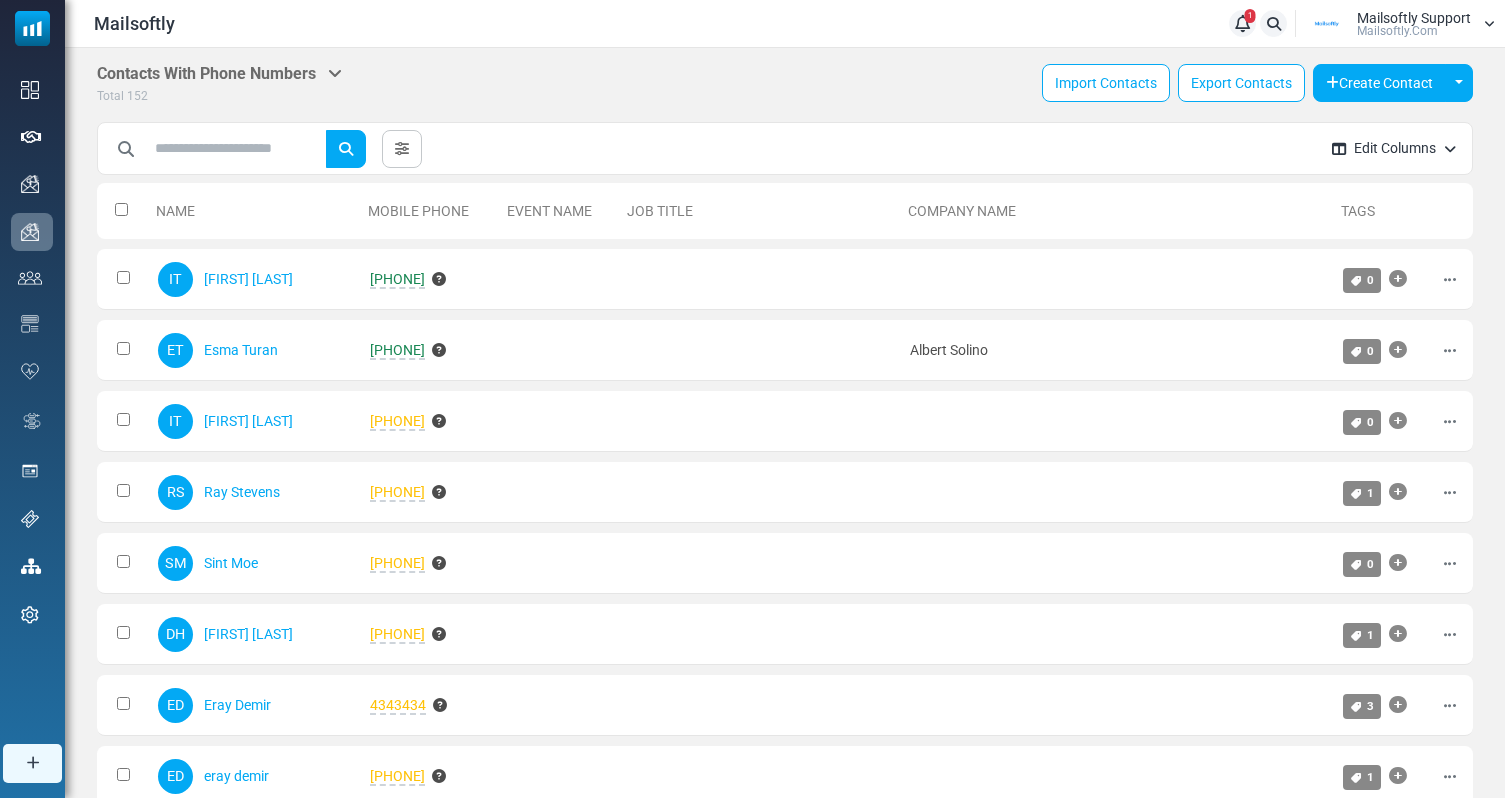 click on "Edit Columns" at bounding box center (1394, 148) 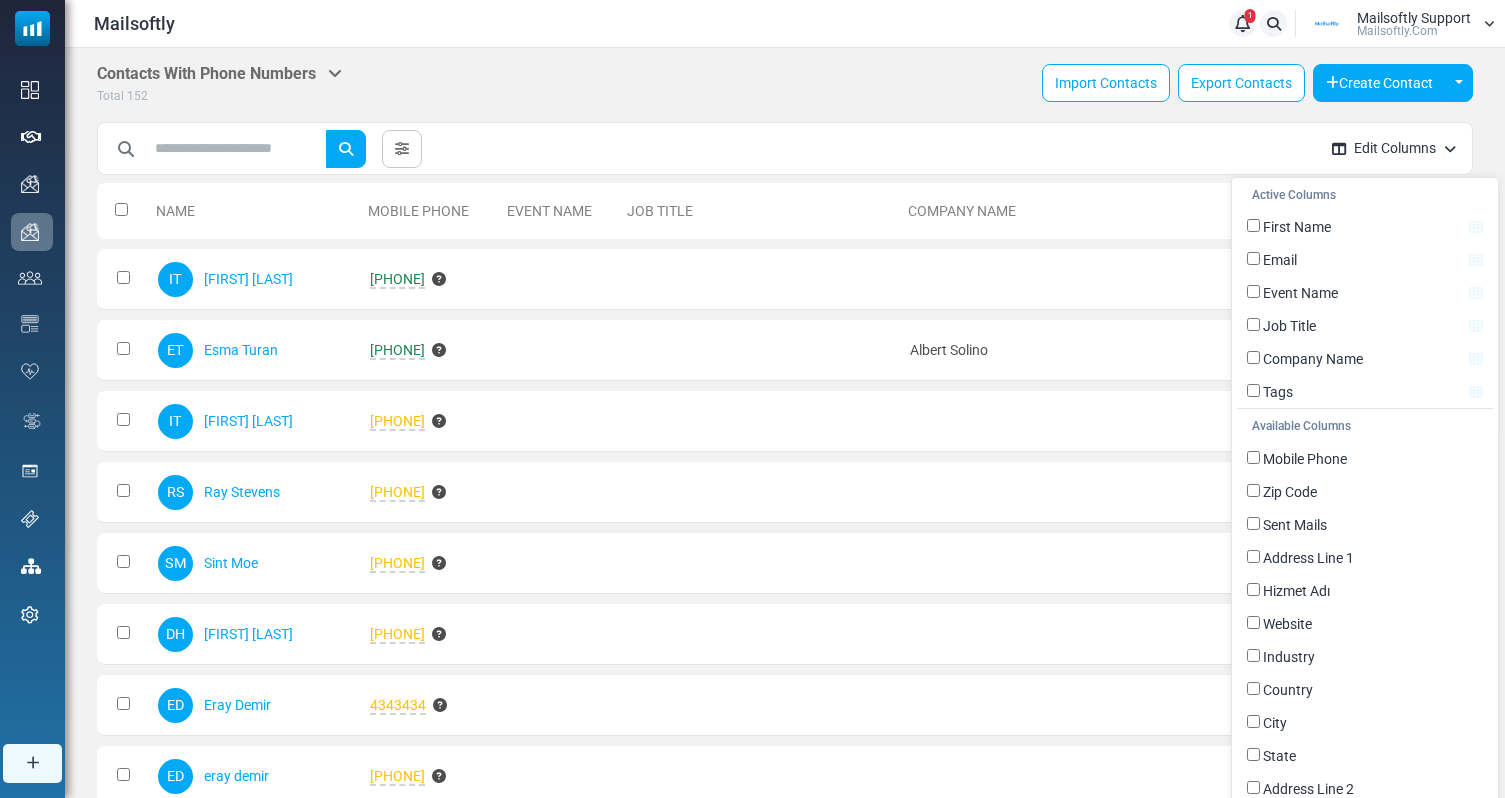 click on "Edit Columns" at bounding box center (1394, 148) 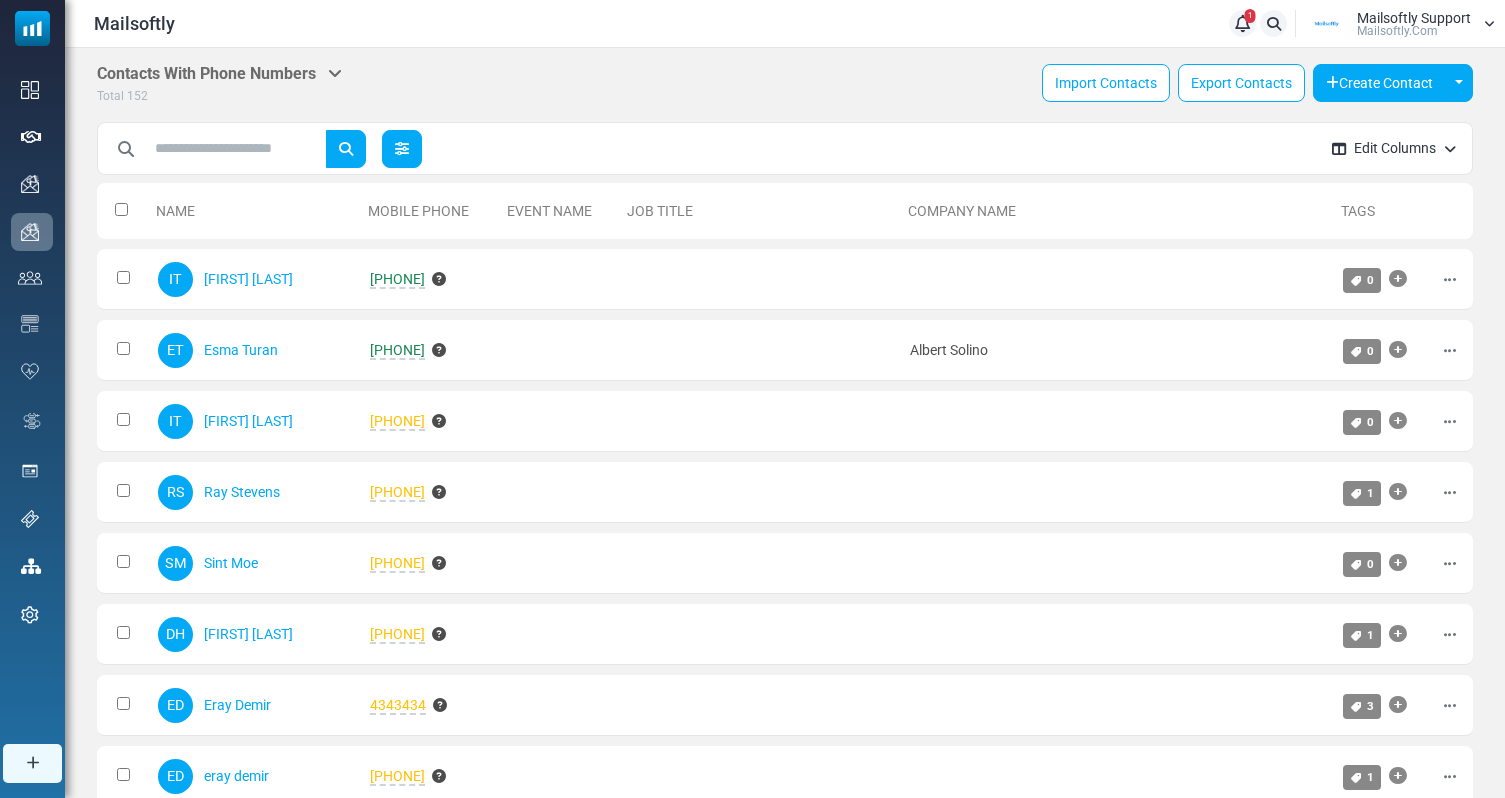 click at bounding box center (402, 149) 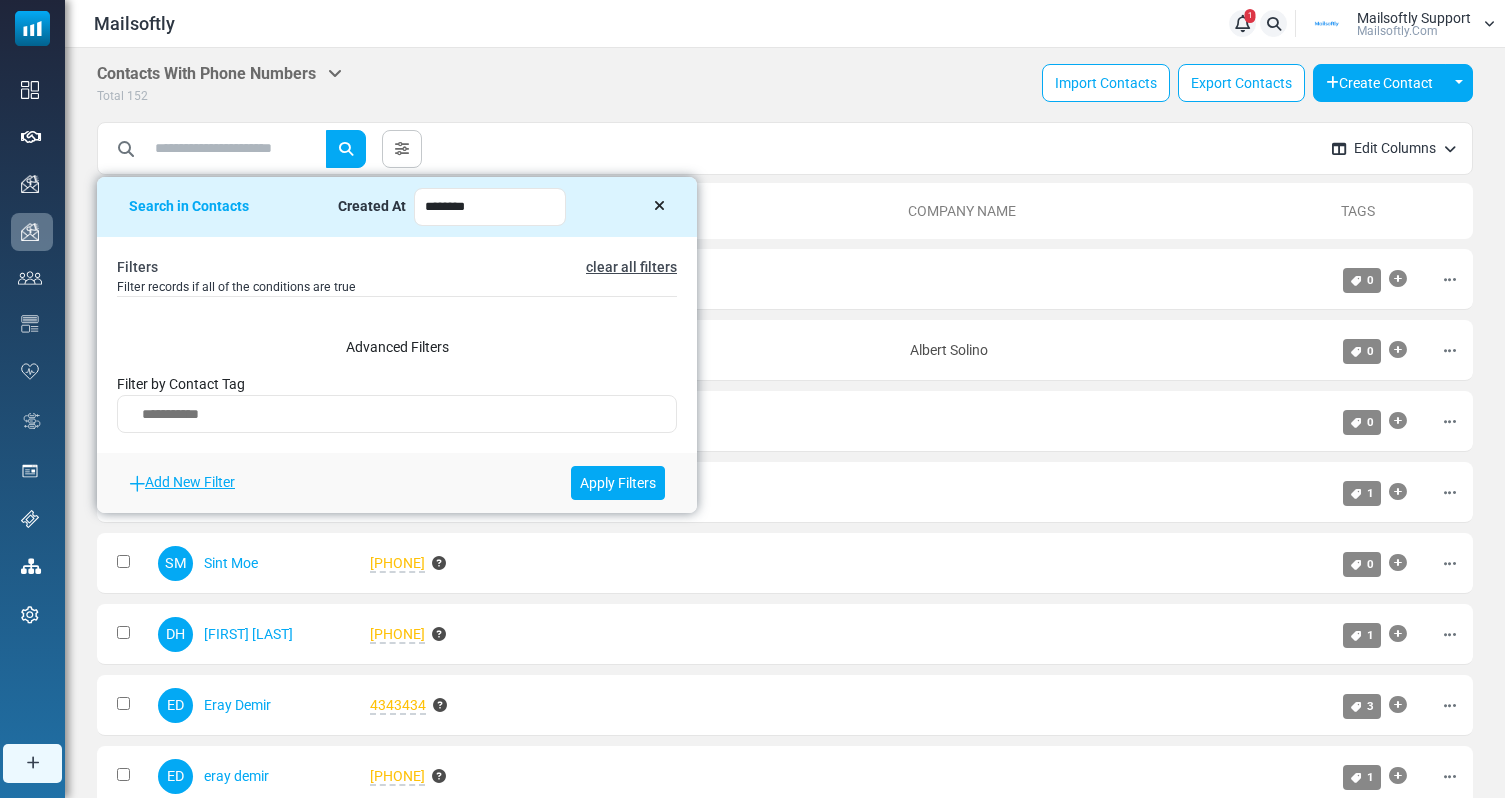 click on "Add New Filter" at bounding box center [182, 482] 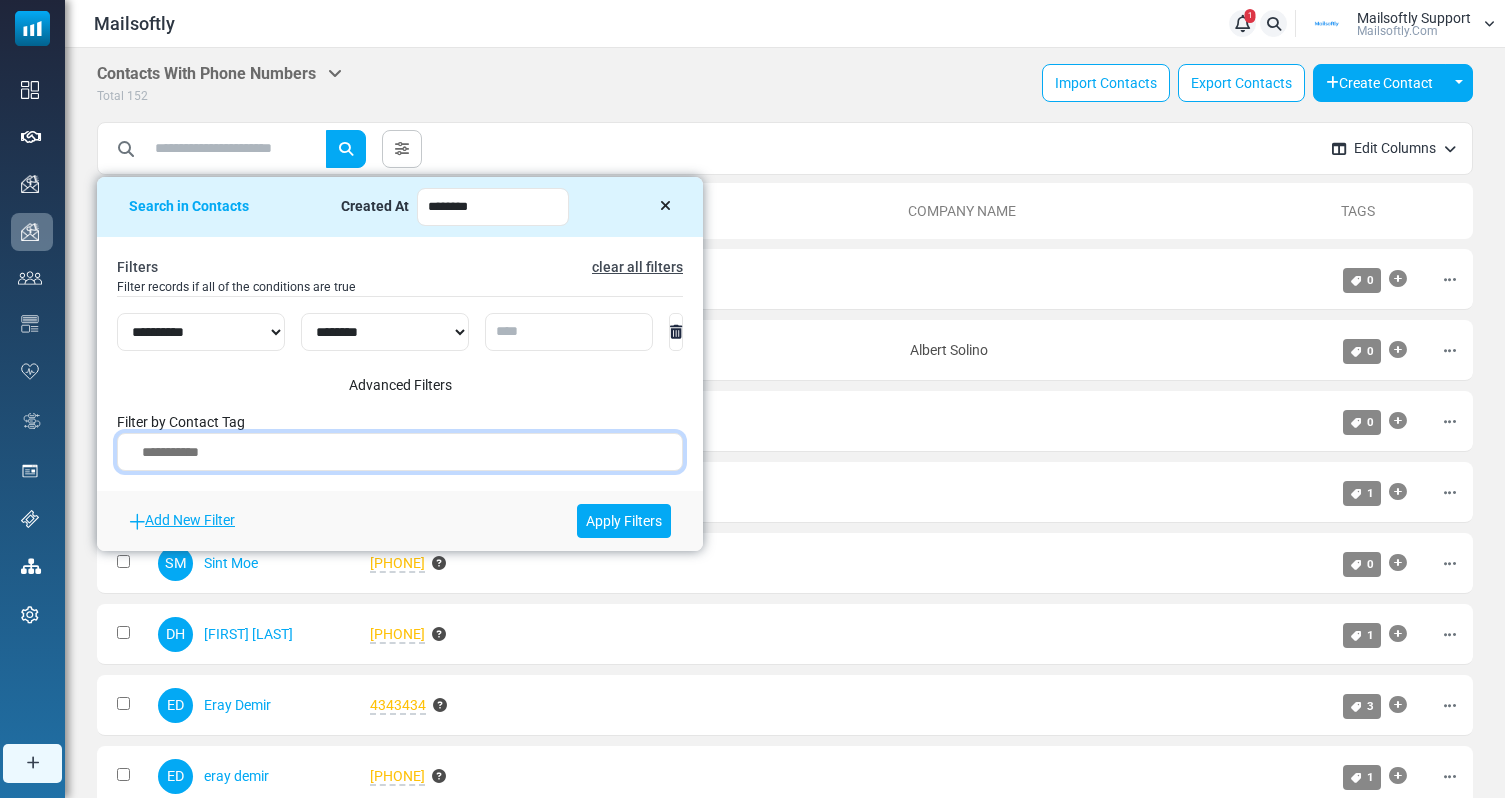 click at bounding box center [400, 456] 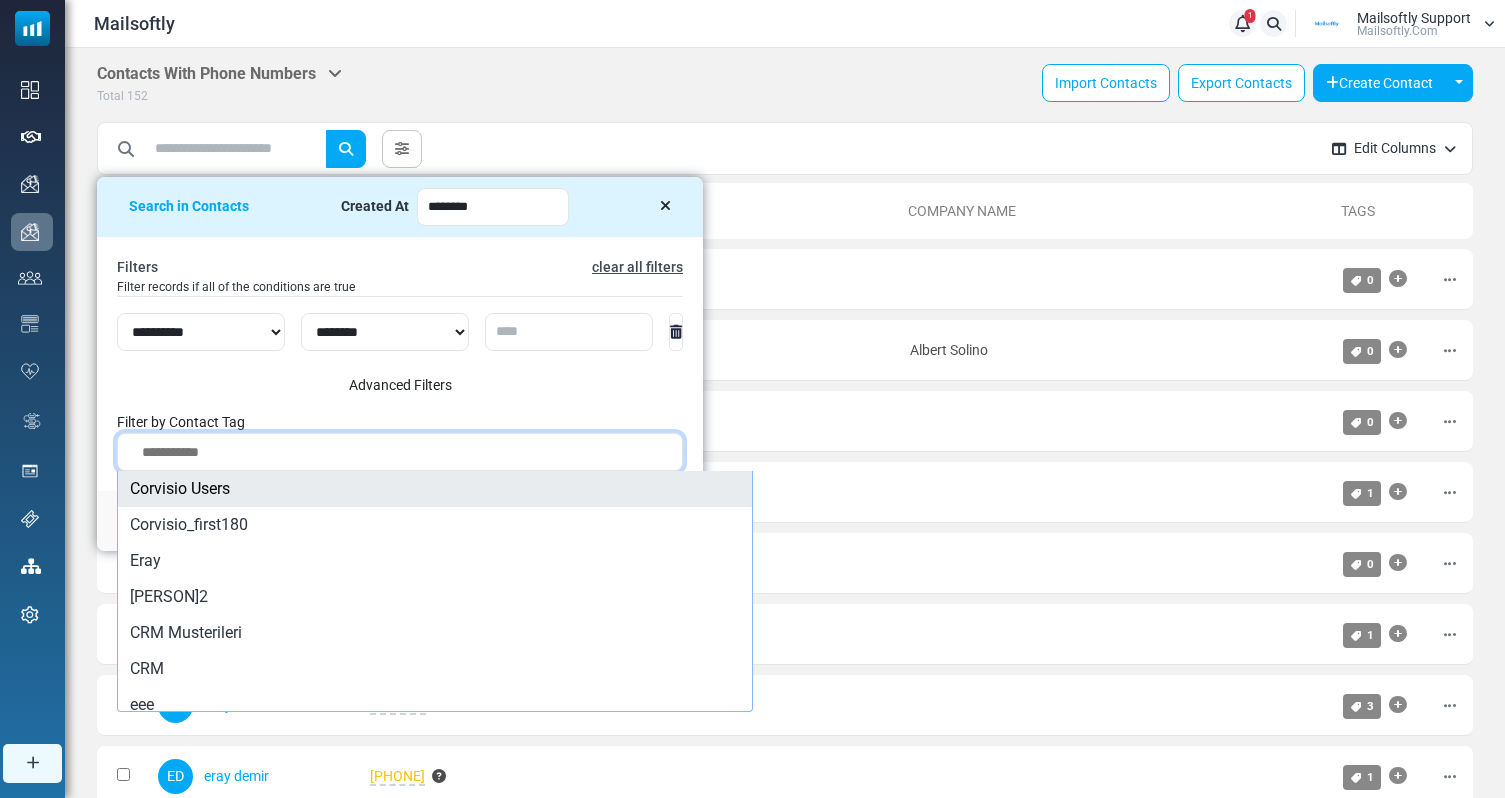 select on "**" 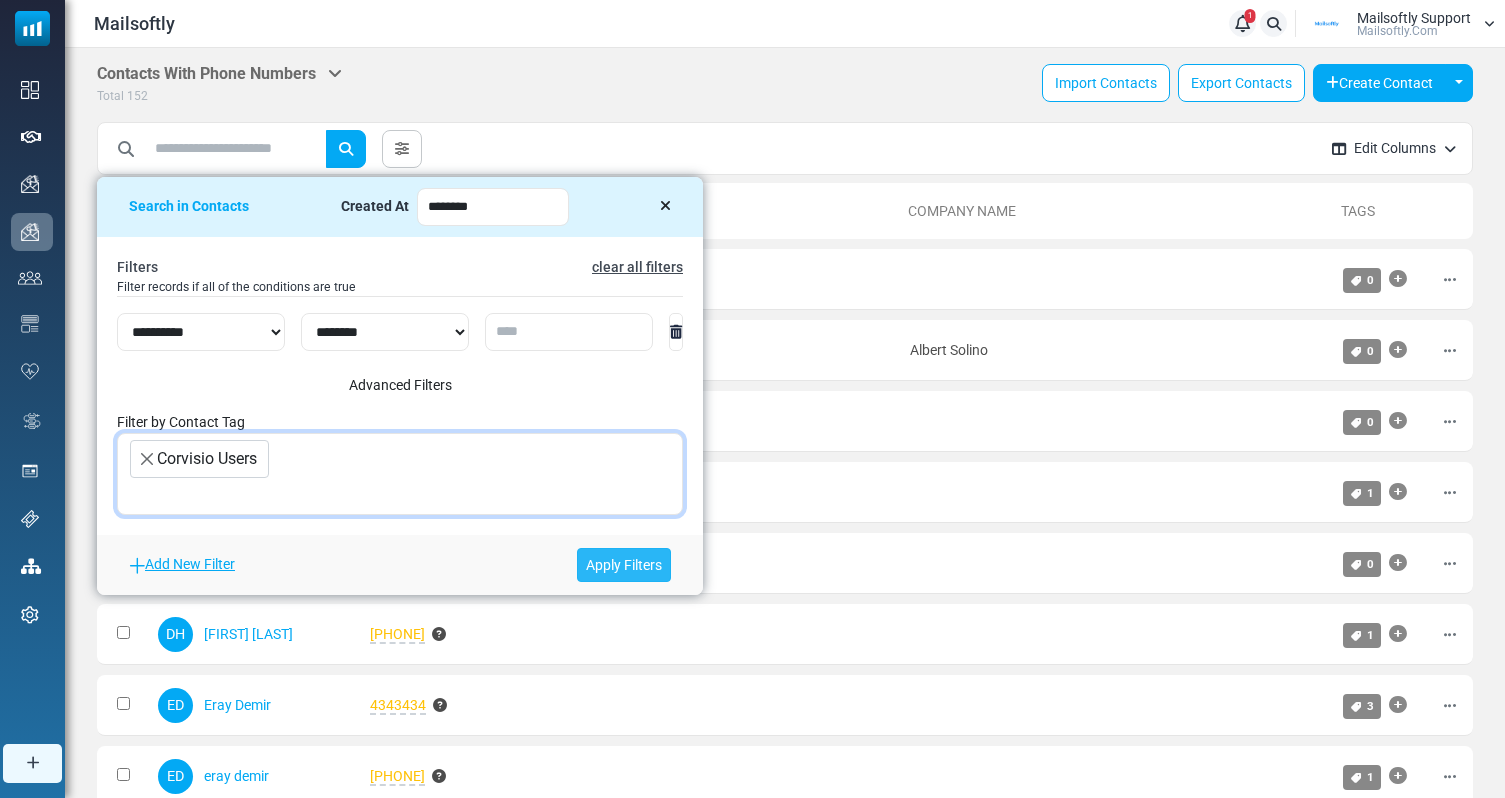 click on "Apply Filters" at bounding box center [624, 565] 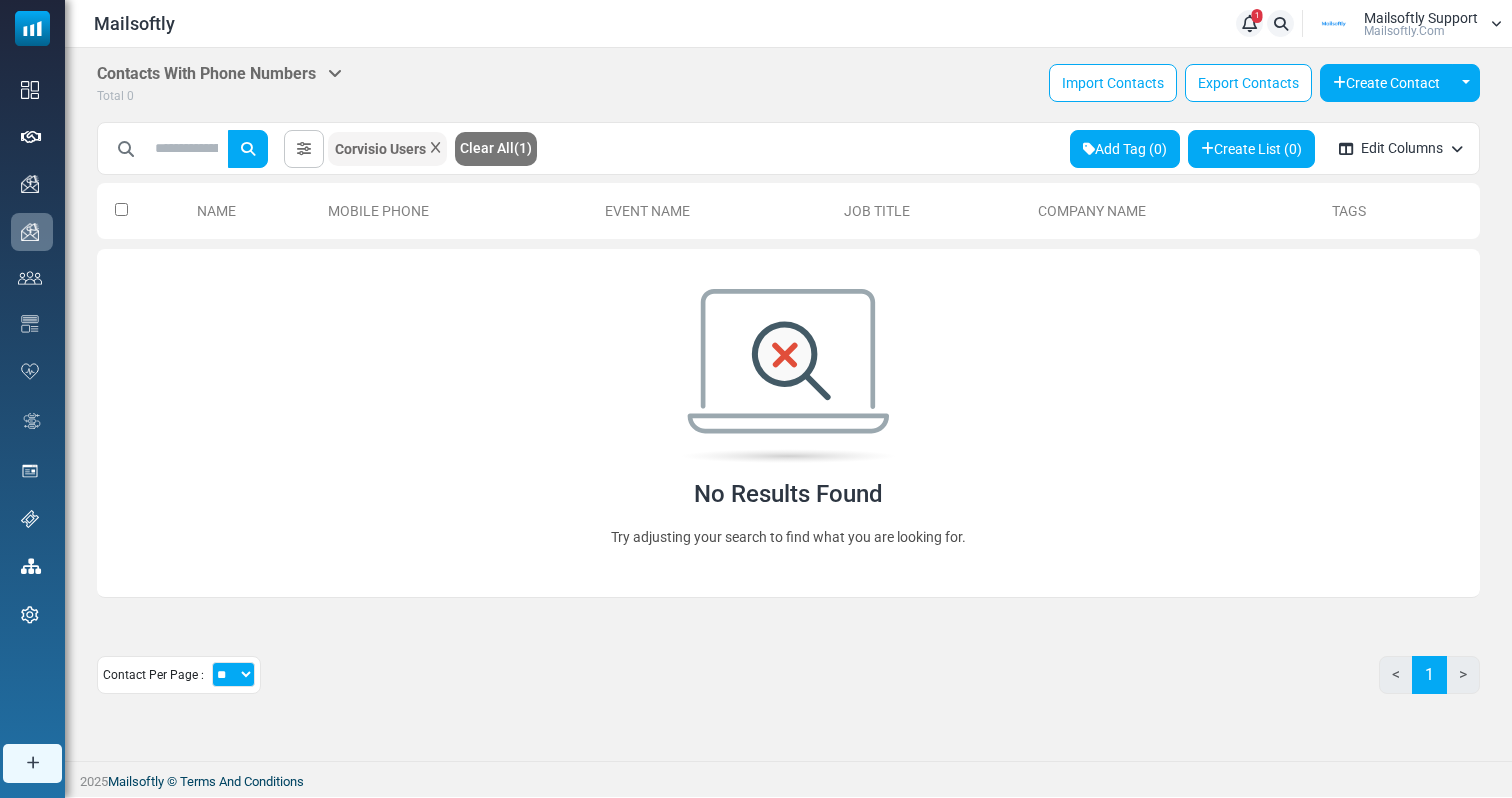 click on "Corvisio Users" at bounding box center [387, 149] 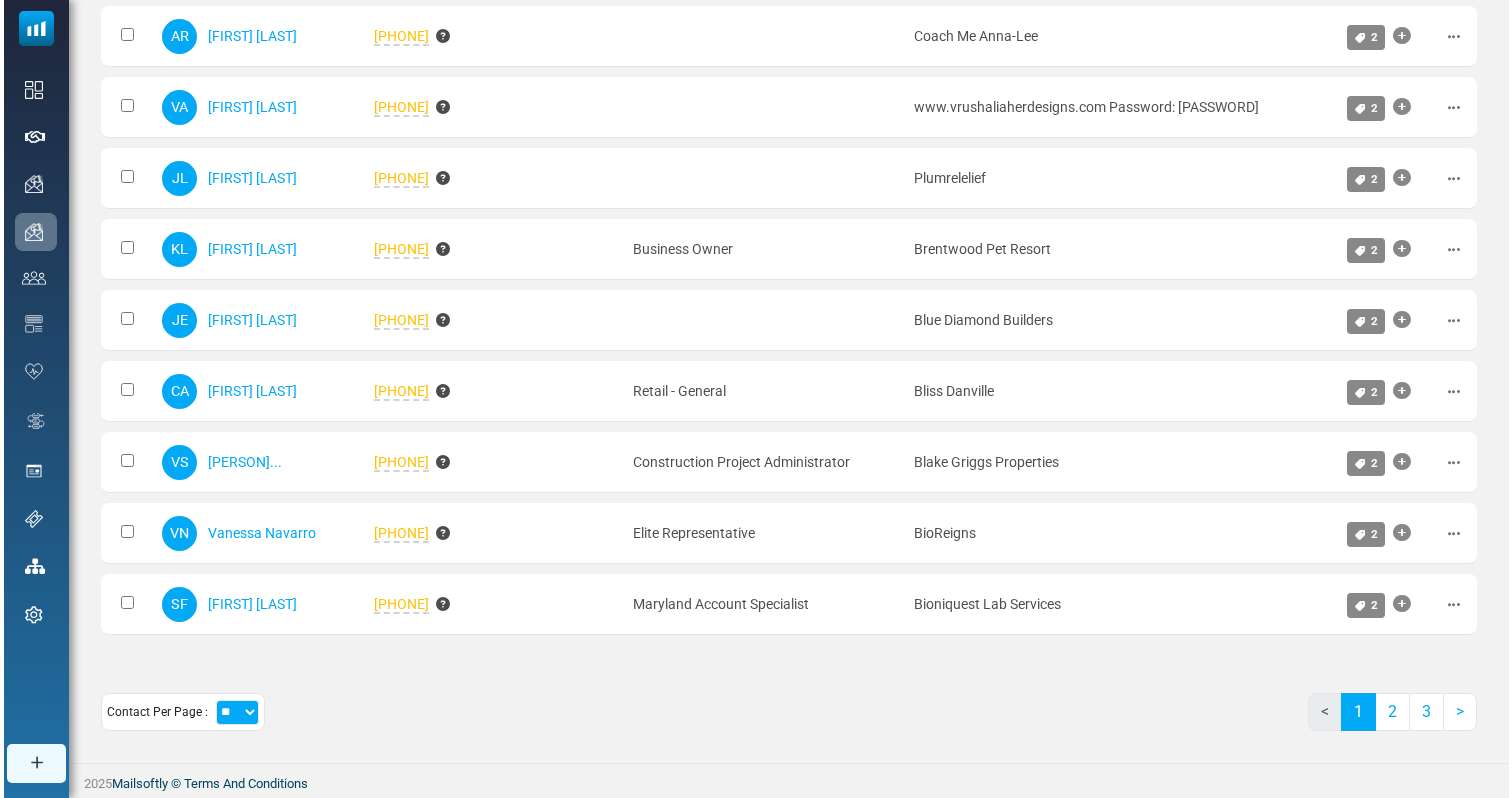 scroll, scrollTop: 0, scrollLeft: 0, axis: both 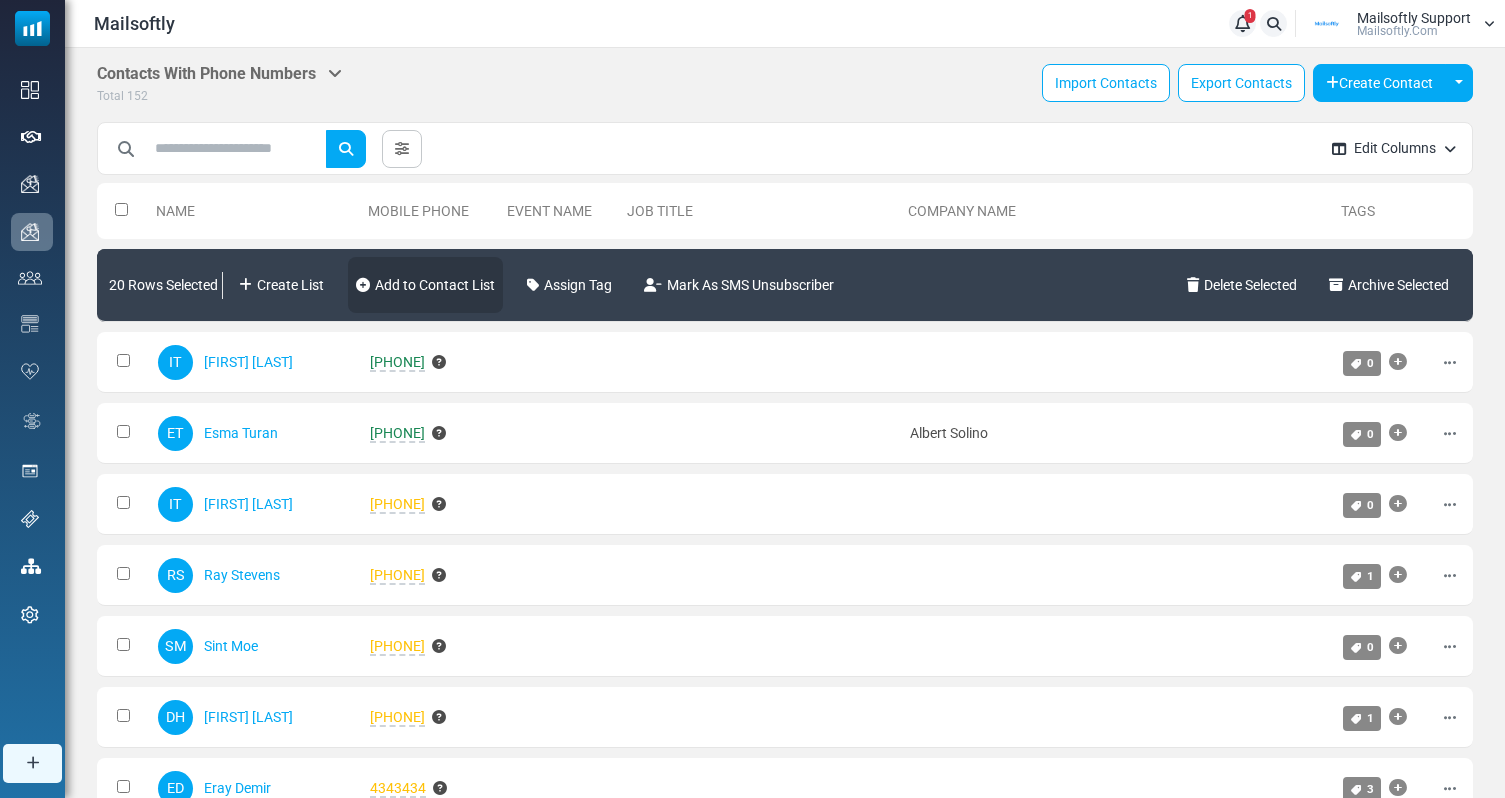 click on "Add to Contact List" at bounding box center [425, 285] 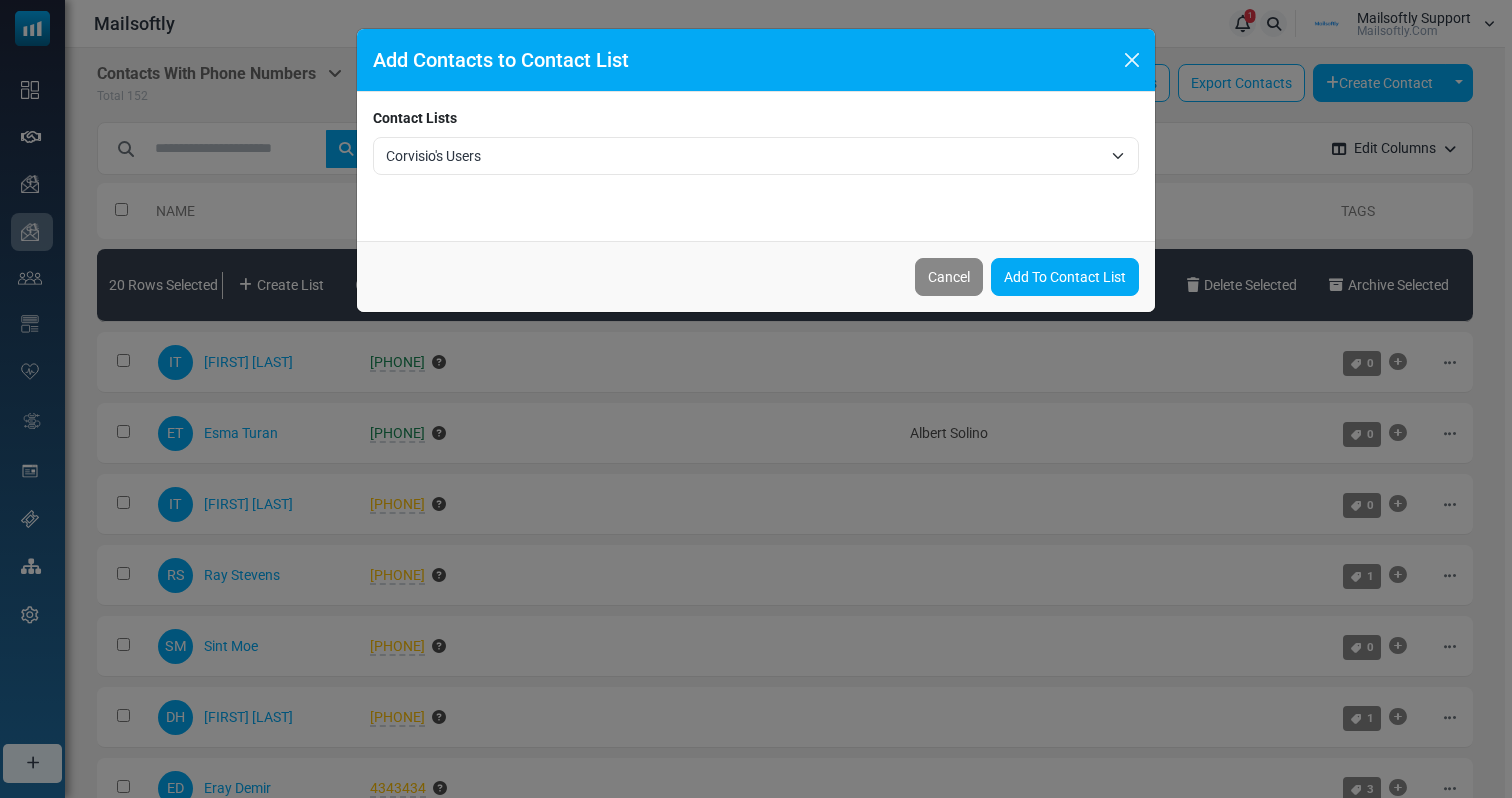 click on "Corvisio's Users" at bounding box center (744, 156) 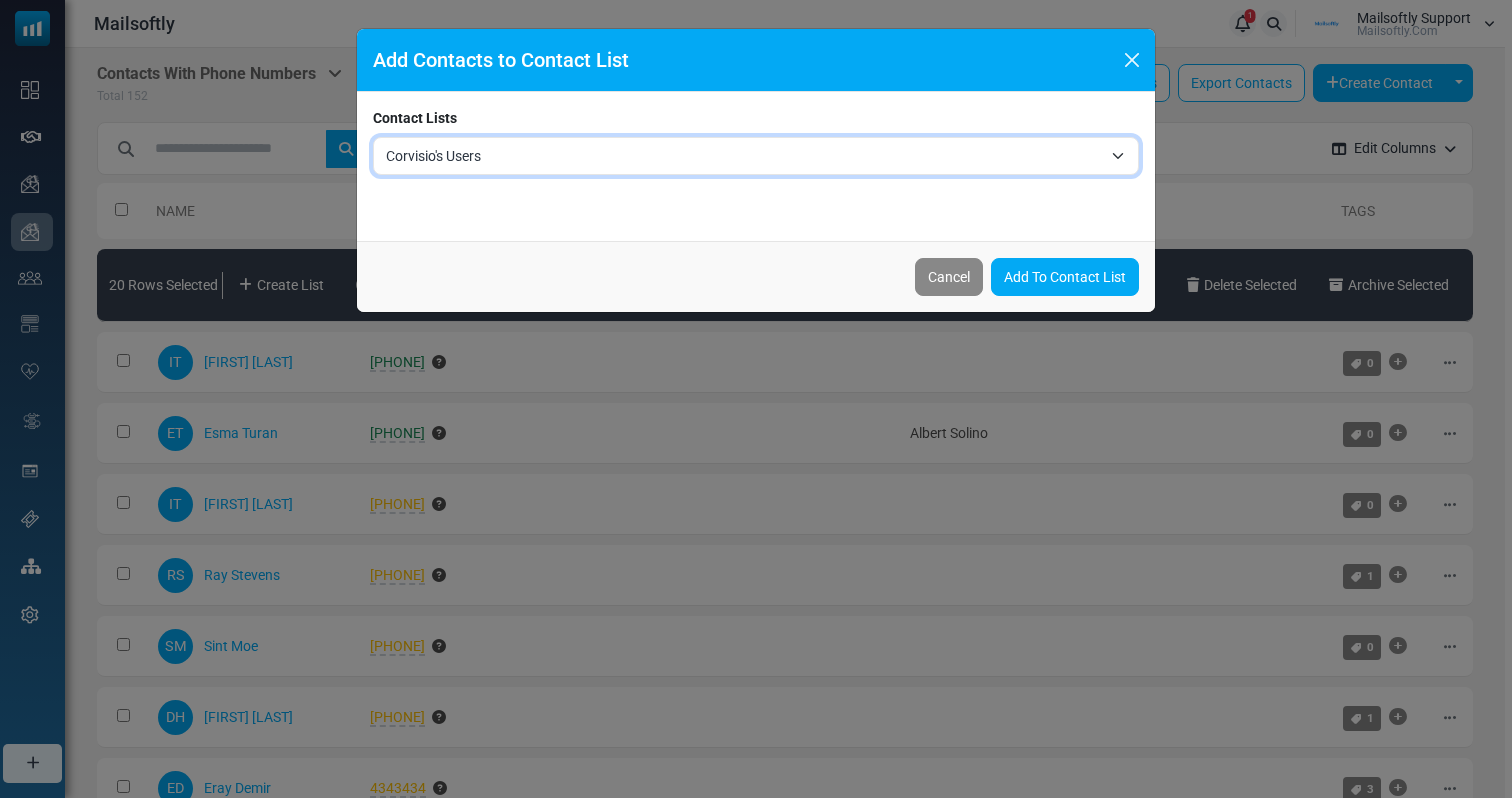 click on "Corvisio's Users" at bounding box center [744, 156] 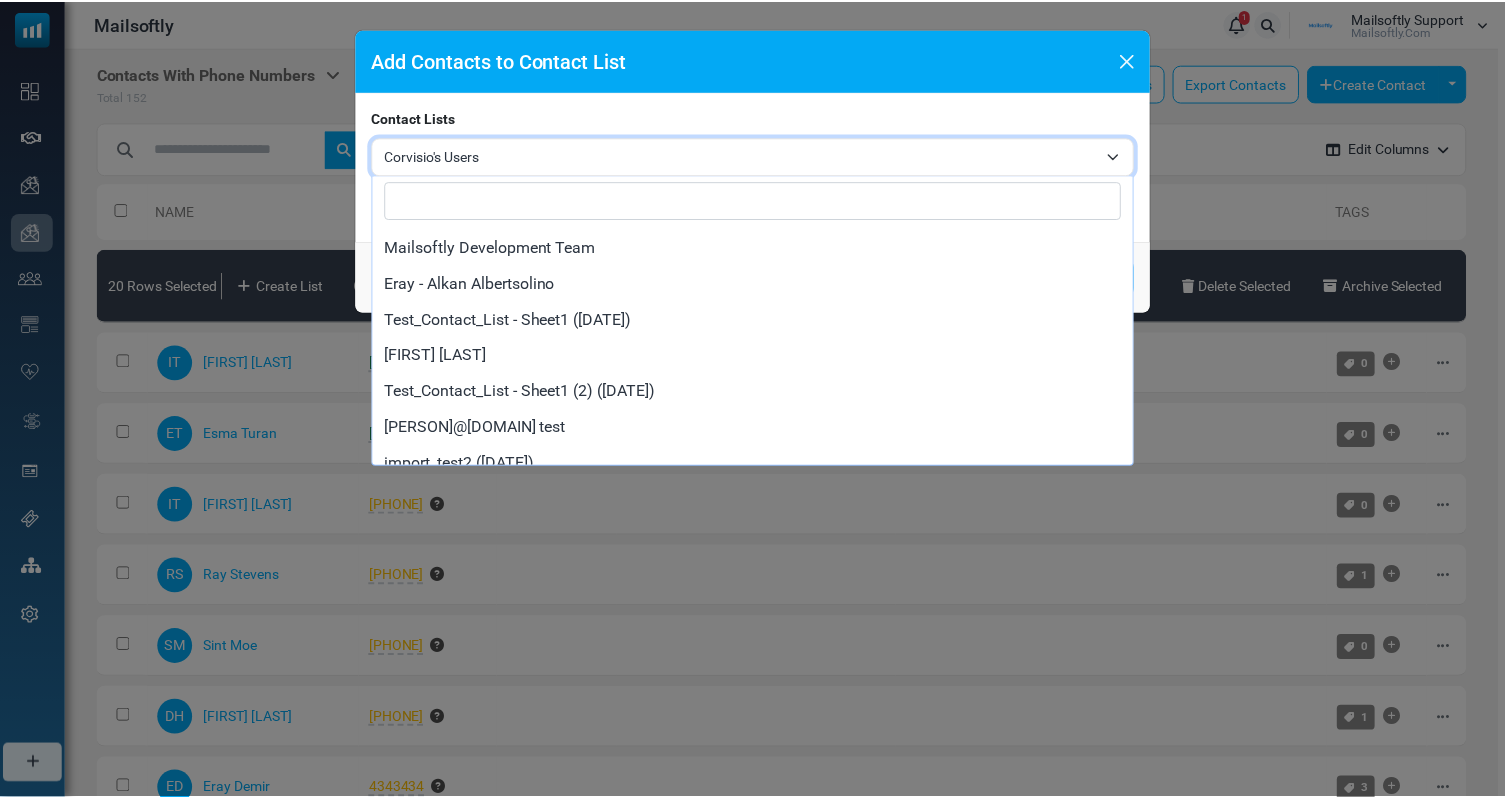 scroll, scrollTop: 5506, scrollLeft: 0, axis: vertical 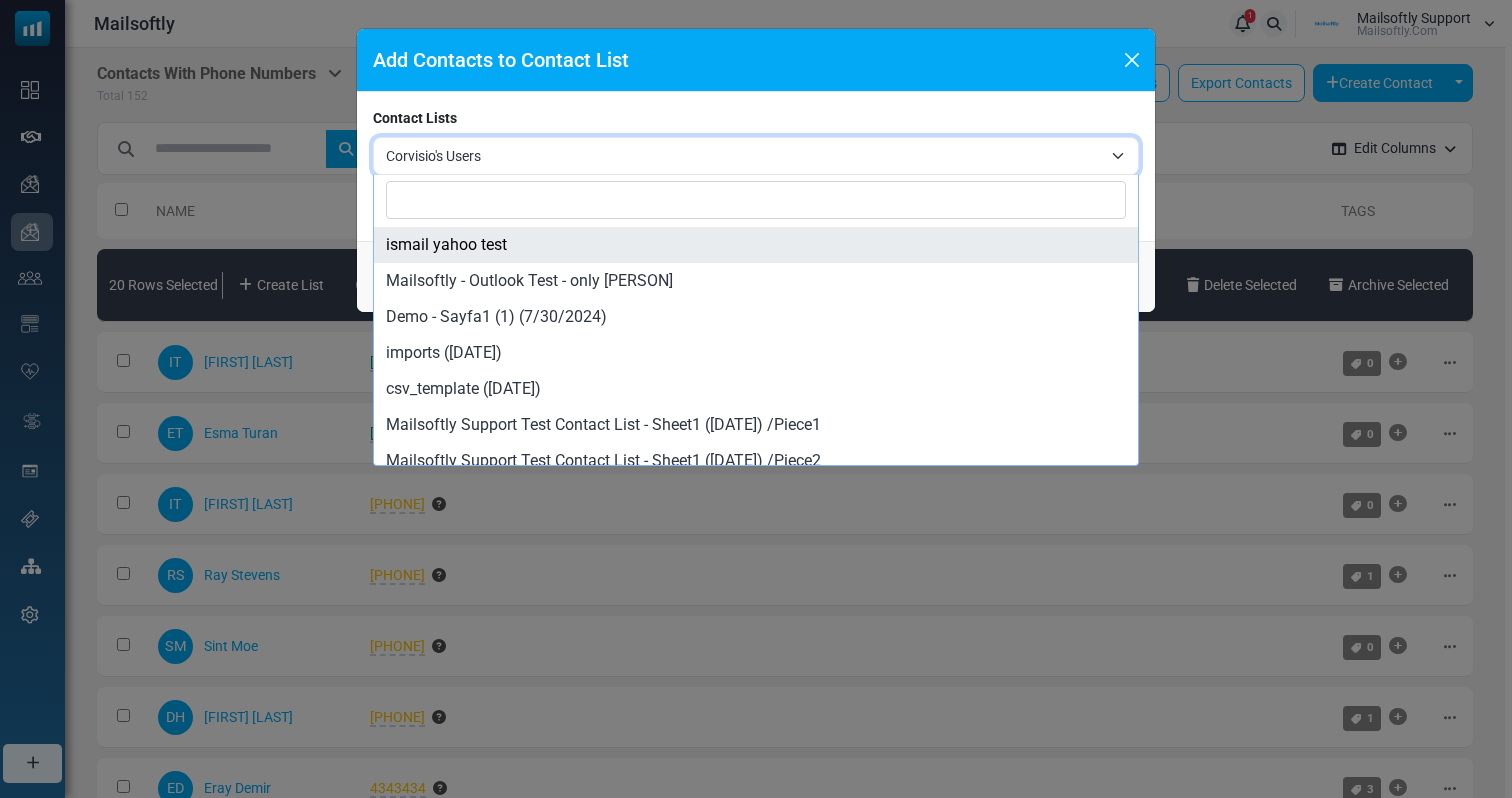 click on "Corvisio's Users" at bounding box center [756, 156] 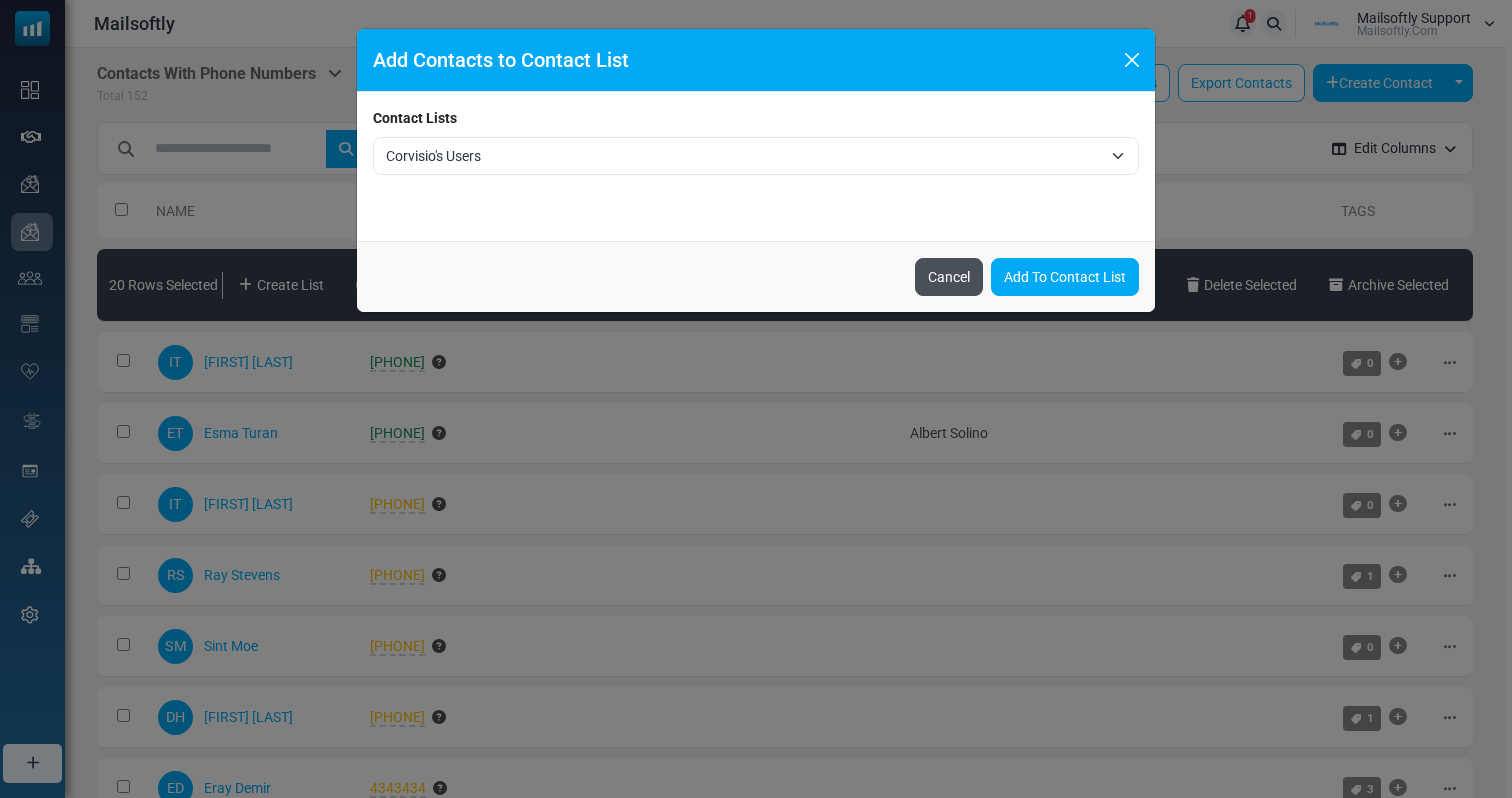 click on "Cancel" at bounding box center [949, 277] 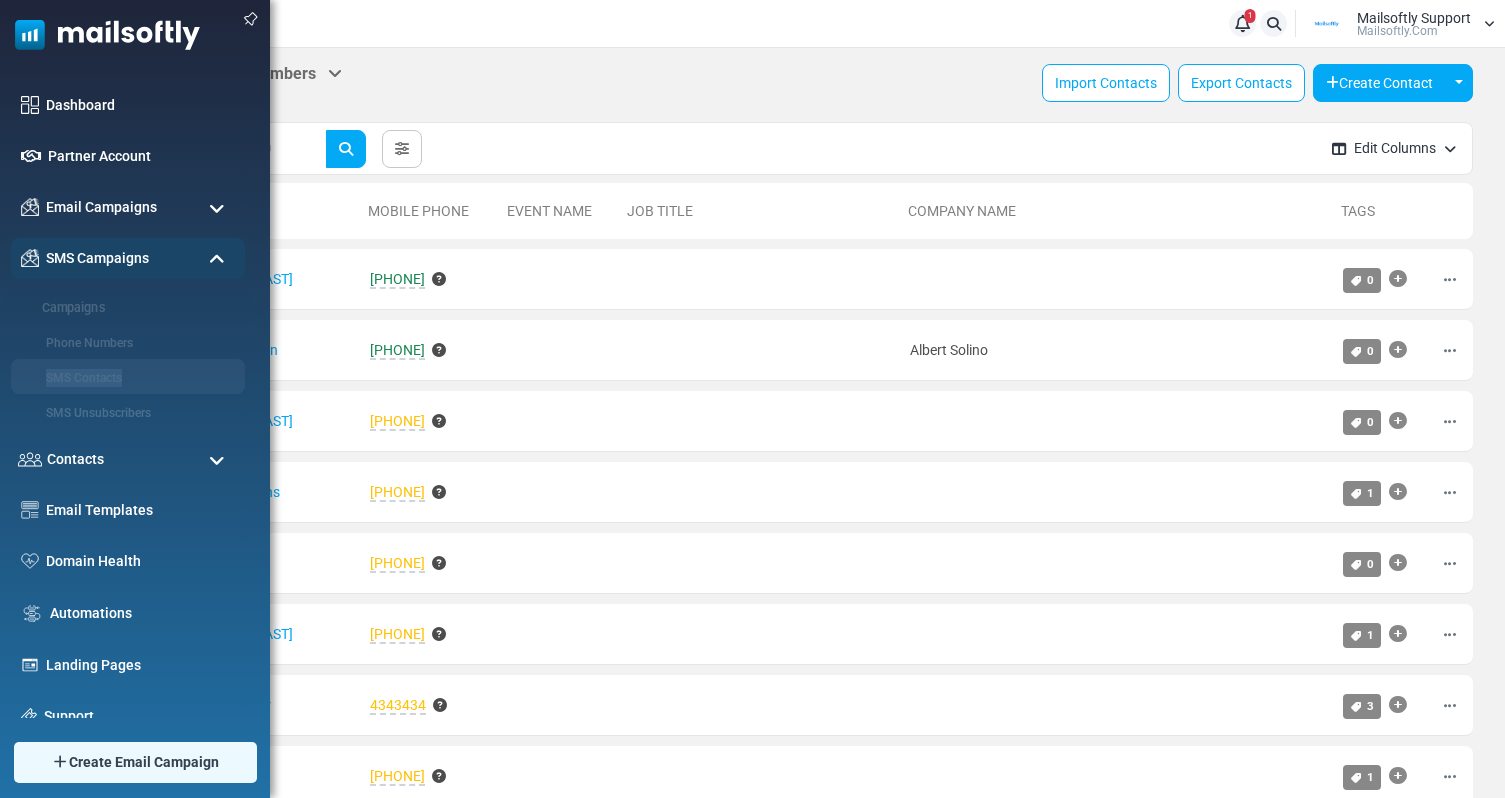 click on "Campaigns" at bounding box center (125, 308) 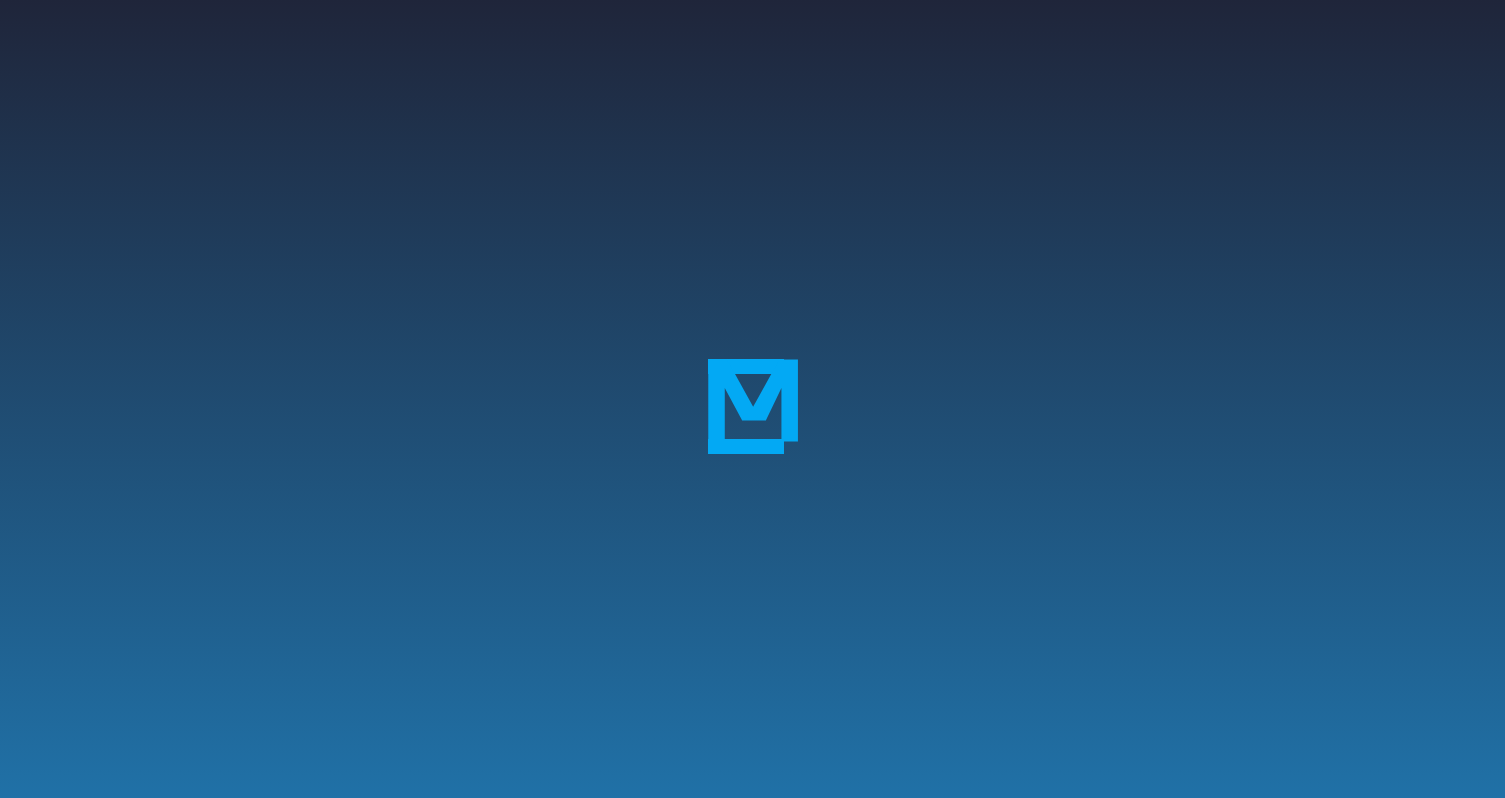 scroll, scrollTop: 0, scrollLeft: 0, axis: both 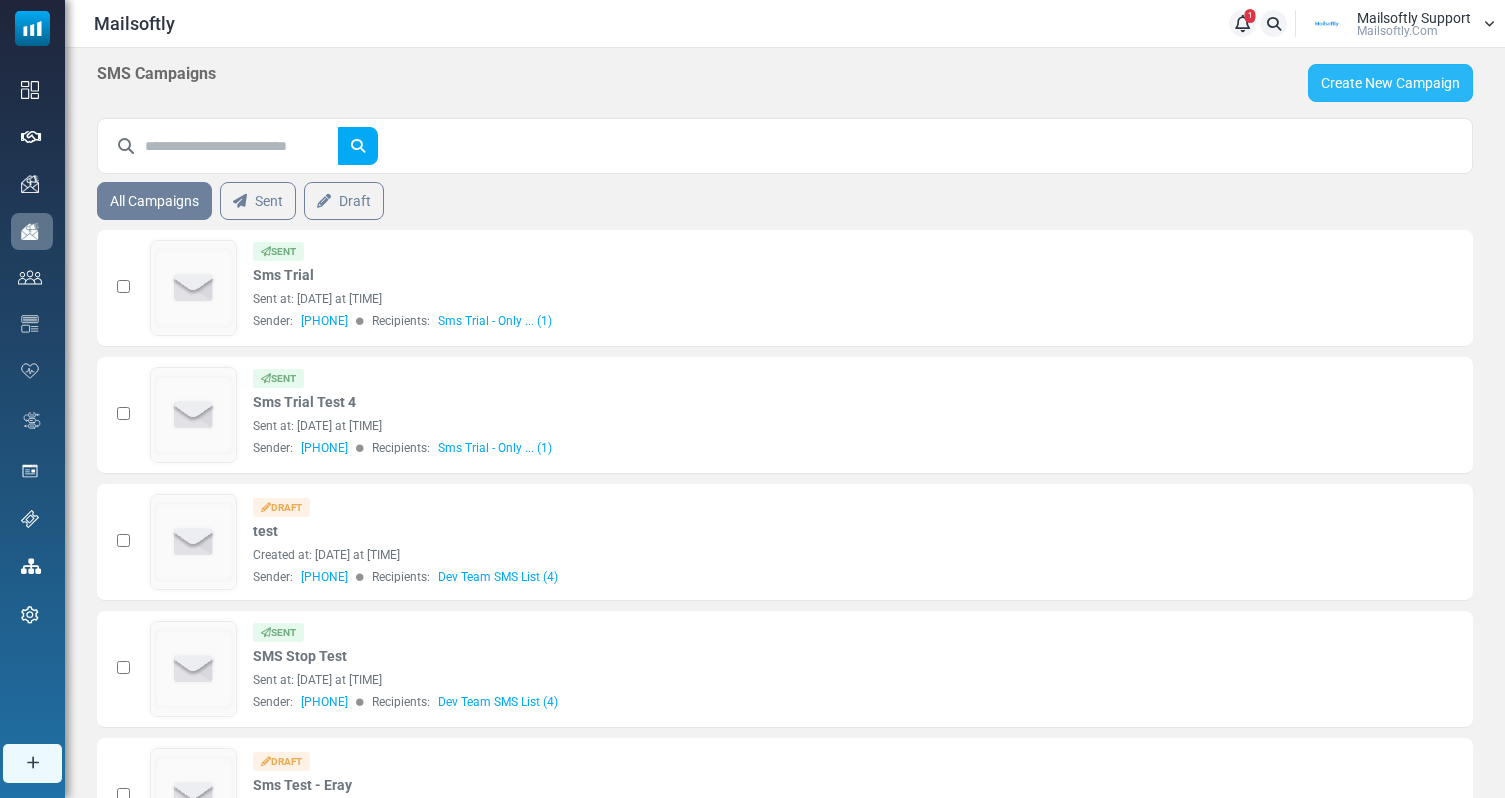 click on "Create New Campaign" at bounding box center (1390, 83) 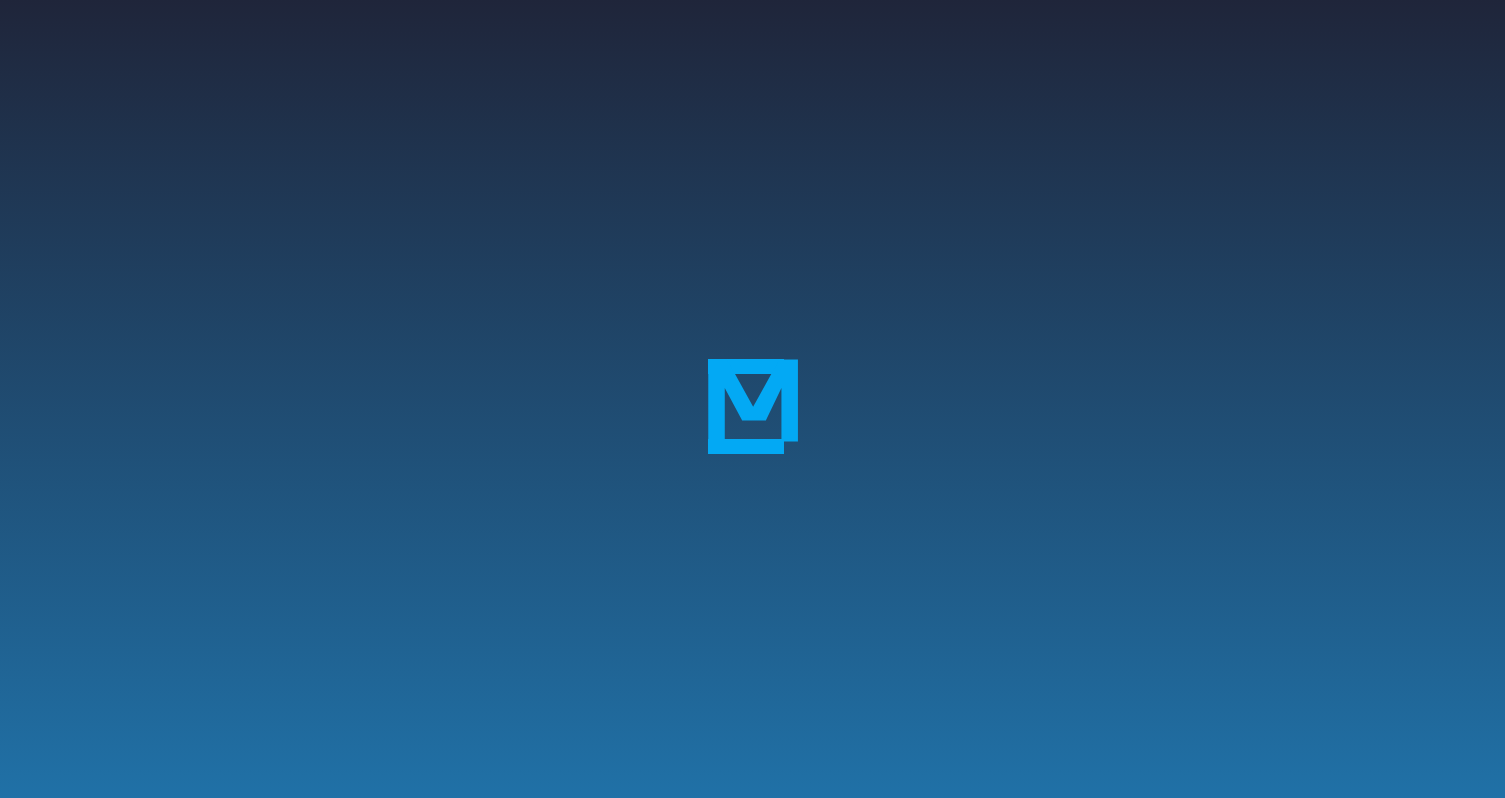 scroll, scrollTop: 0, scrollLeft: 0, axis: both 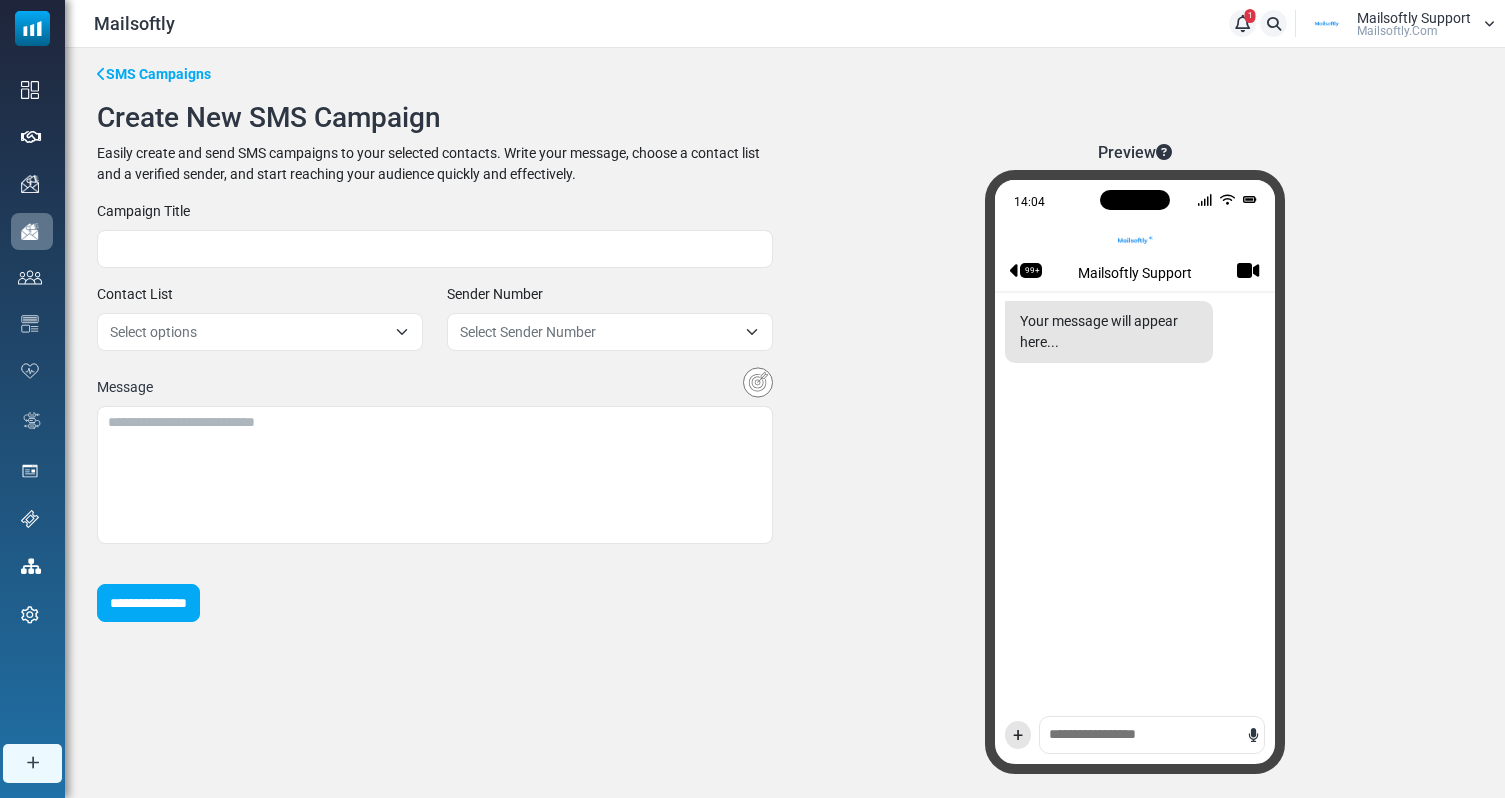 click on "Select options" at bounding box center (248, 332) 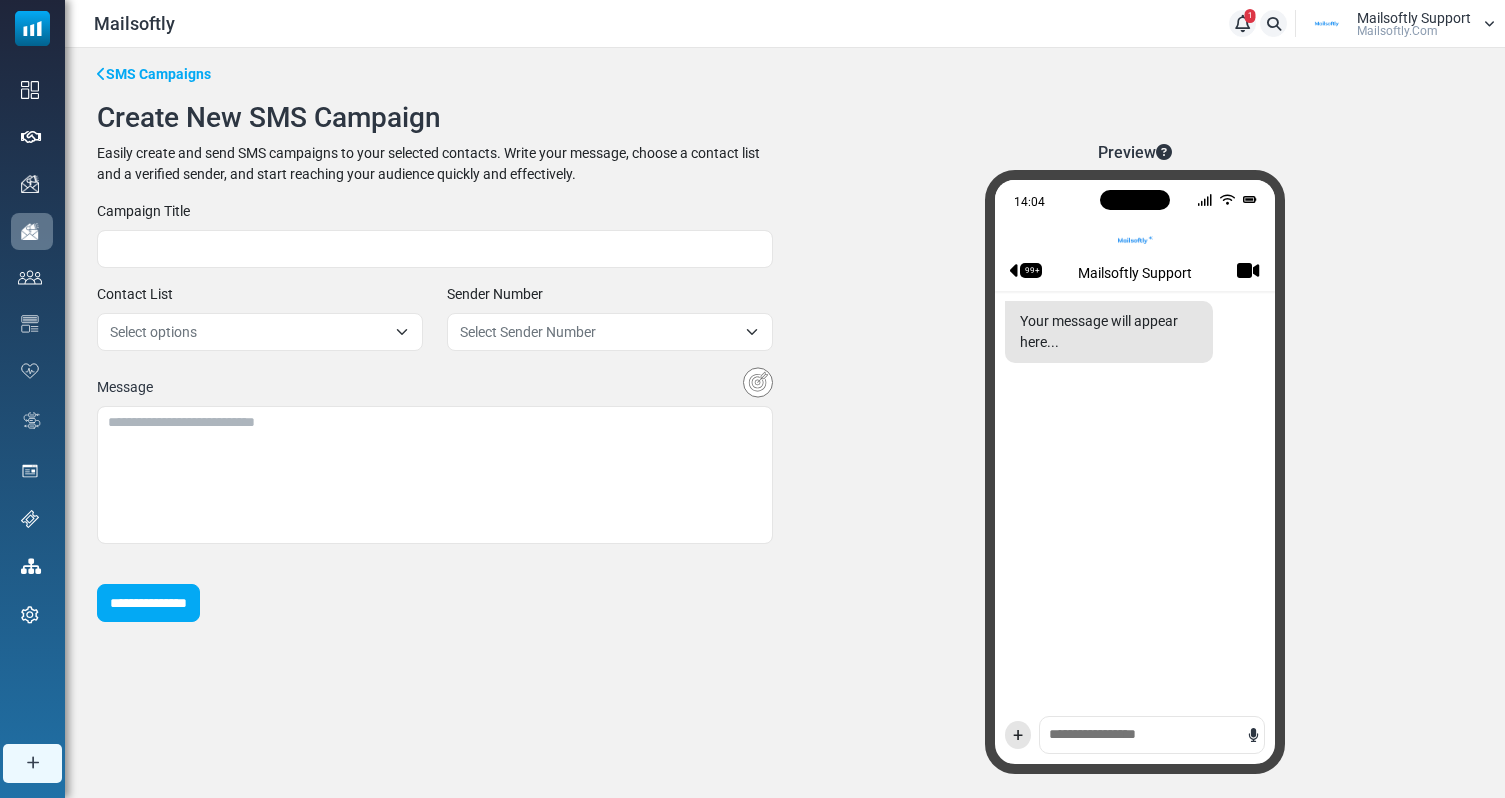 click on "**********" at bounding box center (435, 411) 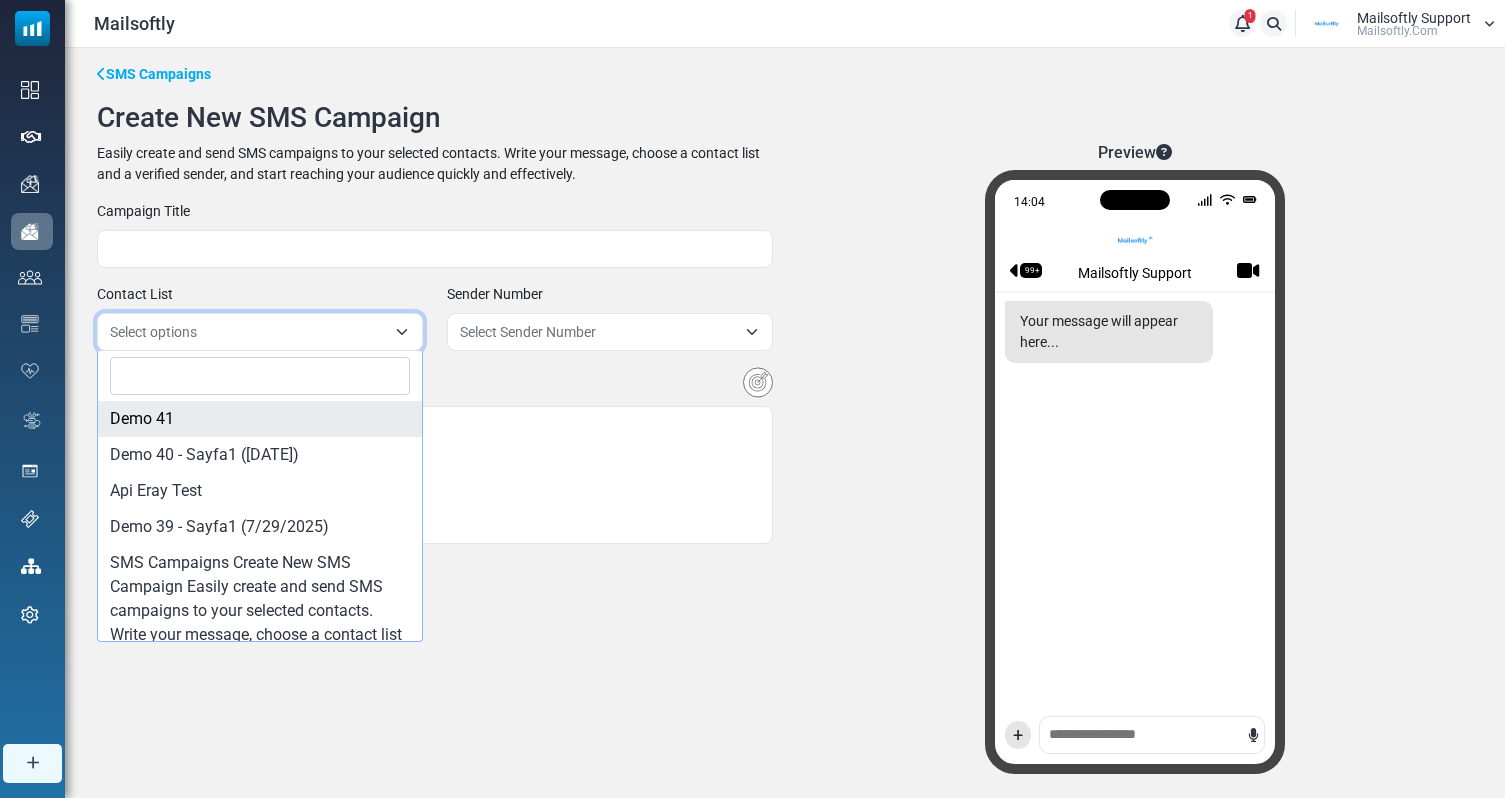 click on "Select options" at bounding box center [248, 332] 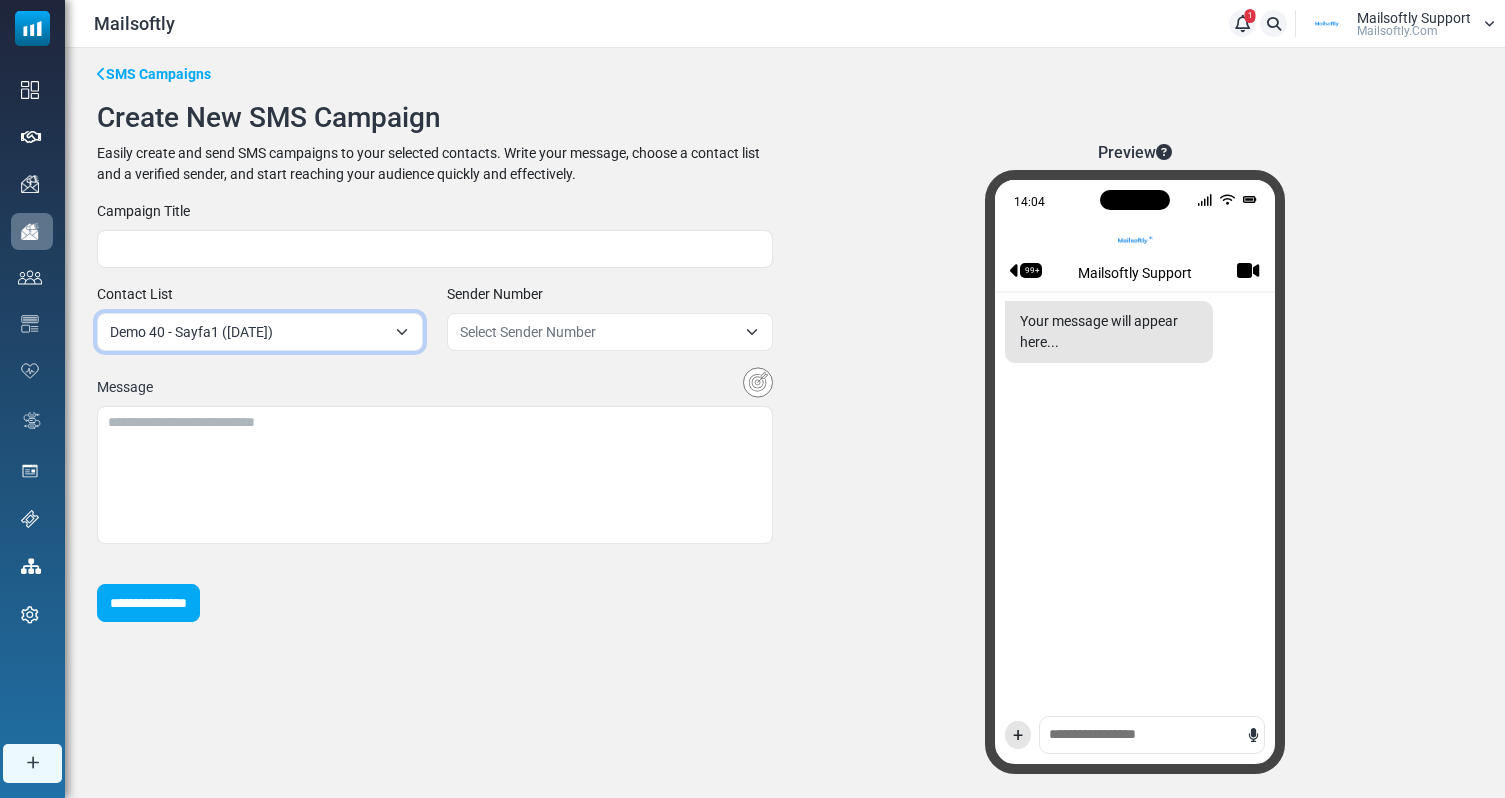 click on "Demo 40 - Sayfa1 ([DATE])" at bounding box center [248, 332] 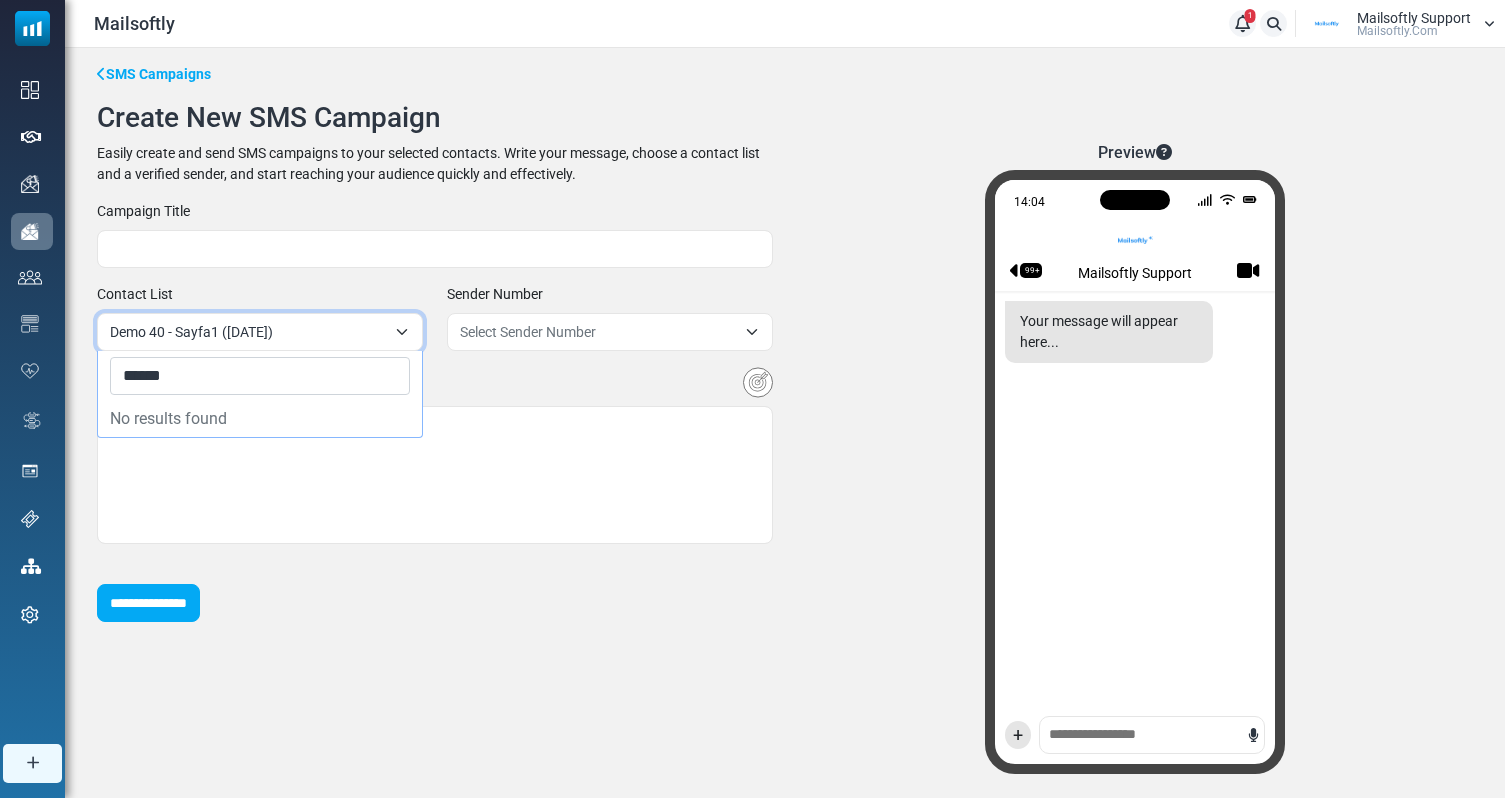 type on "*******" 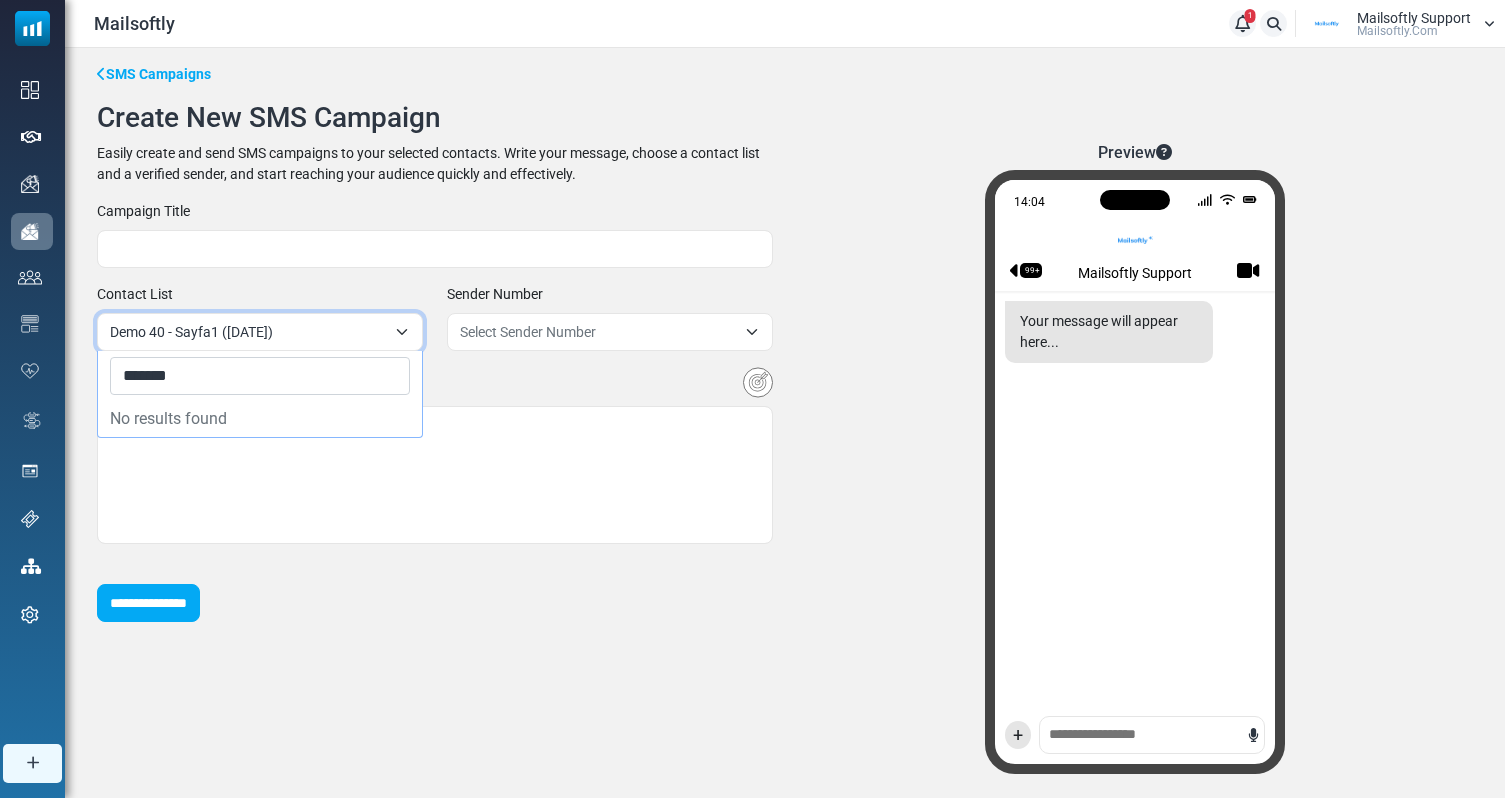 type 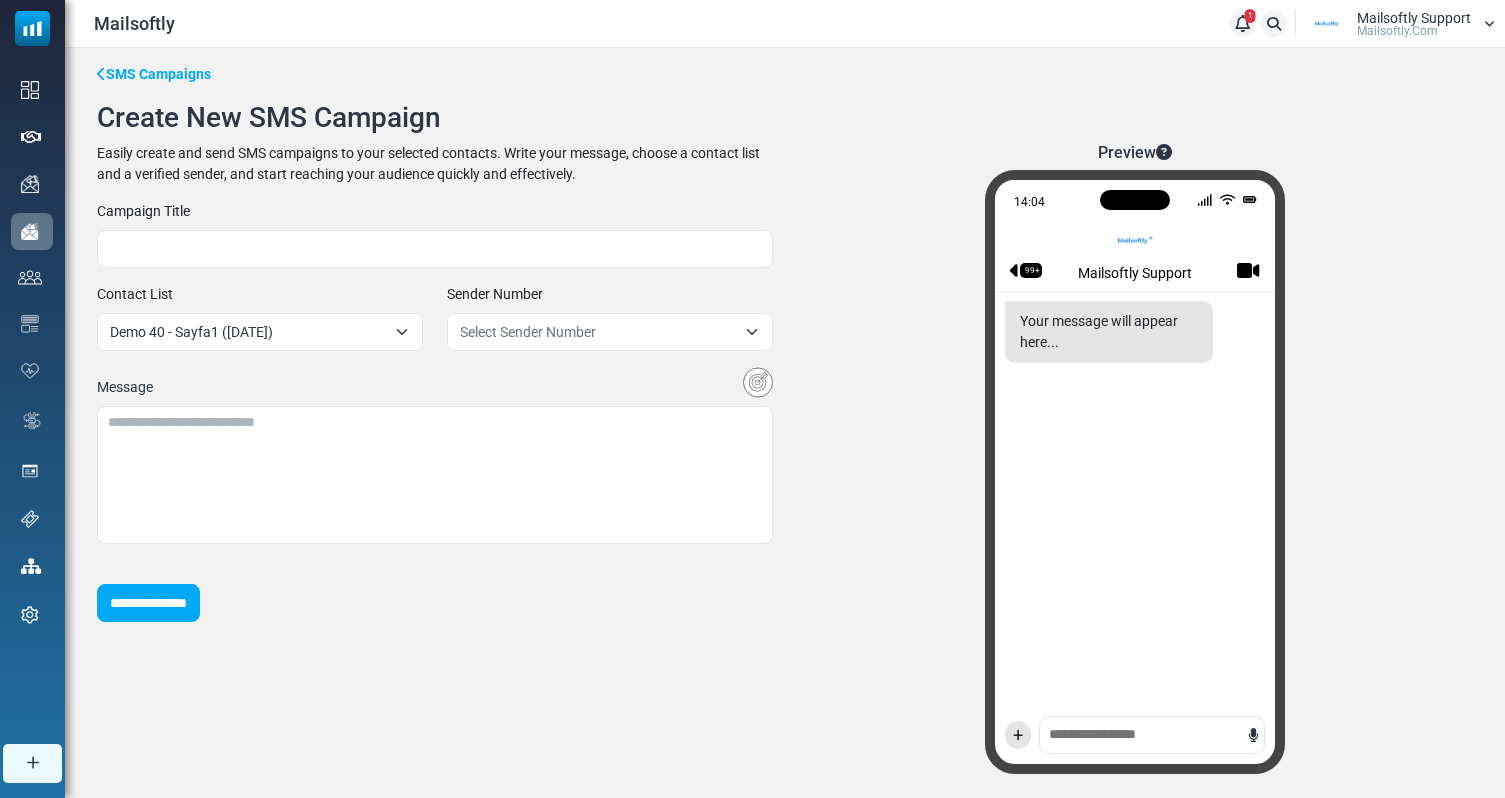 click on "**********" at bounding box center [435, 382] 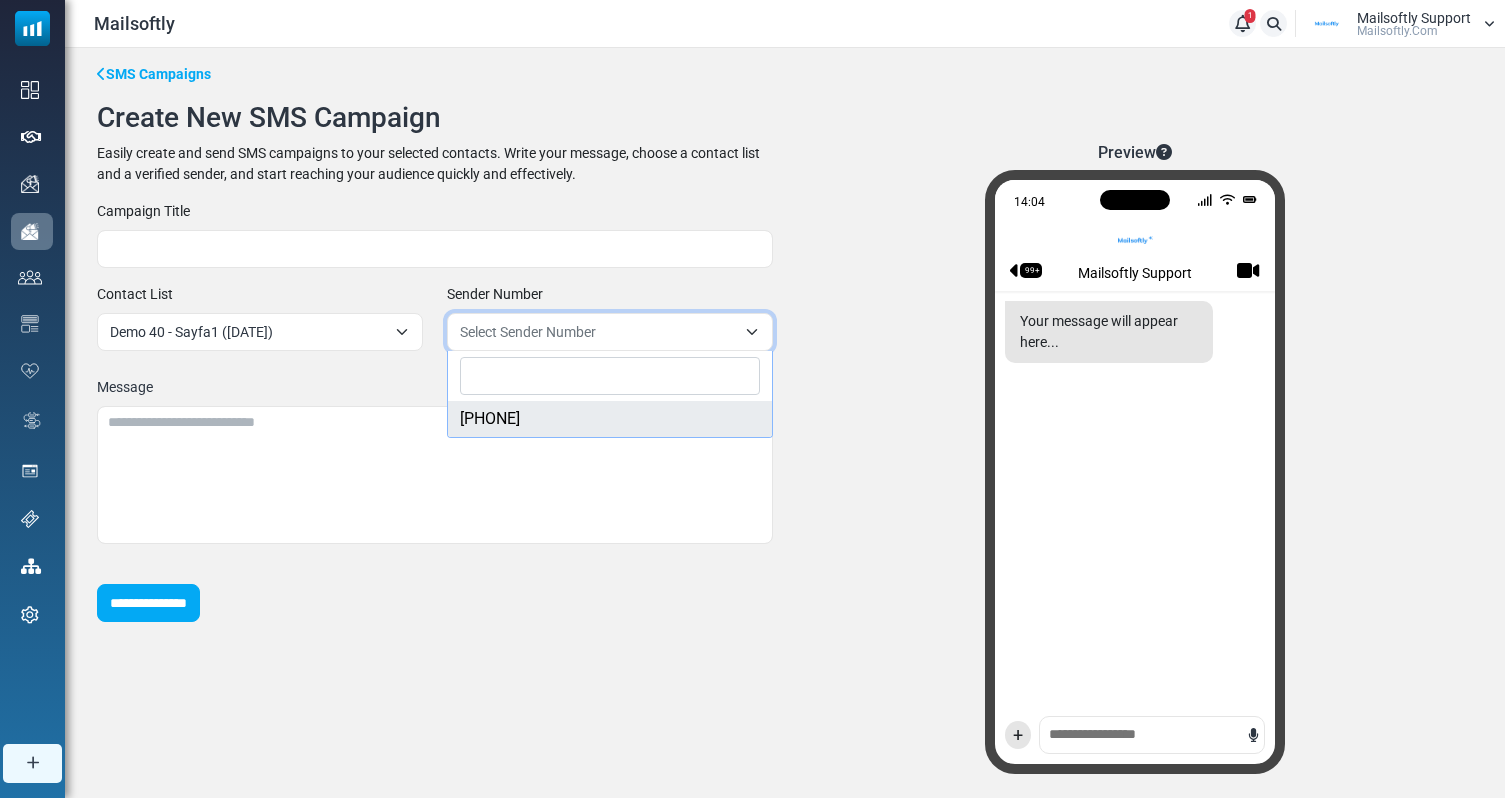 click on "Select Sender Number" at bounding box center [598, 332] 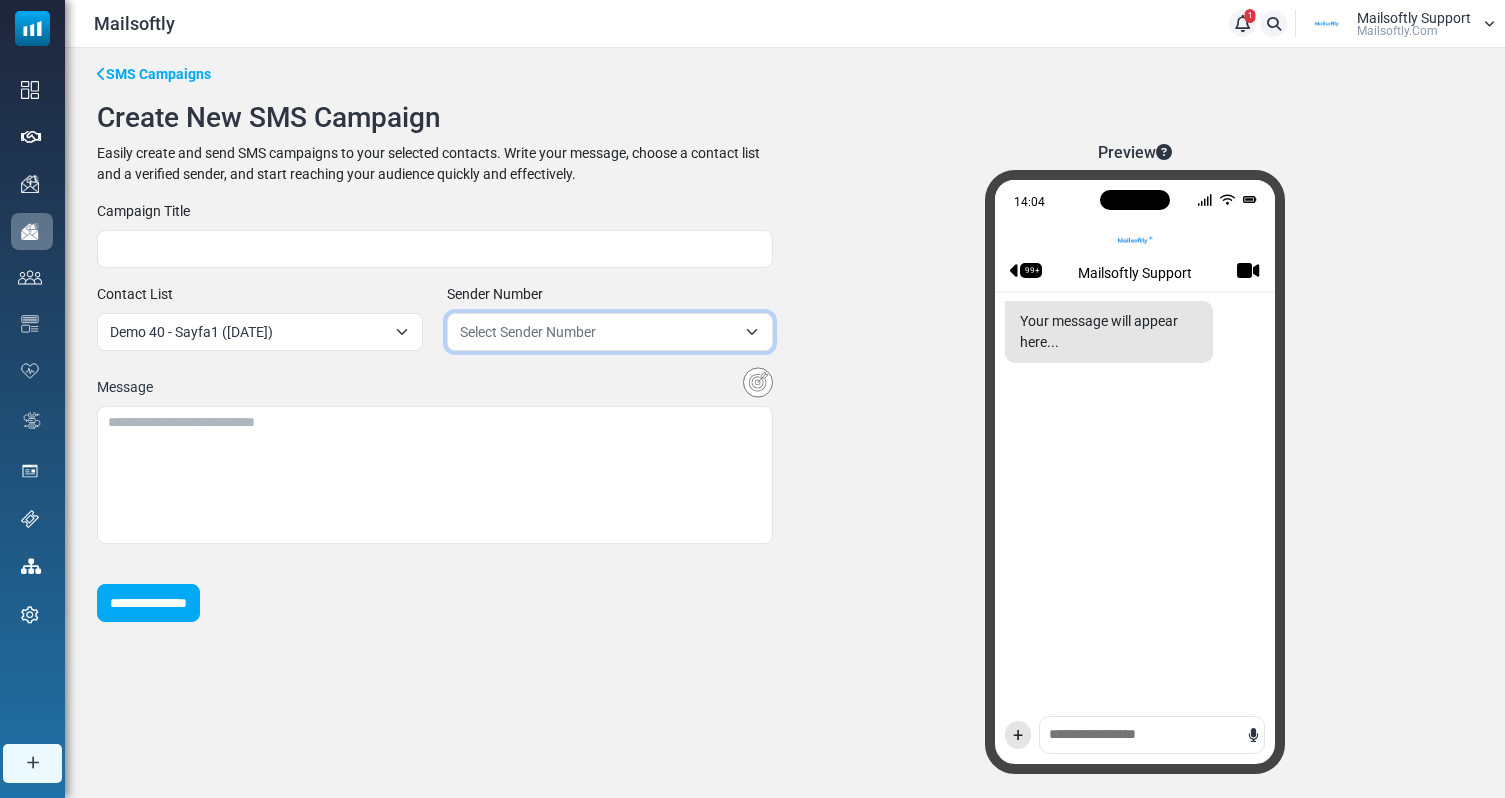 click on "Select Sender Number" at bounding box center [598, 332] 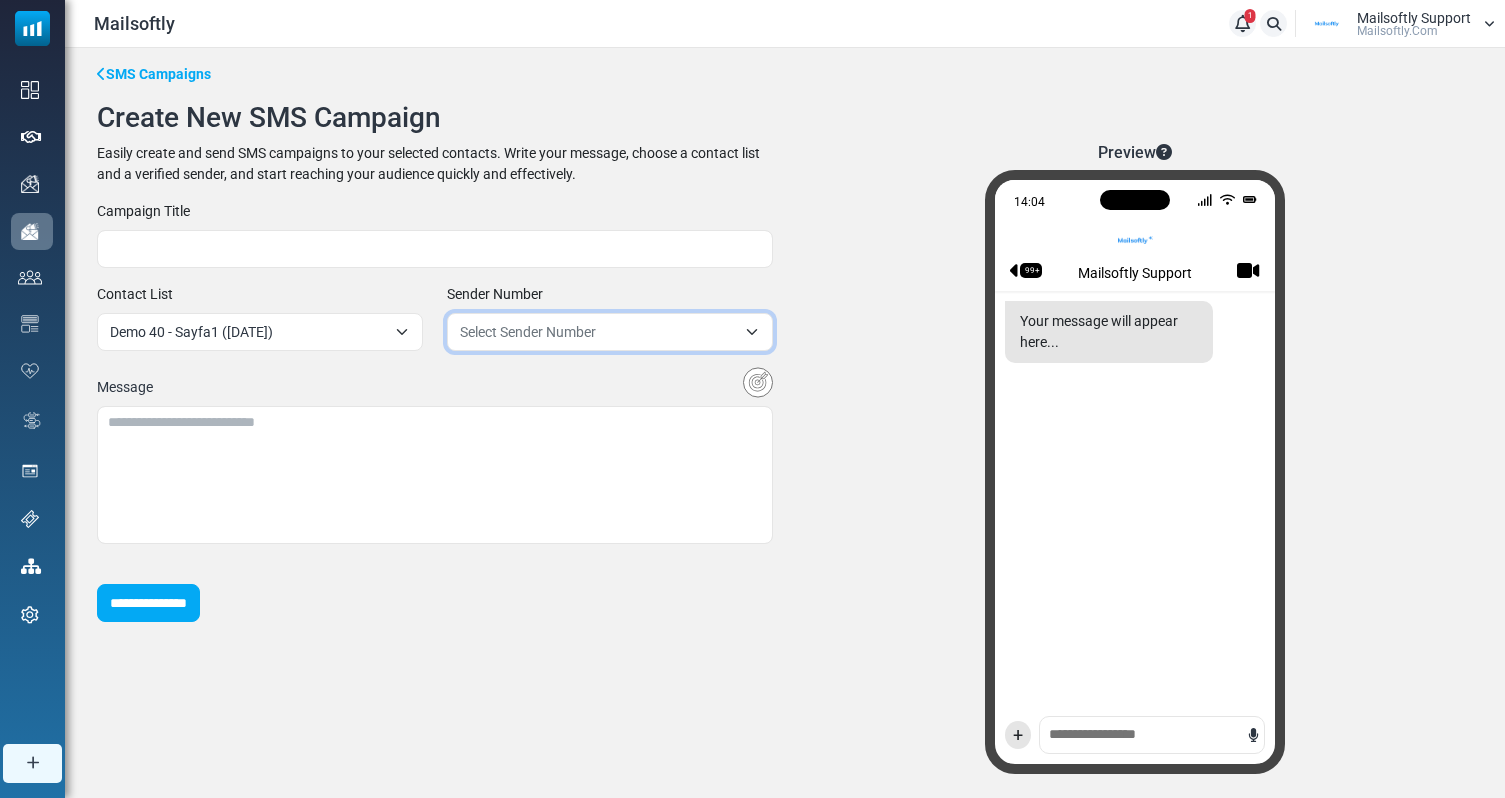 click on "**********" at bounding box center [435, 382] 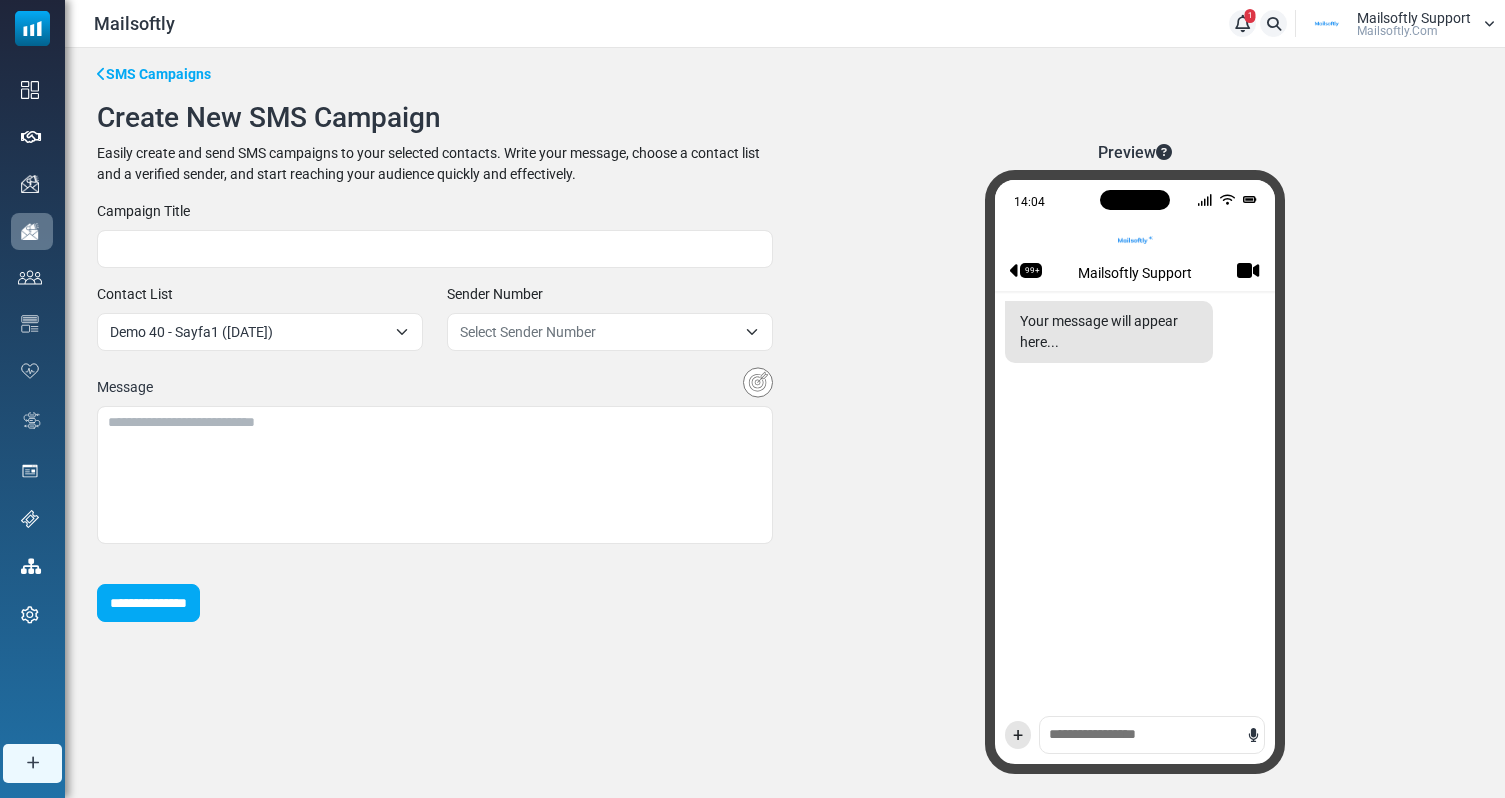 click on "Select Sender Number" at bounding box center [598, 332] 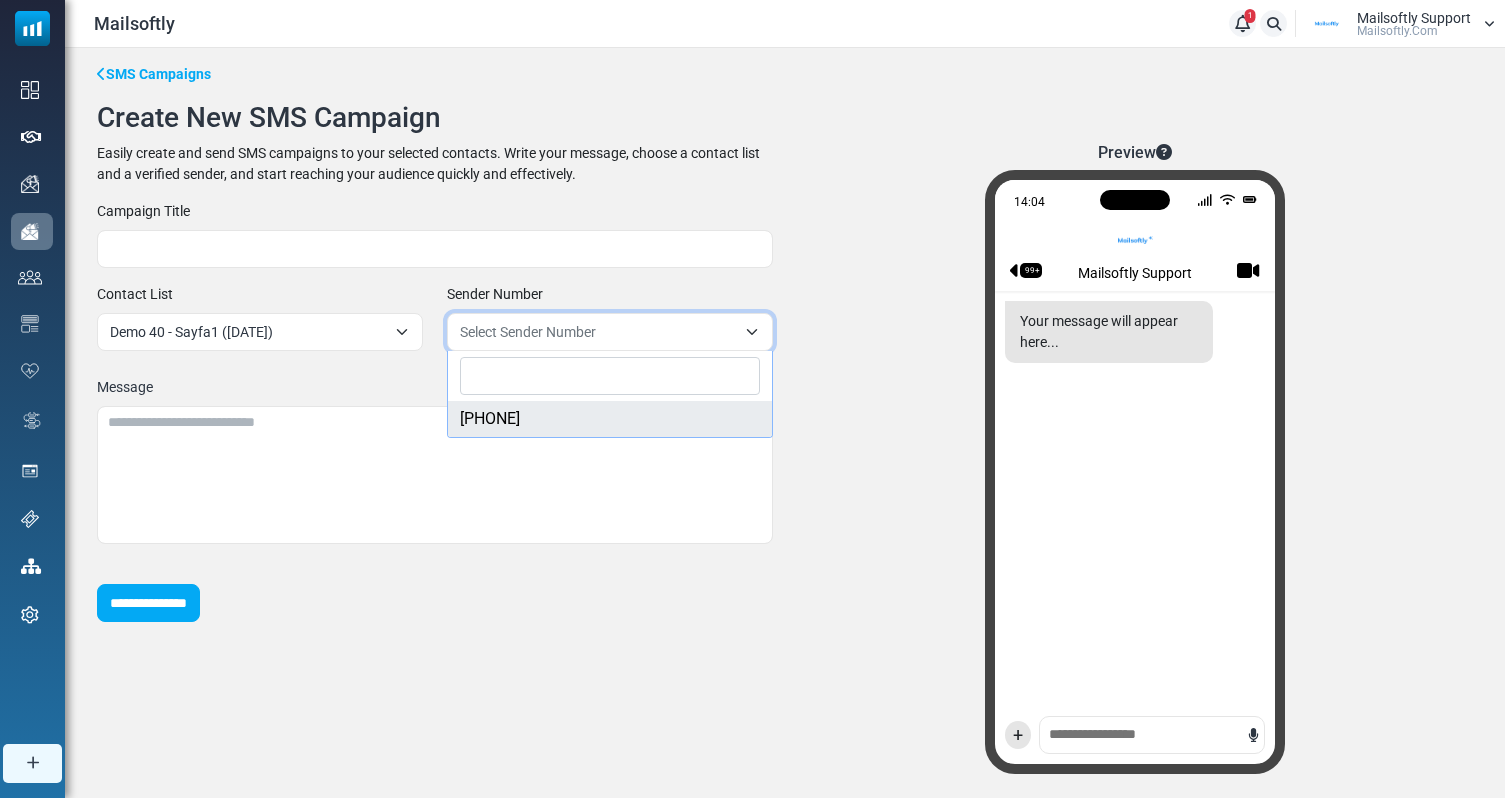 click on "**********" at bounding box center [435, 382] 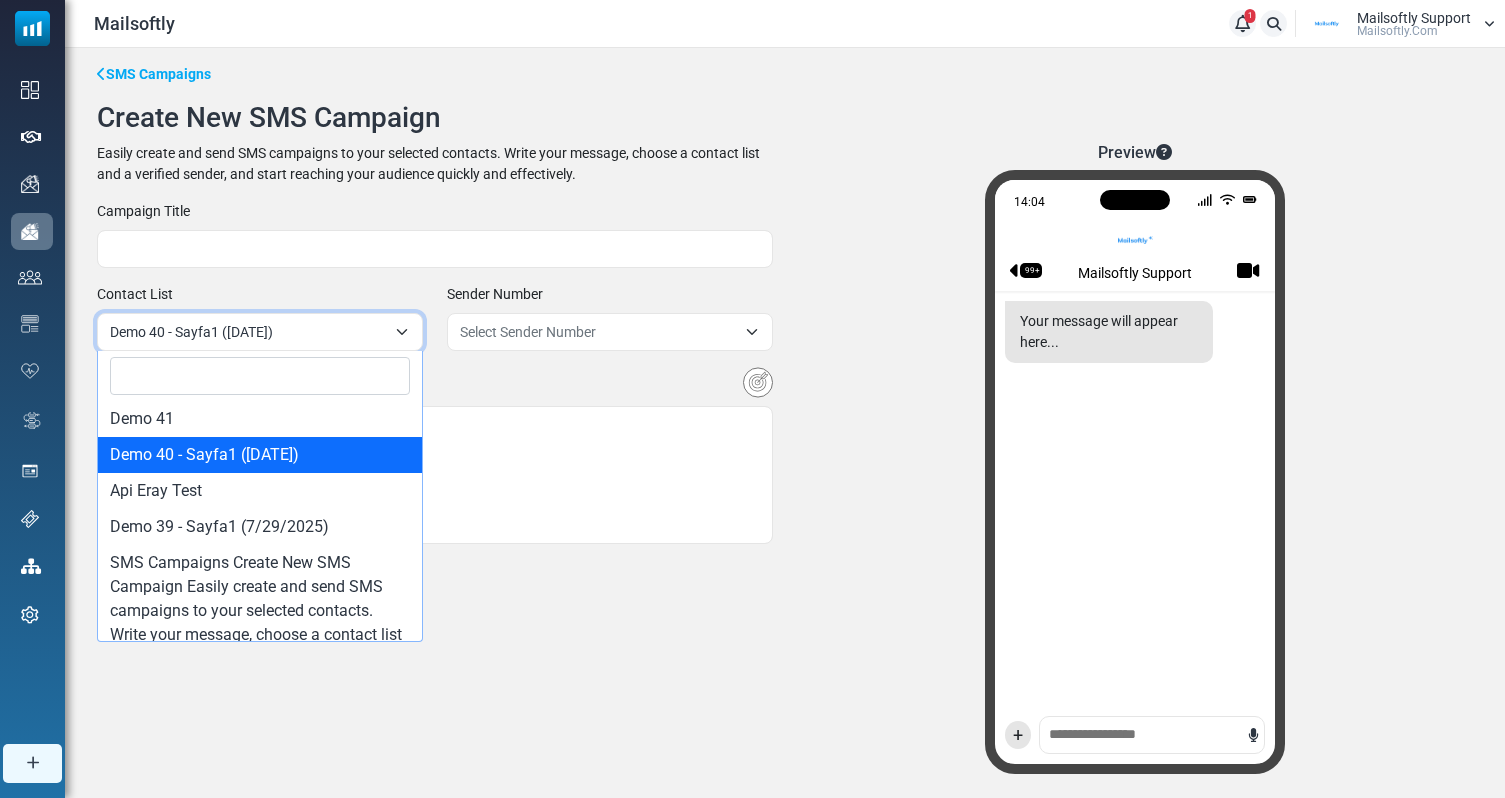 click on "Demo 40 - Sayfa1 (7/31/2025)" at bounding box center (260, 332) 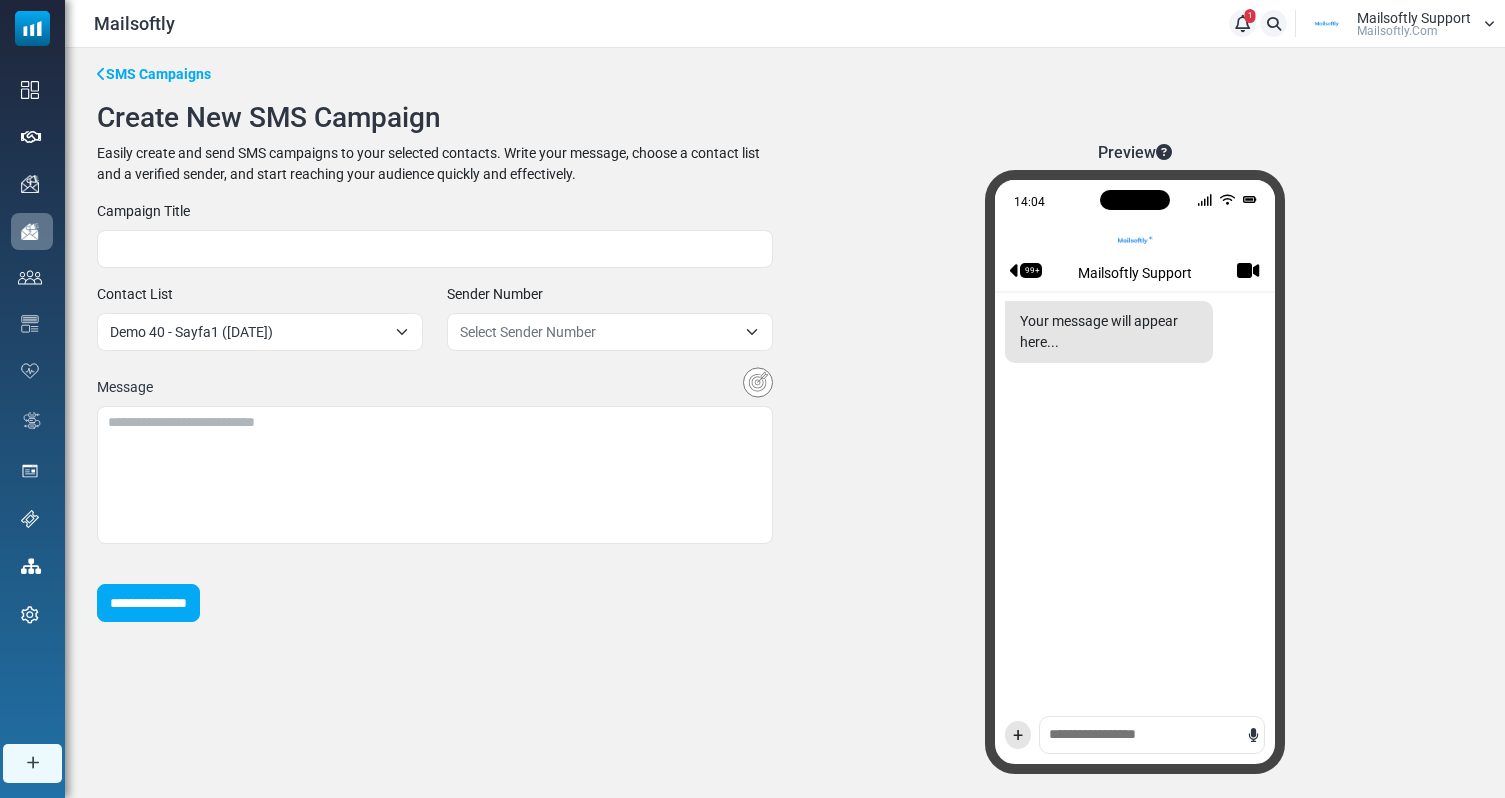 click on "**********" at bounding box center (785, 427) 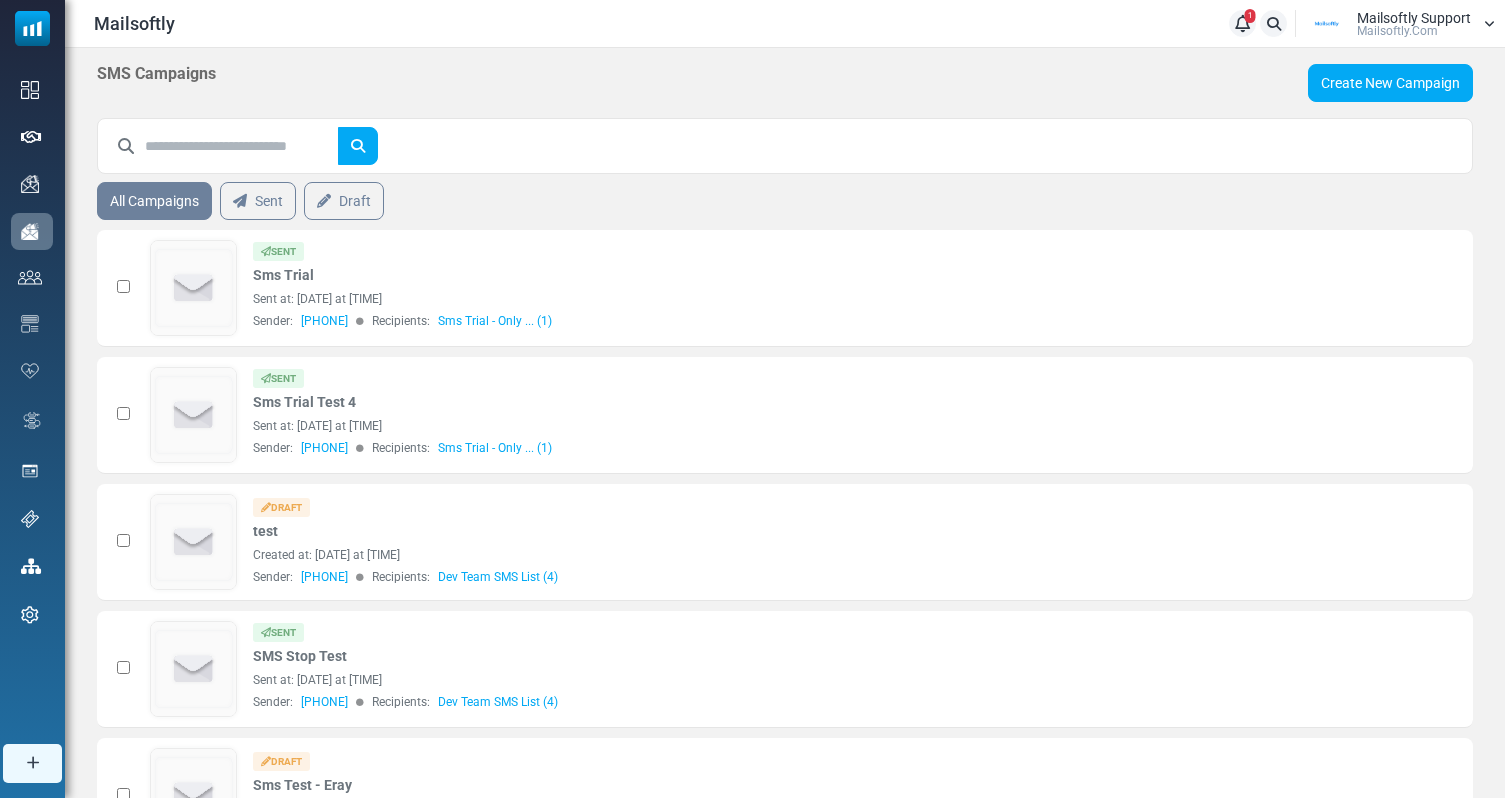 scroll, scrollTop: 0, scrollLeft: 0, axis: both 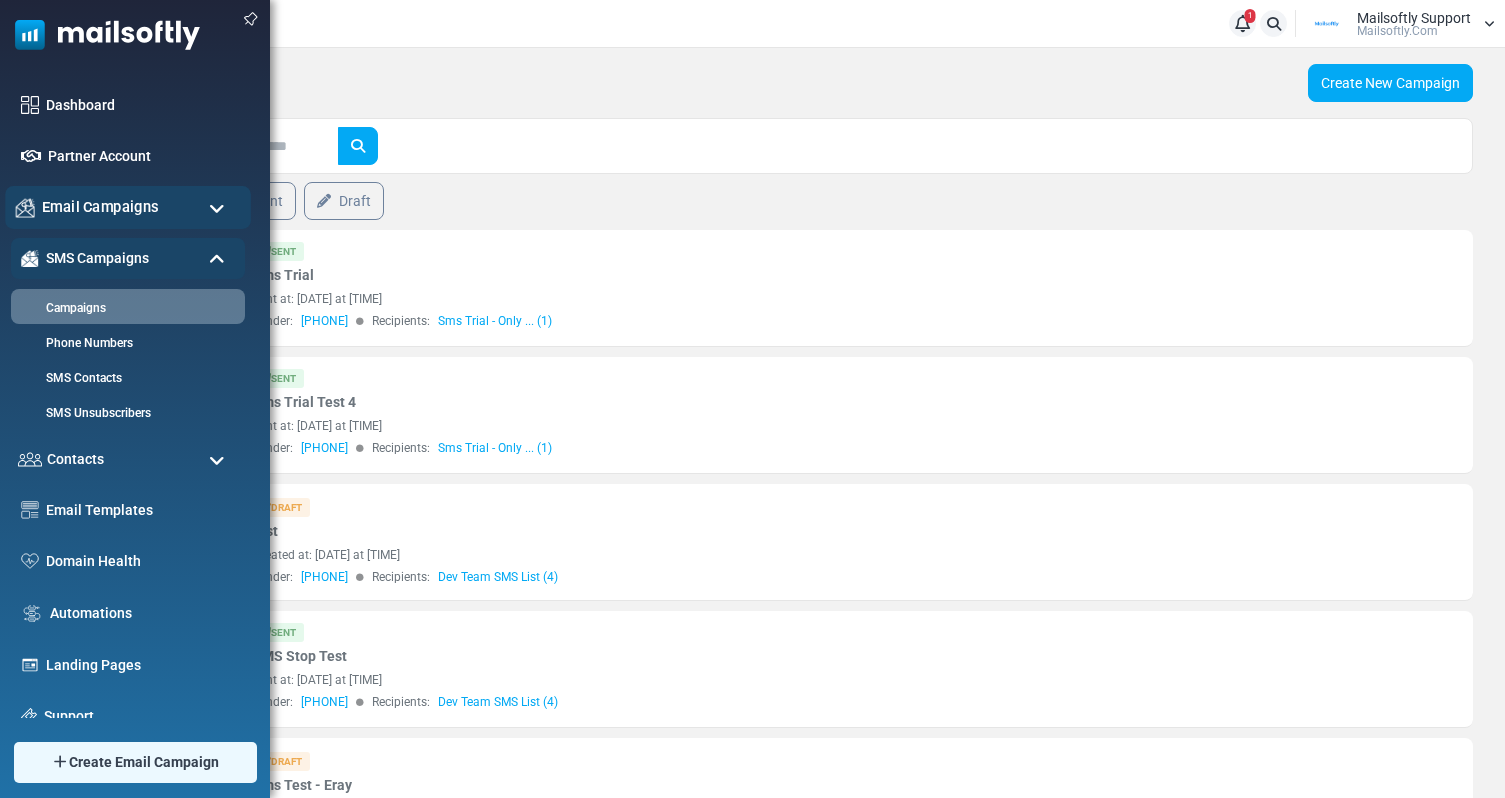 click on "Email Campaigns" at bounding box center [100, 207] 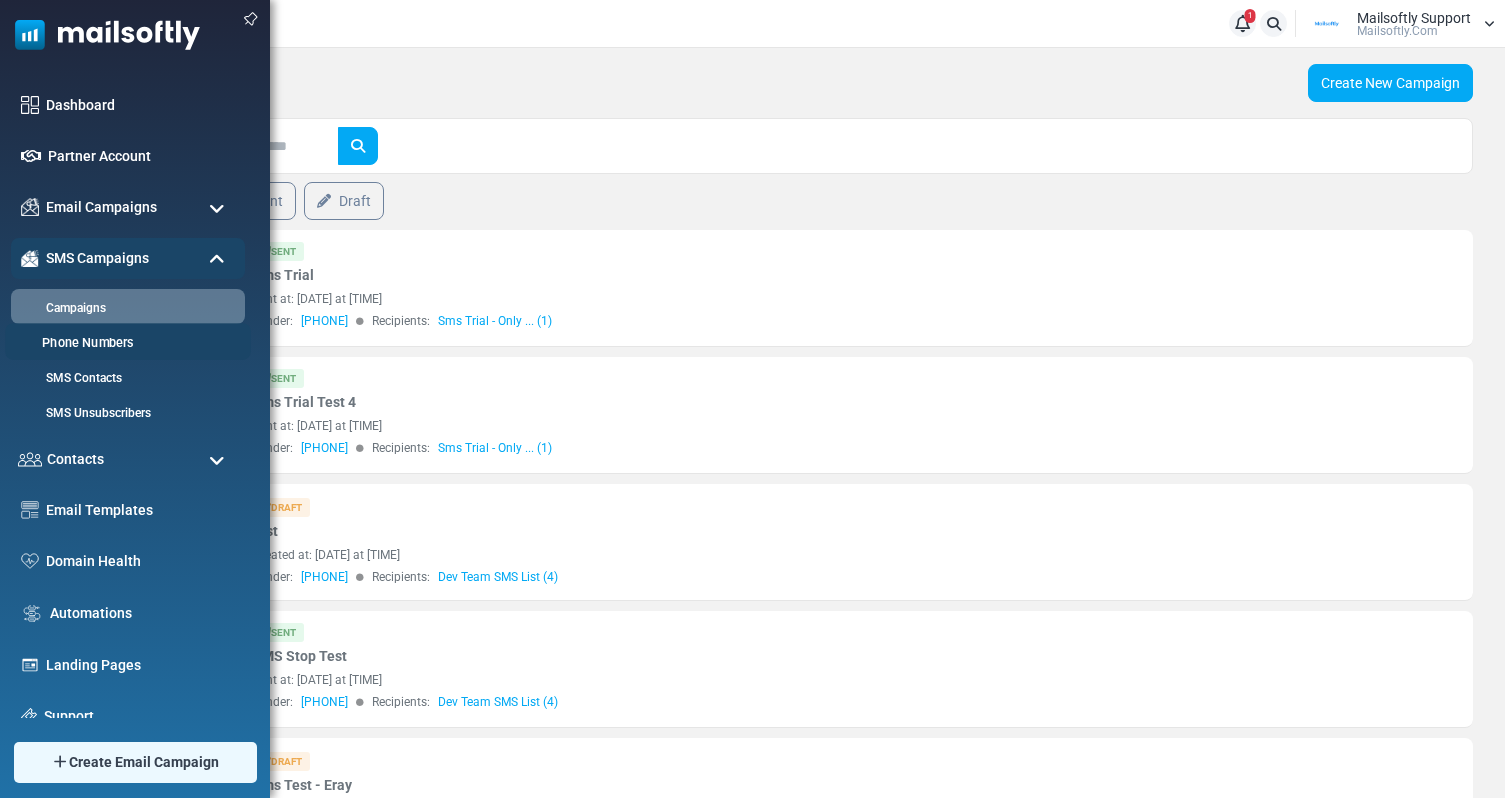 click on "Phone Numbers" at bounding box center (125, 343) 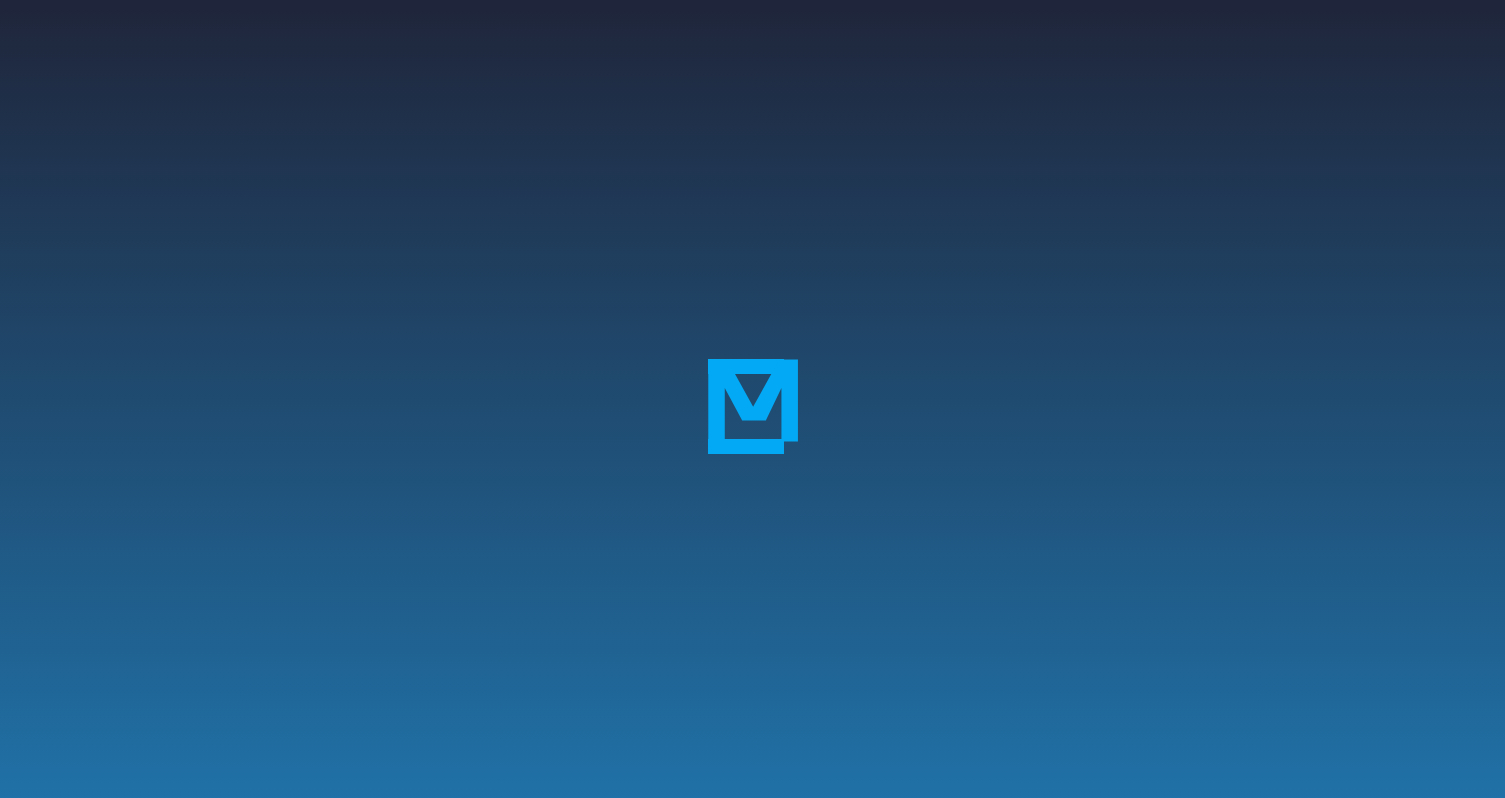 scroll, scrollTop: 0, scrollLeft: 0, axis: both 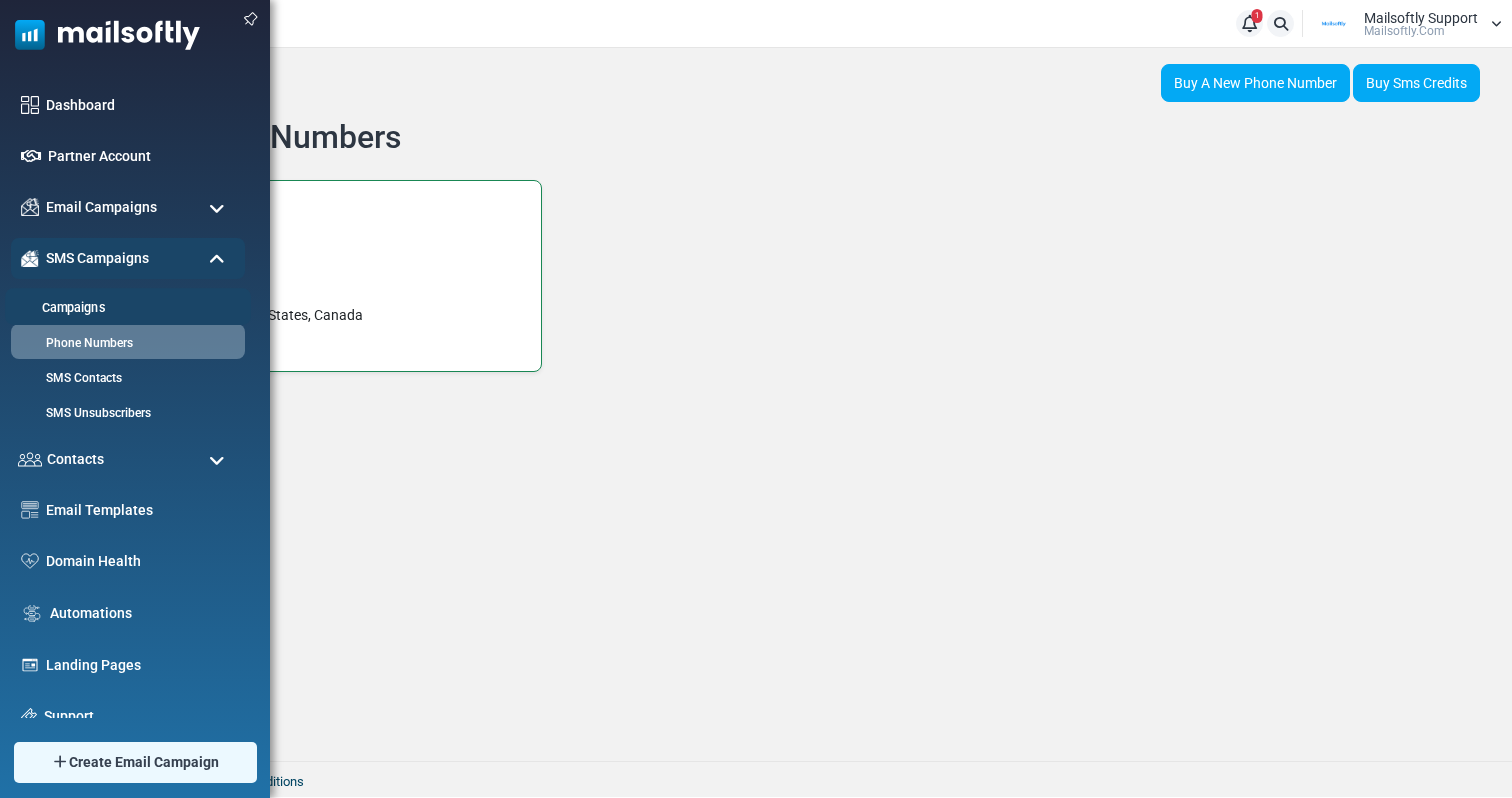 click on "Campaigns" at bounding box center [125, 308] 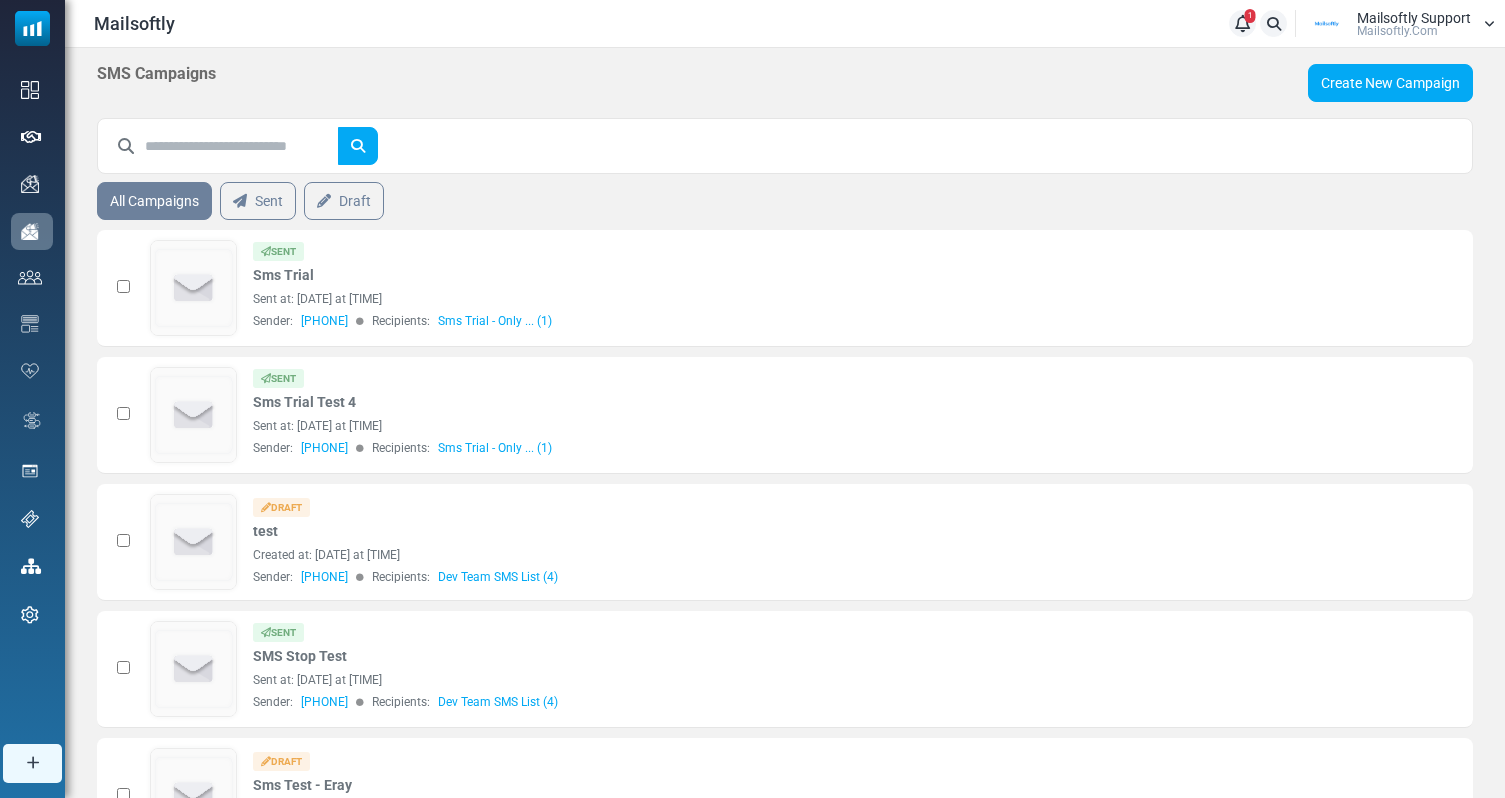 scroll, scrollTop: 0, scrollLeft: 0, axis: both 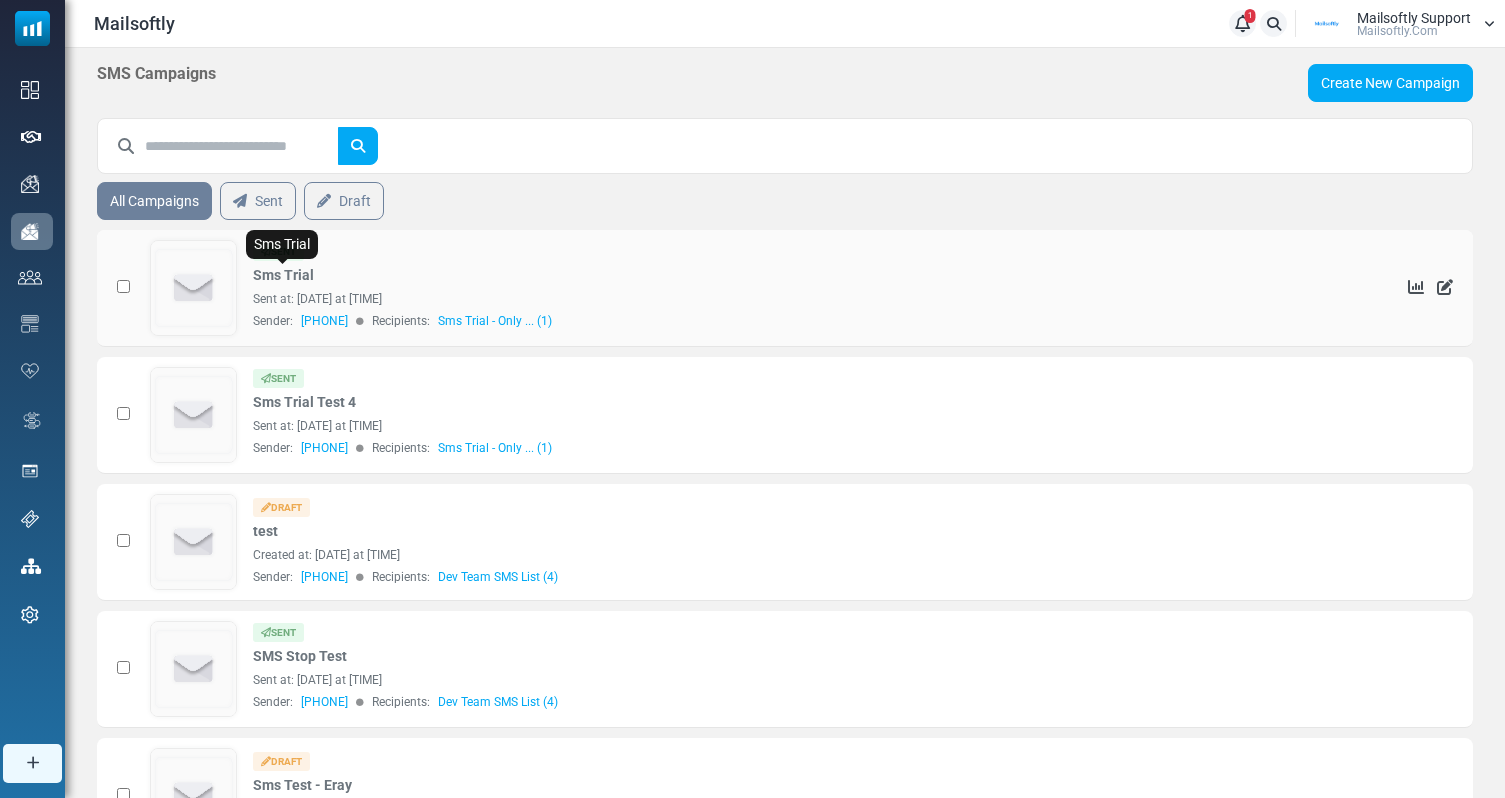click on "Sms Trial" at bounding box center (283, 275) 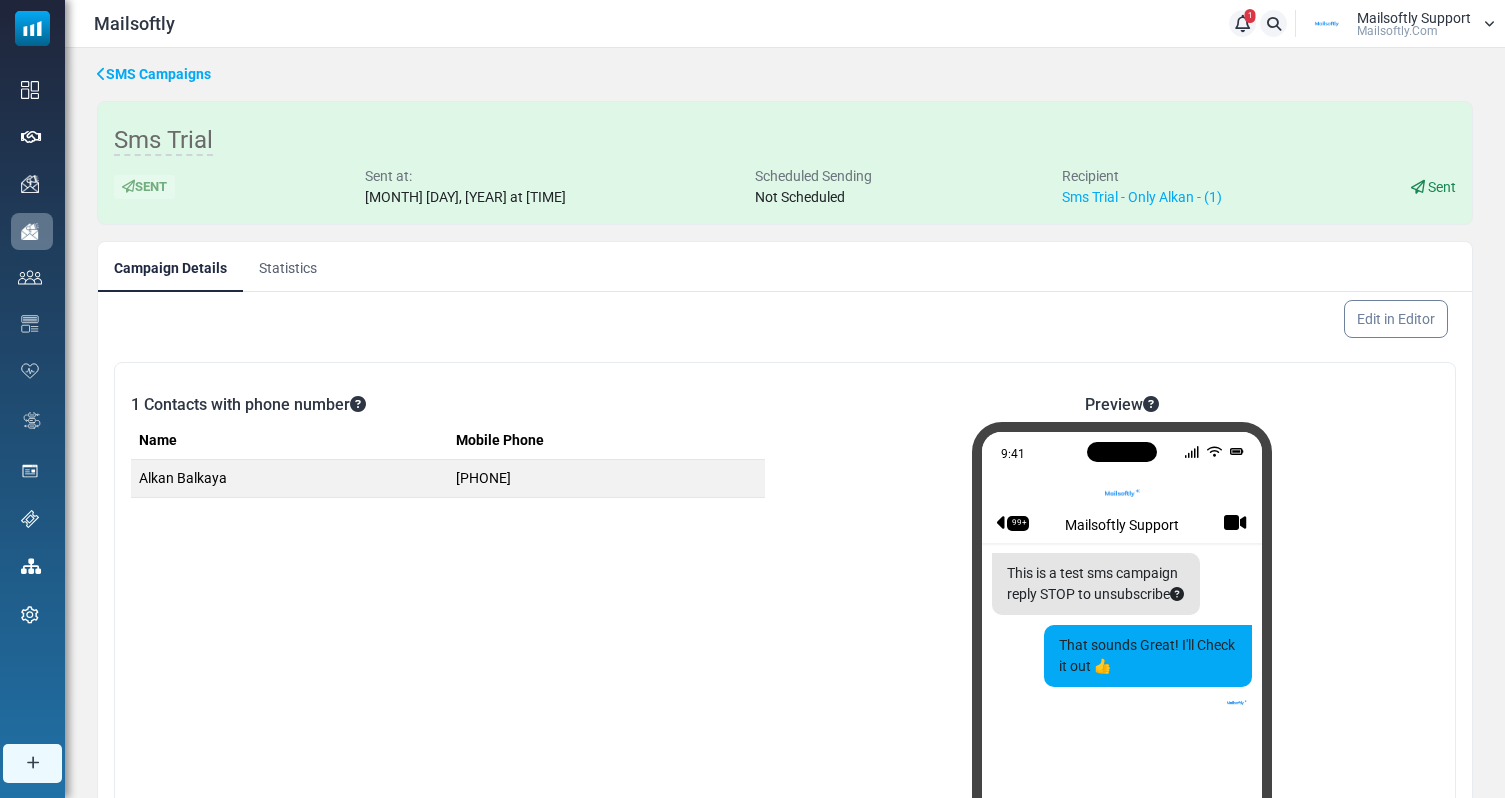 scroll, scrollTop: 0, scrollLeft: 0, axis: both 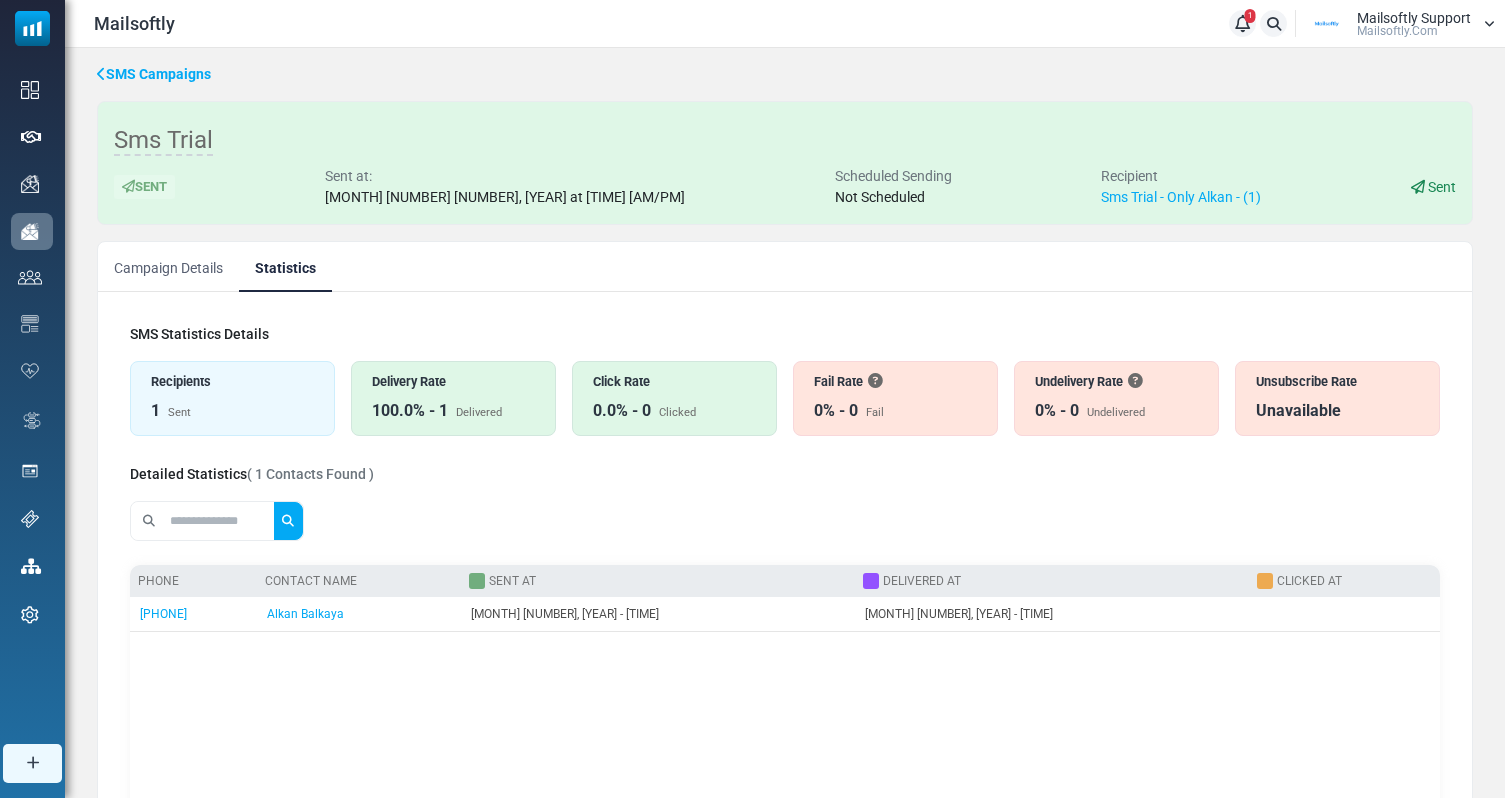 click at bounding box center (220, 521) 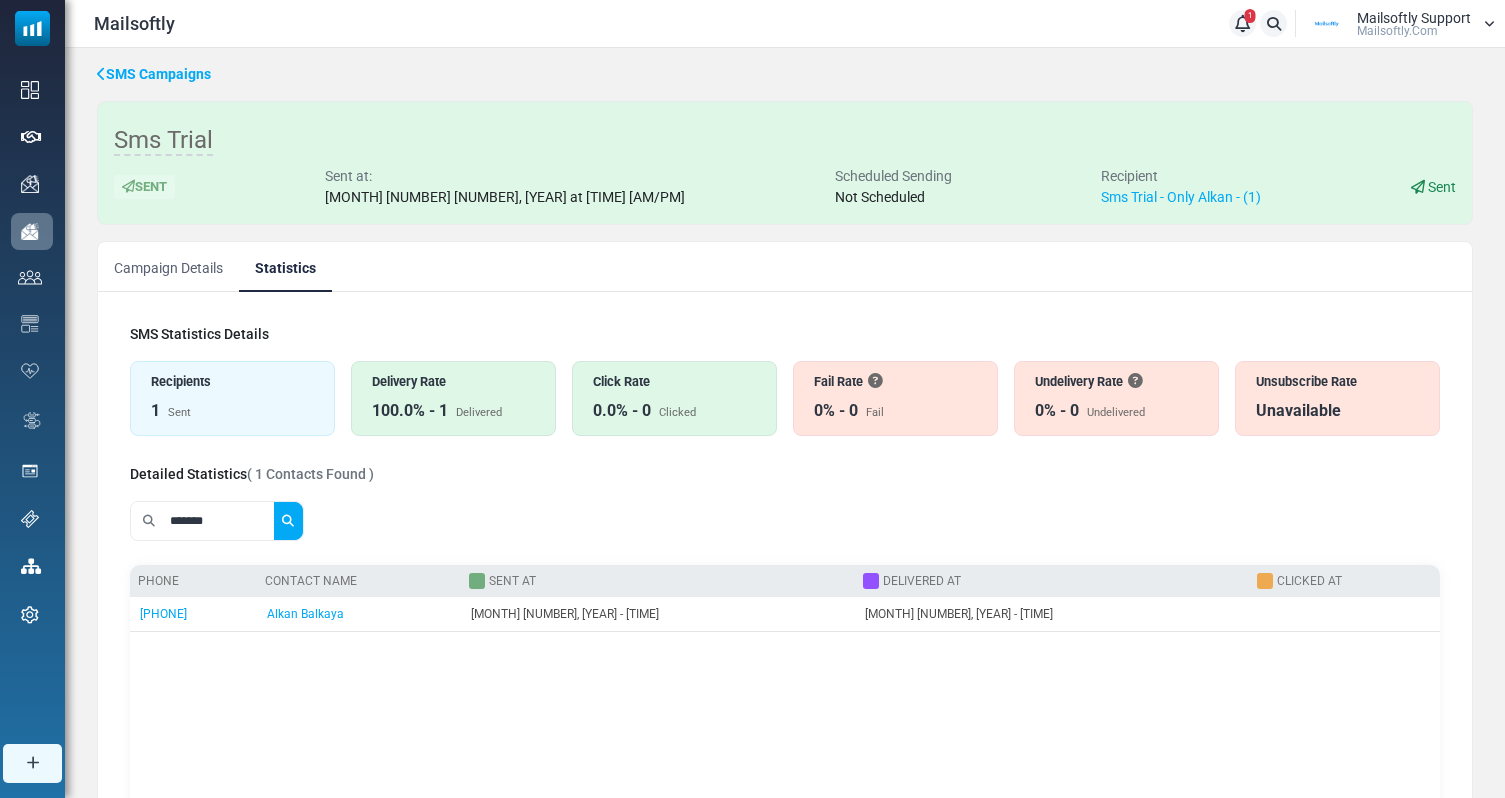 type on "*******" 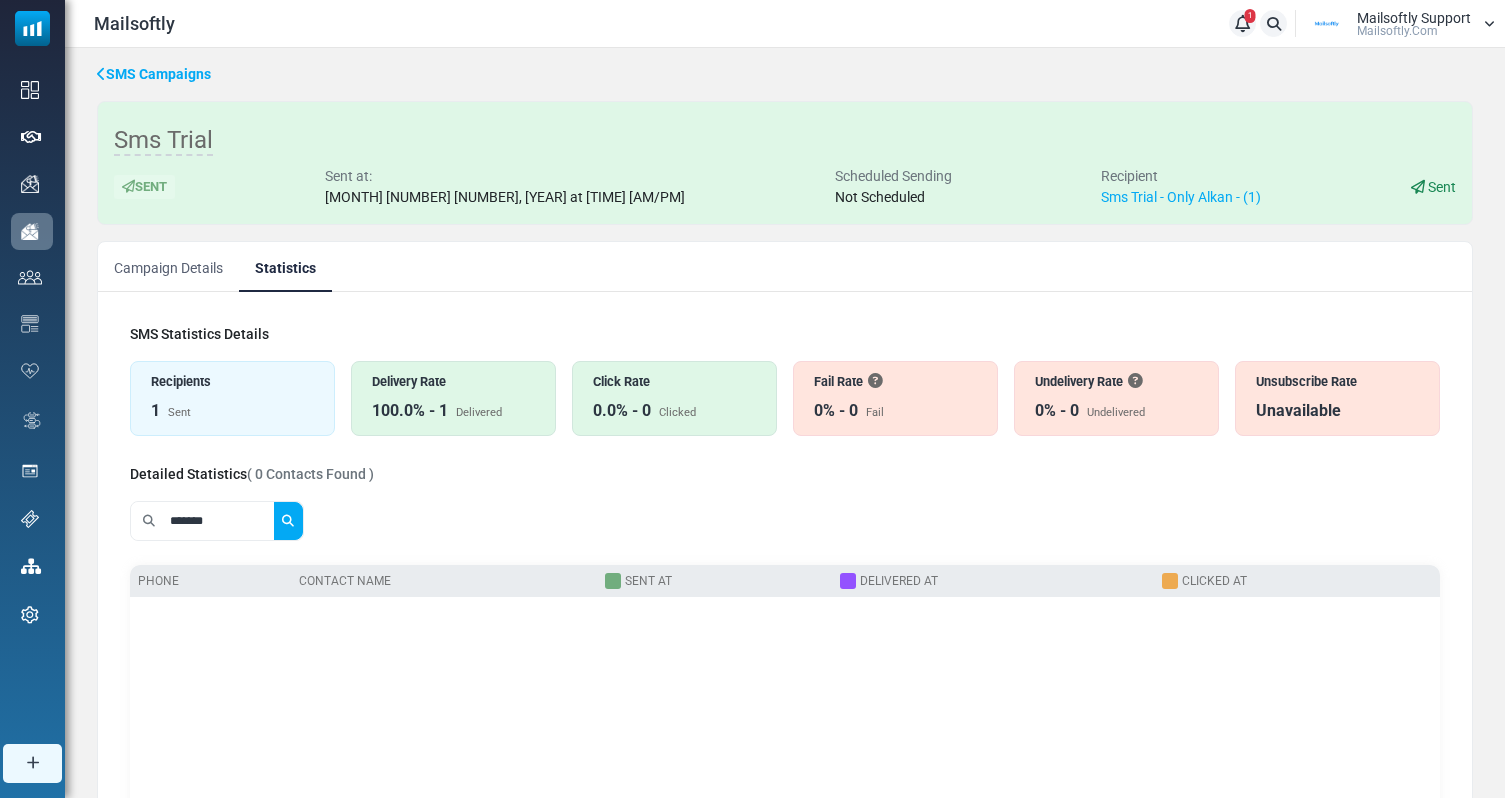 click on "*******" at bounding box center (220, 521) 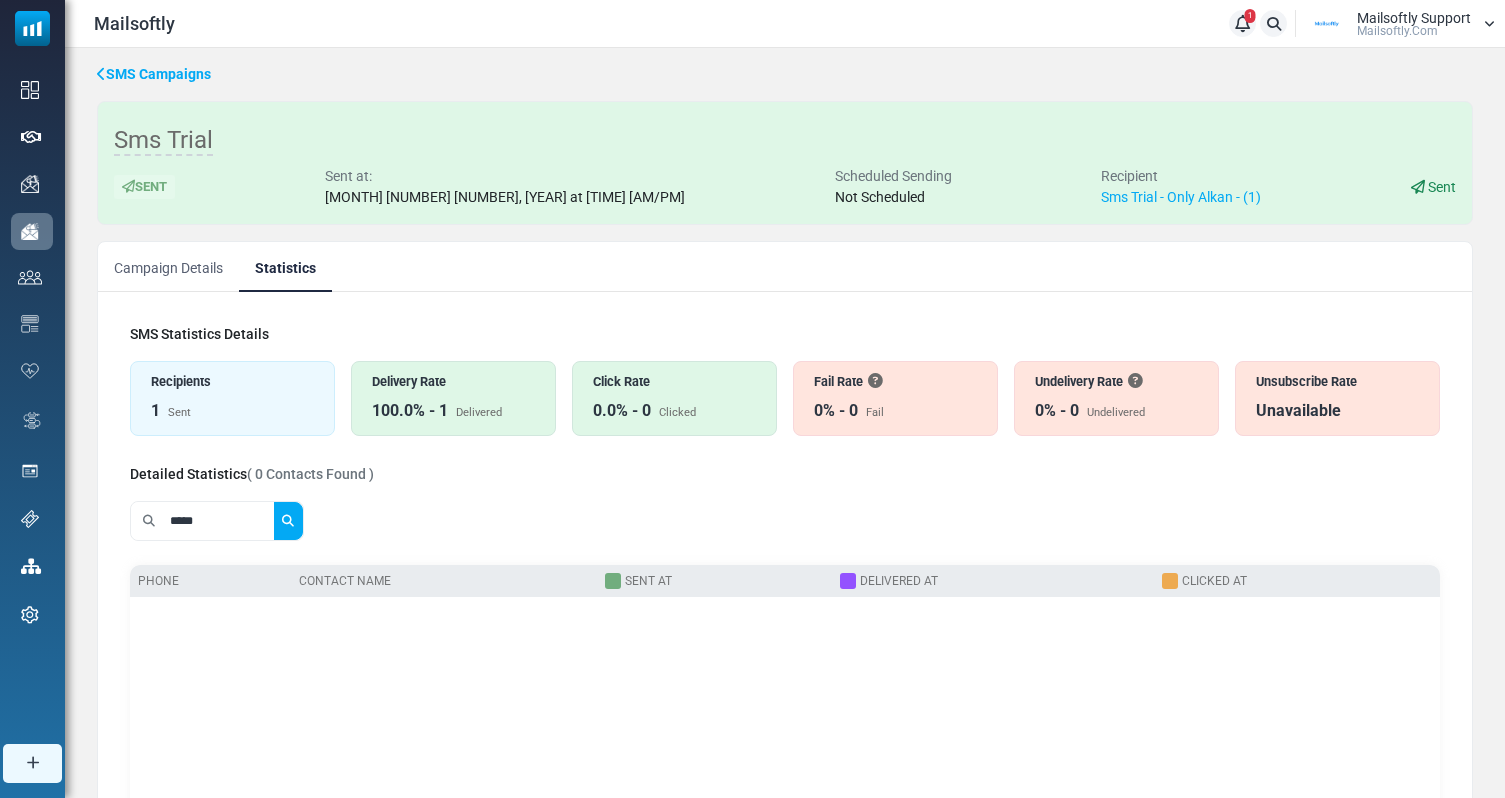 type on "*****" 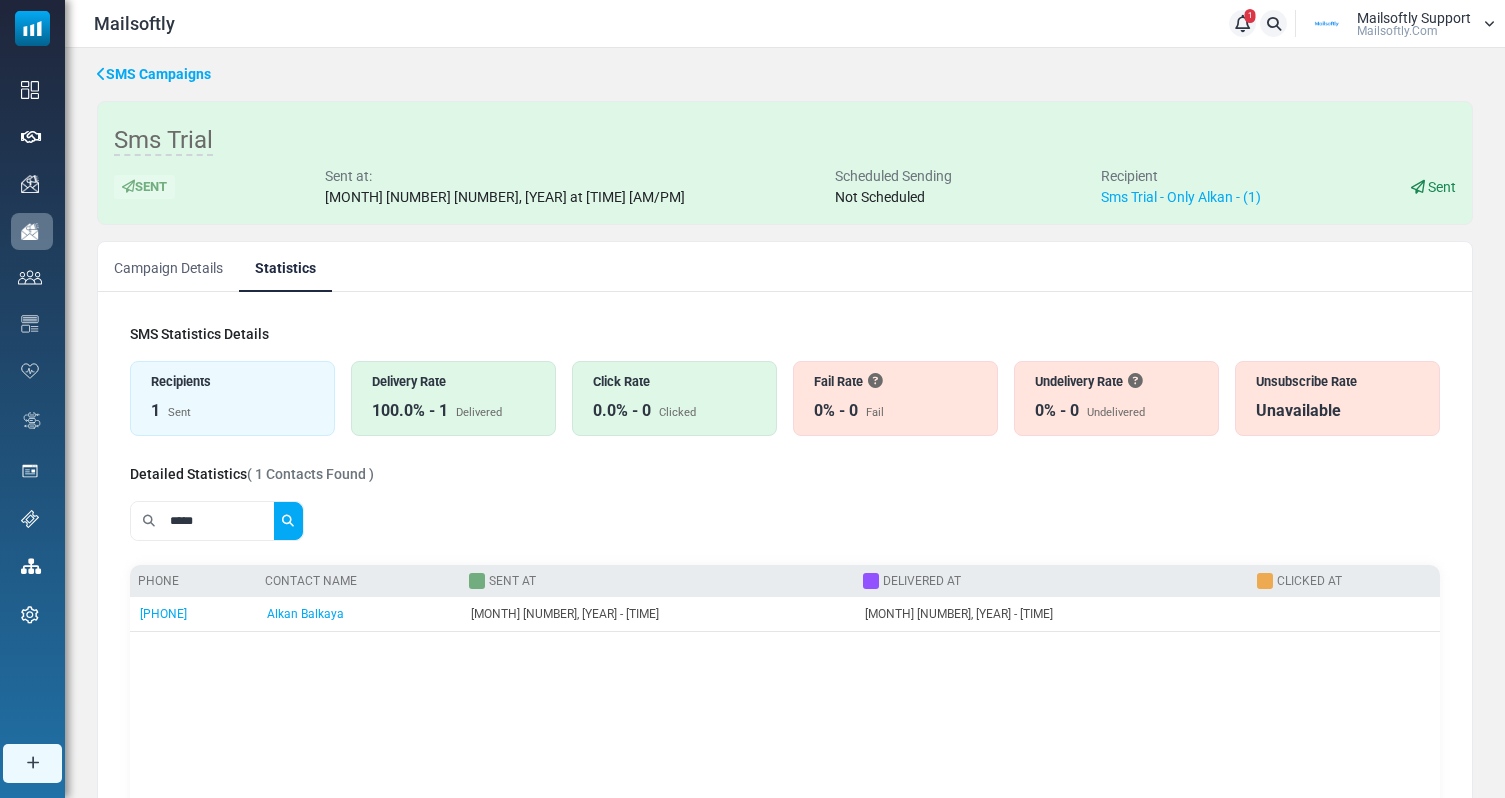 click on "*****" at bounding box center [220, 521] 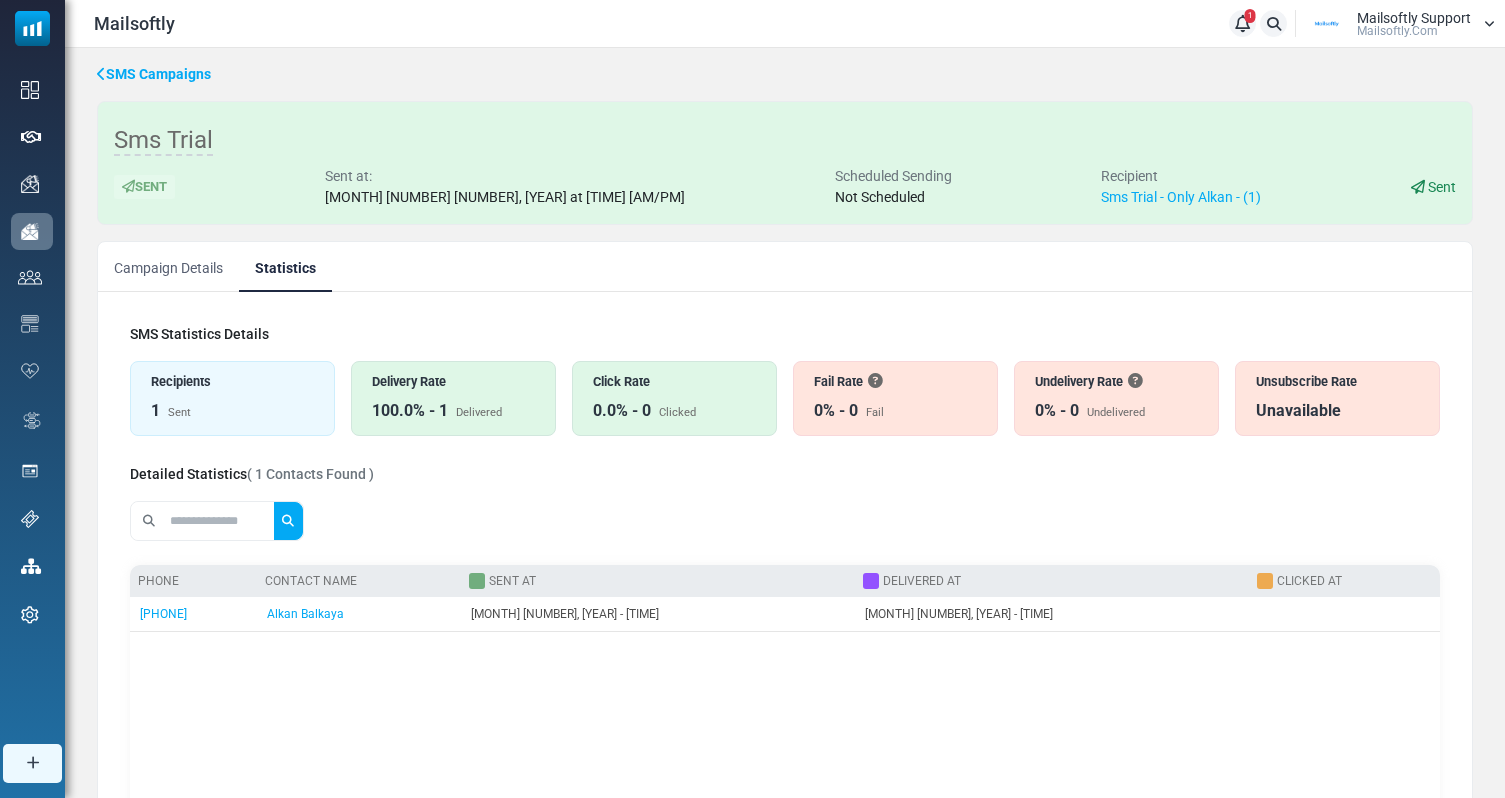 type 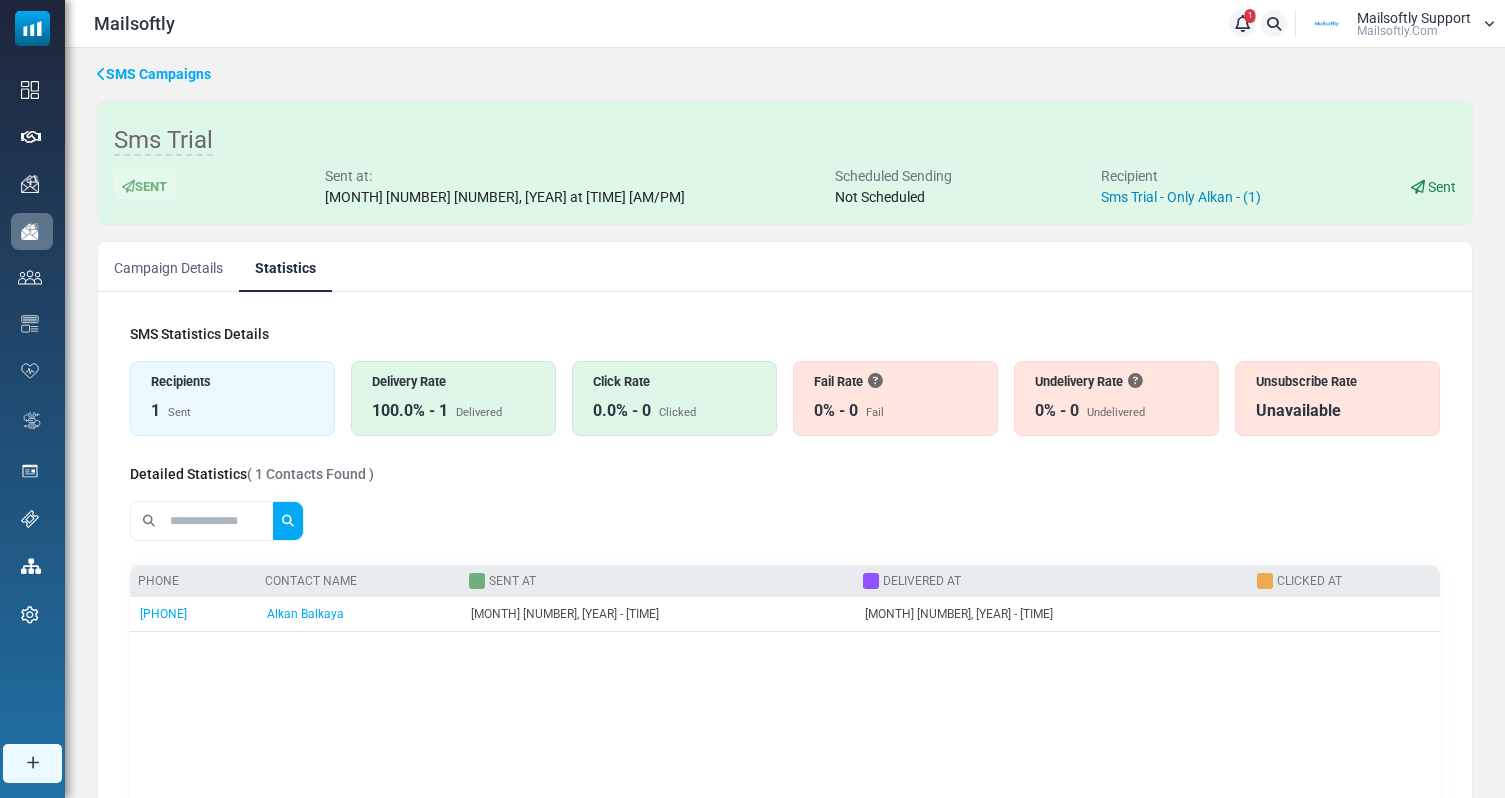 click on "Sms Trial - Only Alkan - (1)" at bounding box center (1181, 197) 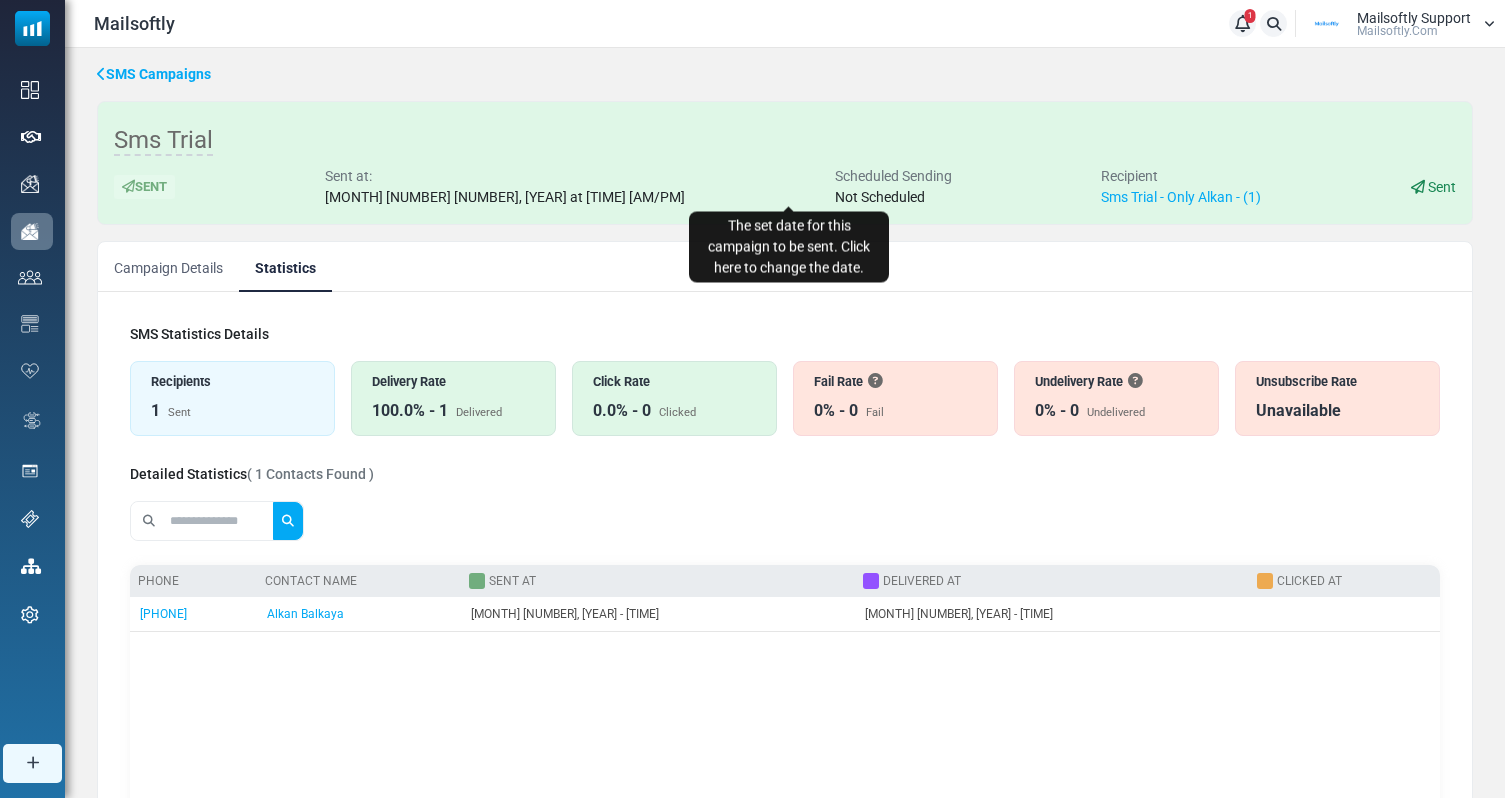click on "Not Scheduled" at bounding box center [880, 197] 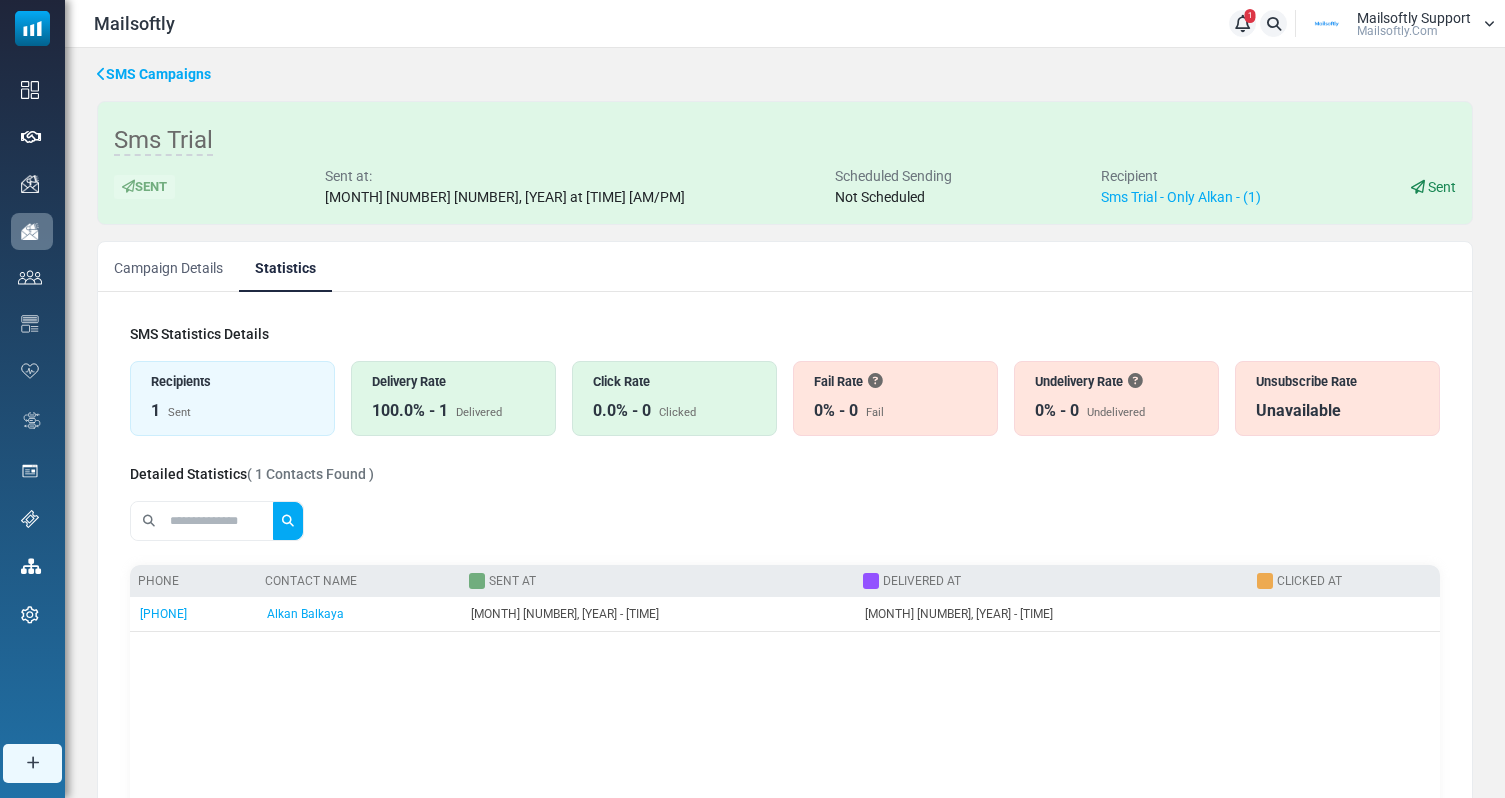 click on "Not Scheduled" at bounding box center (880, 197) 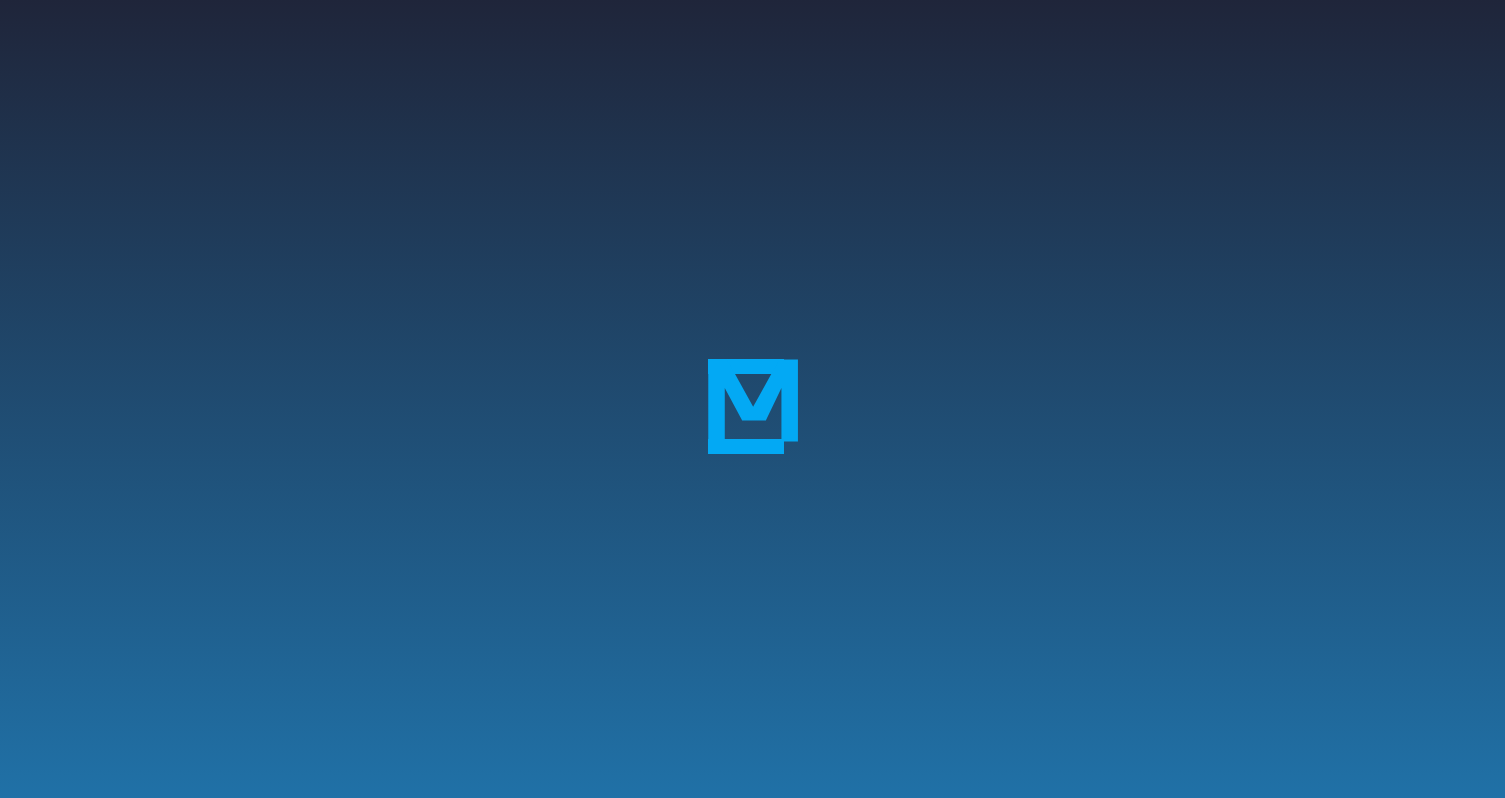 scroll, scrollTop: 0, scrollLeft: 0, axis: both 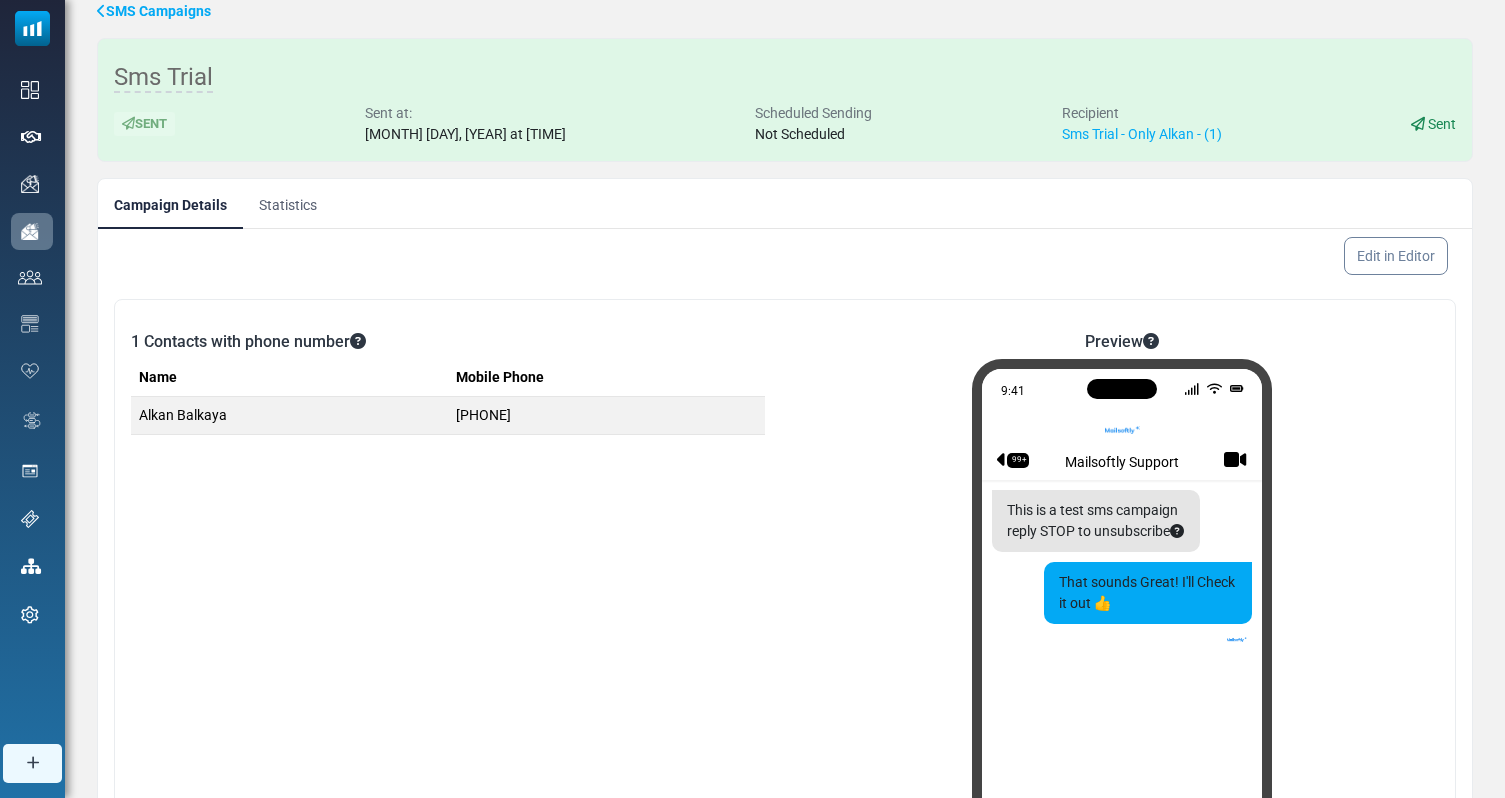 click on "SMS Campaigns" at bounding box center (154, 11) 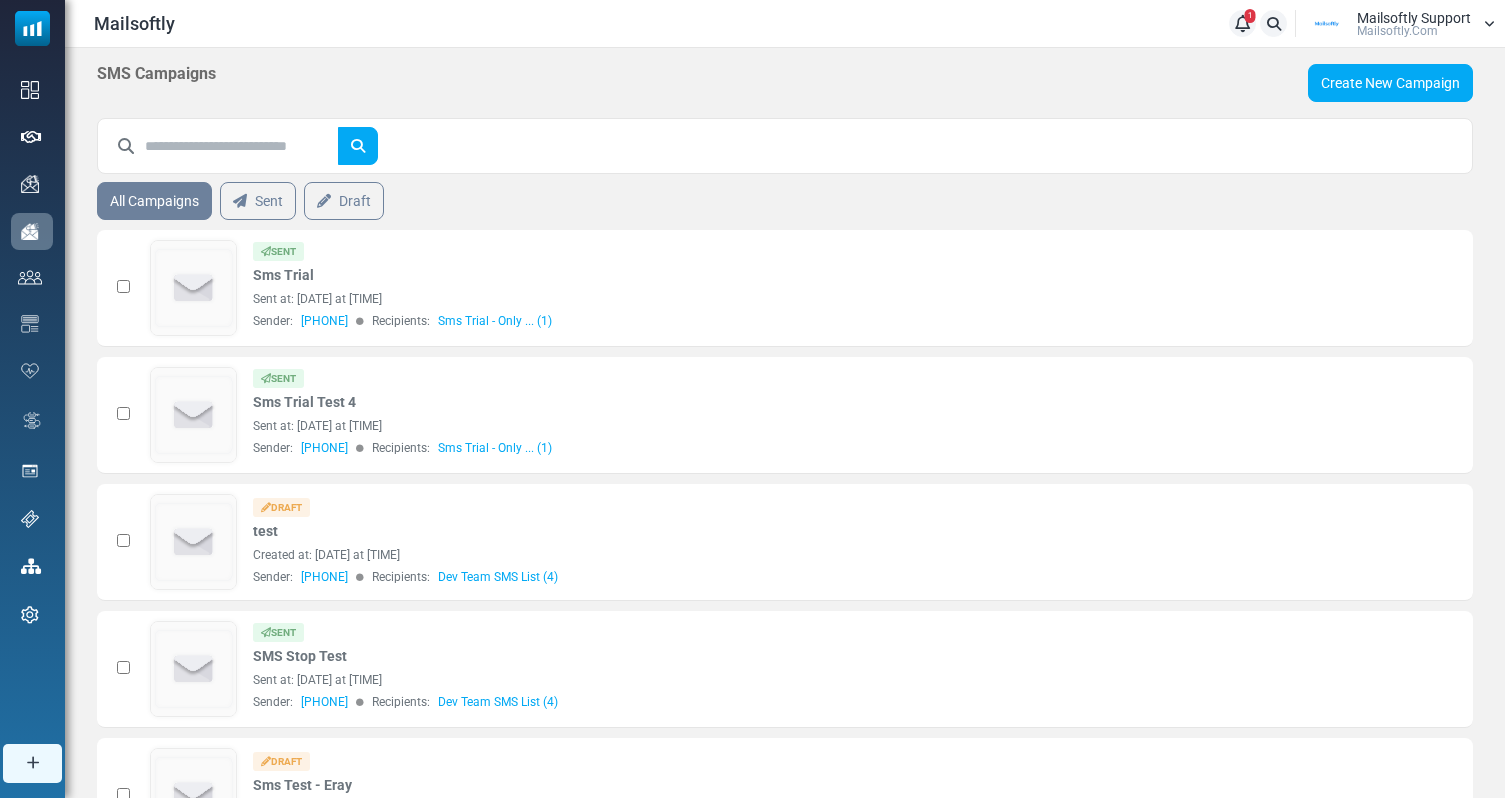 scroll, scrollTop: 0, scrollLeft: 0, axis: both 